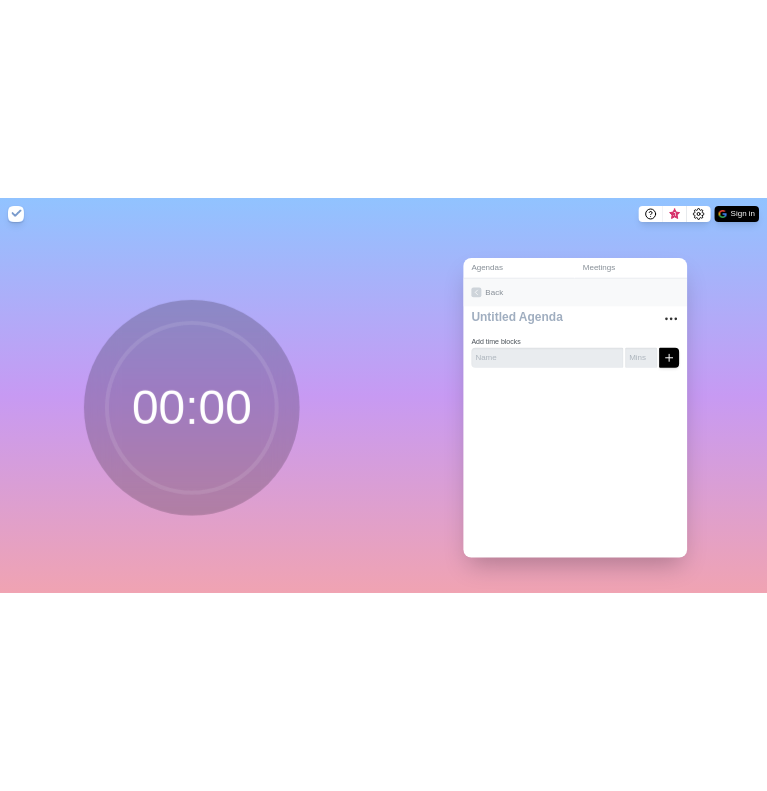 scroll, scrollTop: 0, scrollLeft: 0, axis: both 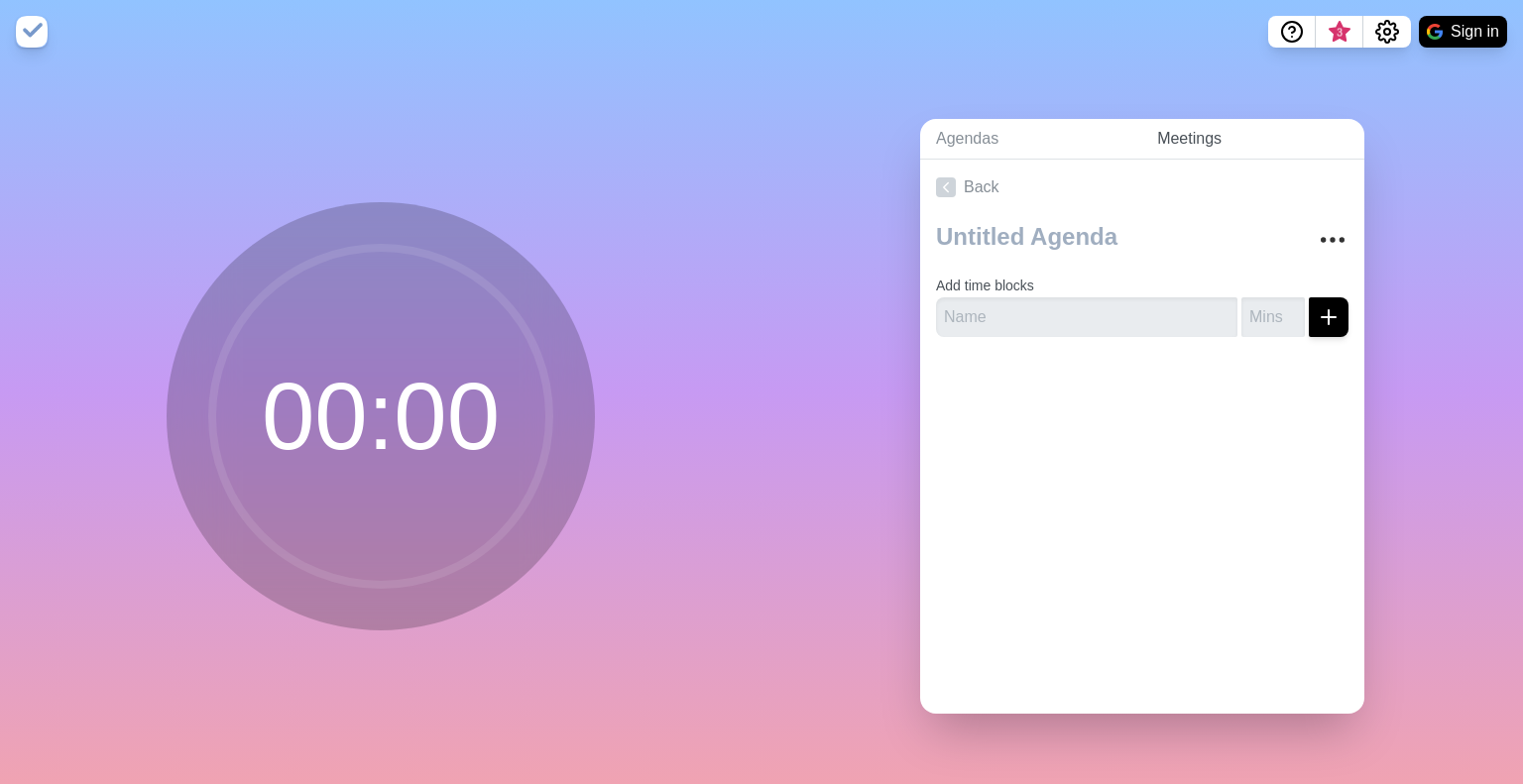 click on "Meetings" at bounding box center (1252, 139) 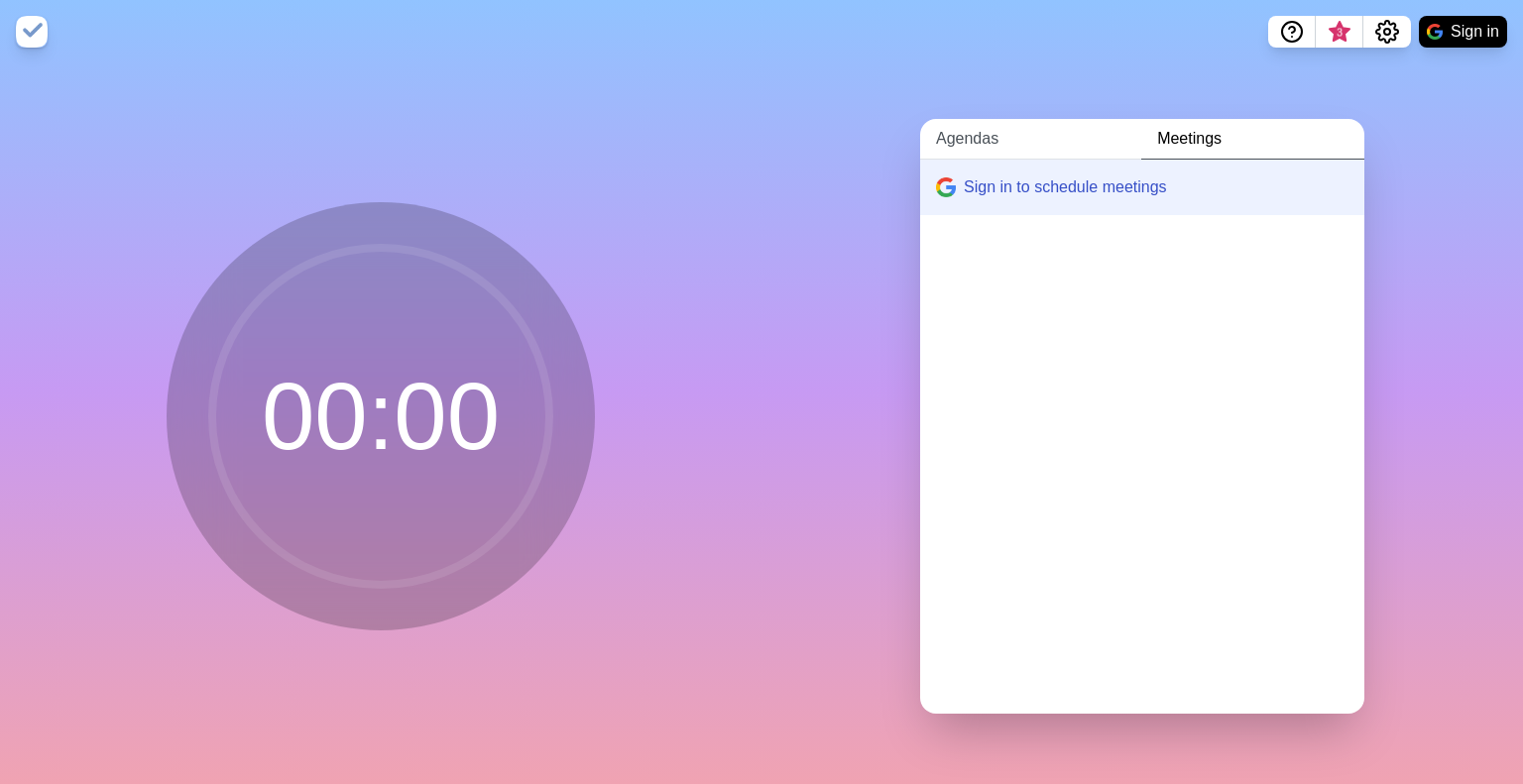 click on "Agendas" at bounding box center [1030, 139] 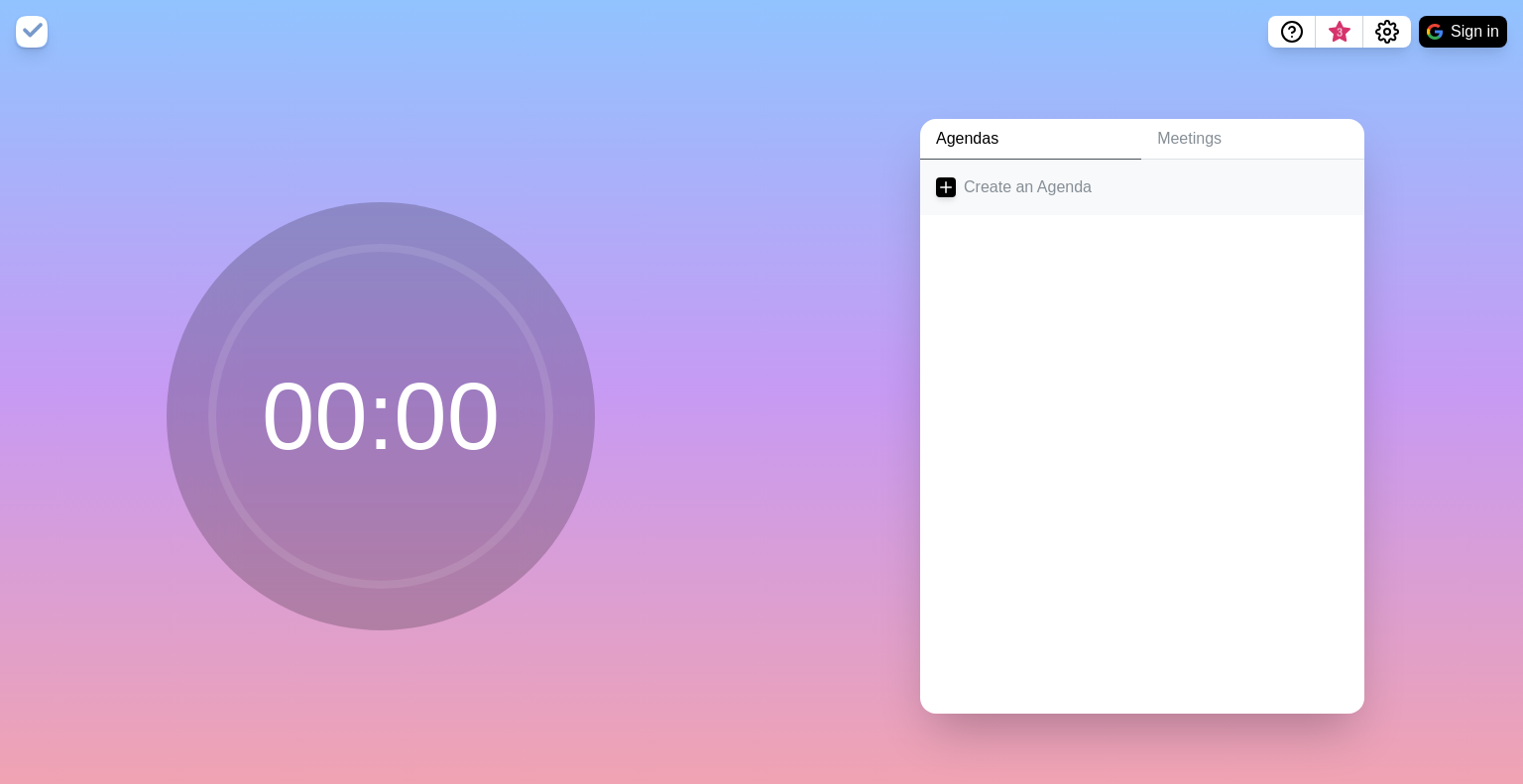 click on "Create an Agenda" at bounding box center [1142, 187] 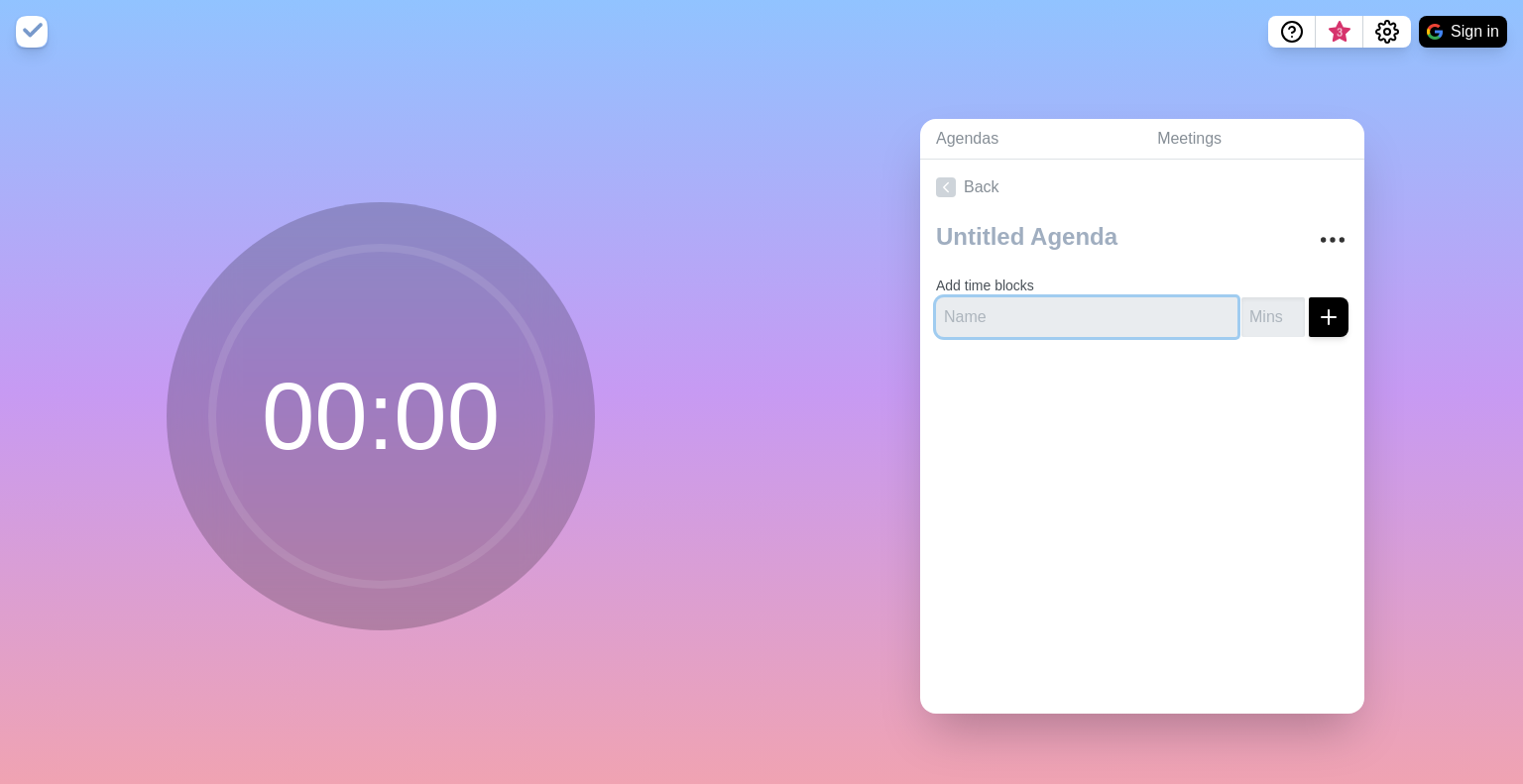 click at bounding box center (1087, 317) 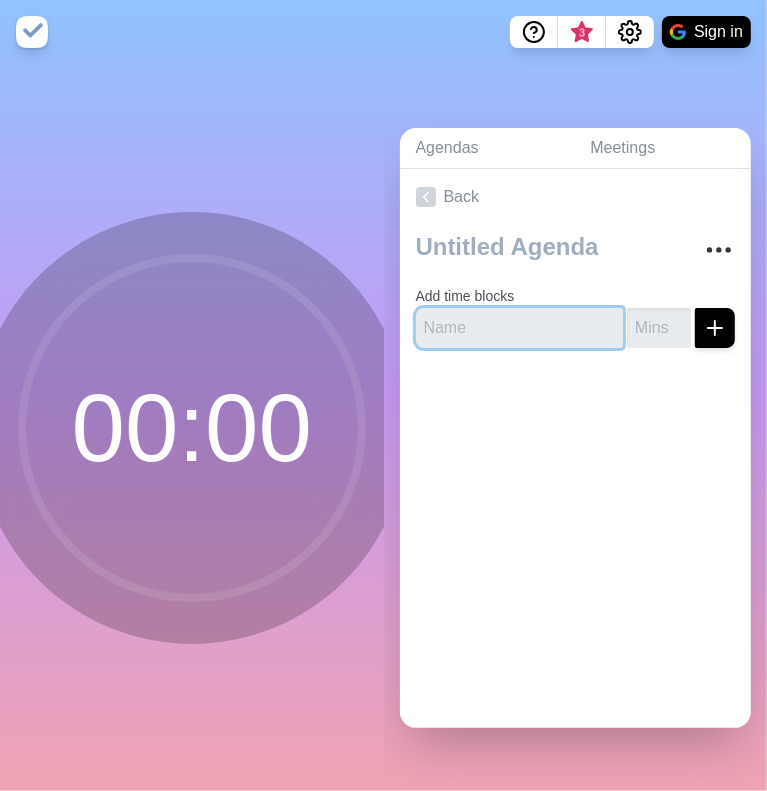 click at bounding box center [520, 328] 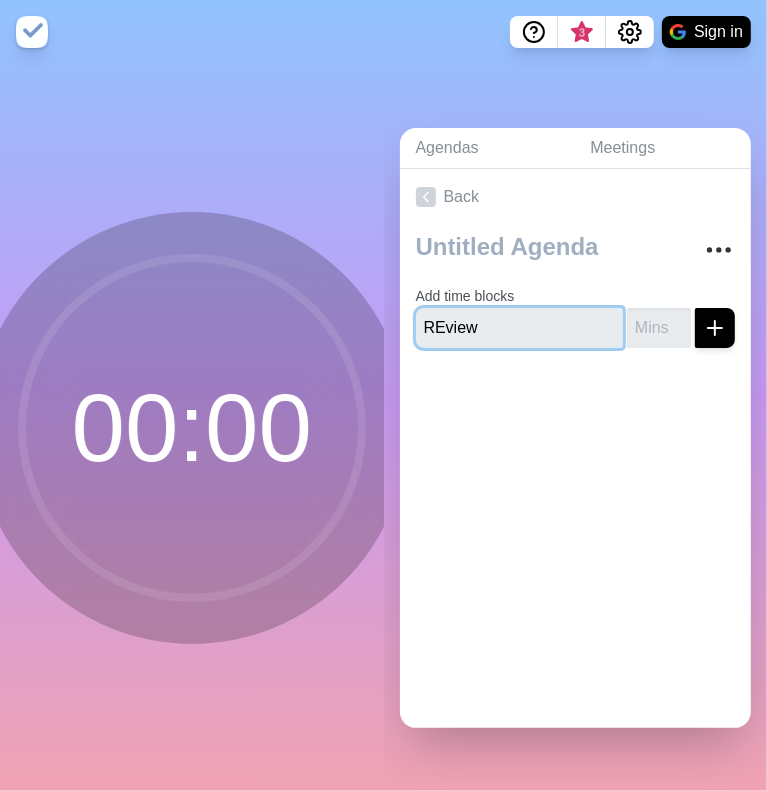 type on "REview" 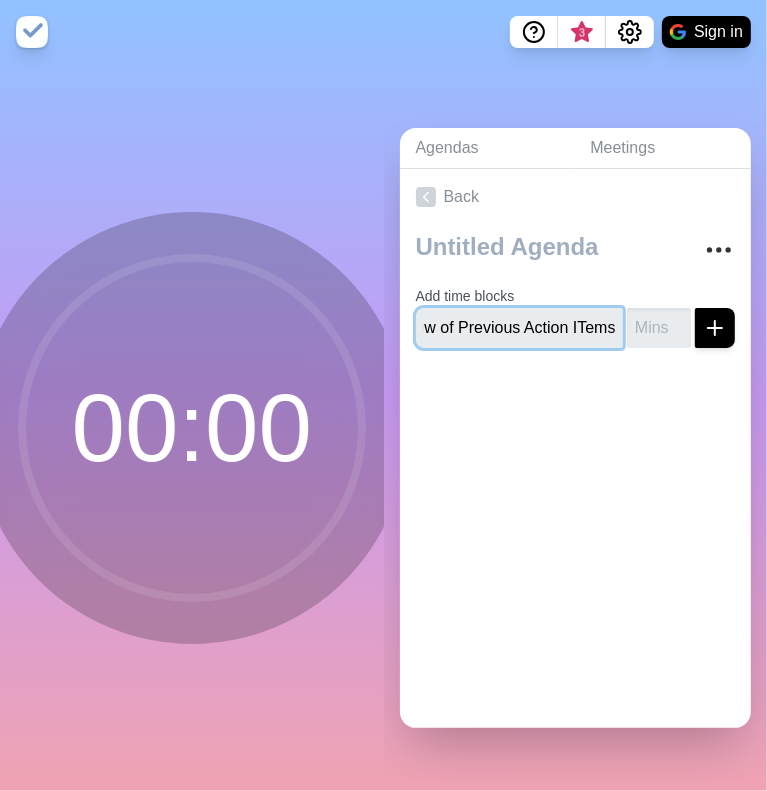 scroll, scrollTop: 0, scrollLeft: 64, axis: horizontal 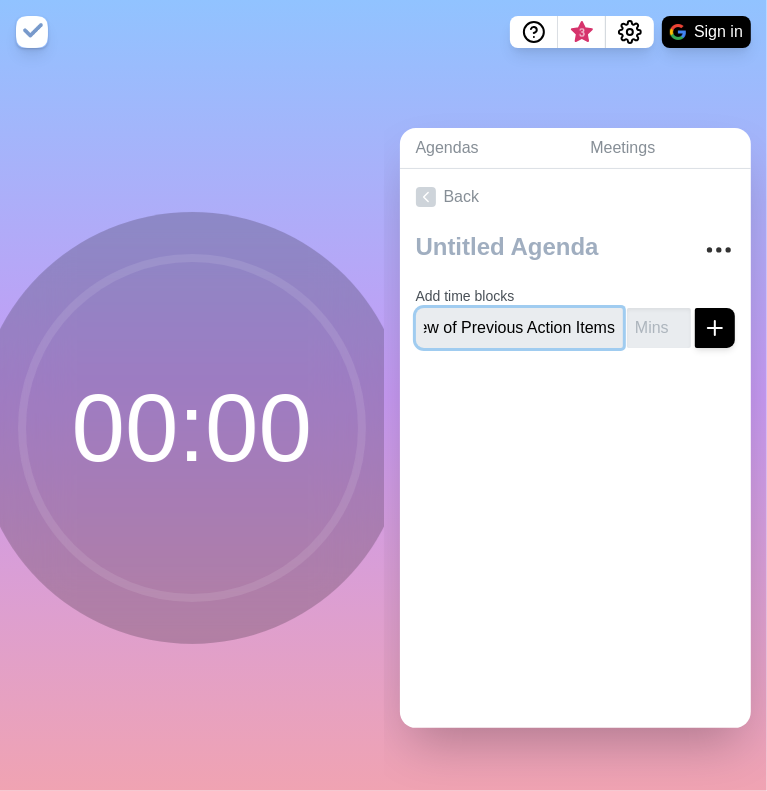 type on "Review of Previous Action Items" 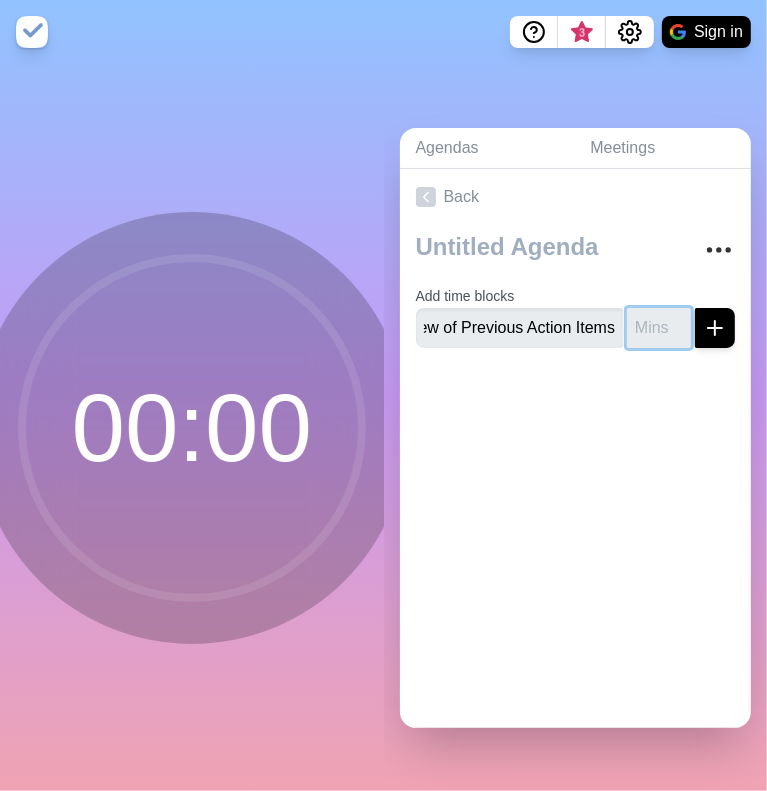 scroll, scrollTop: 0, scrollLeft: 0, axis: both 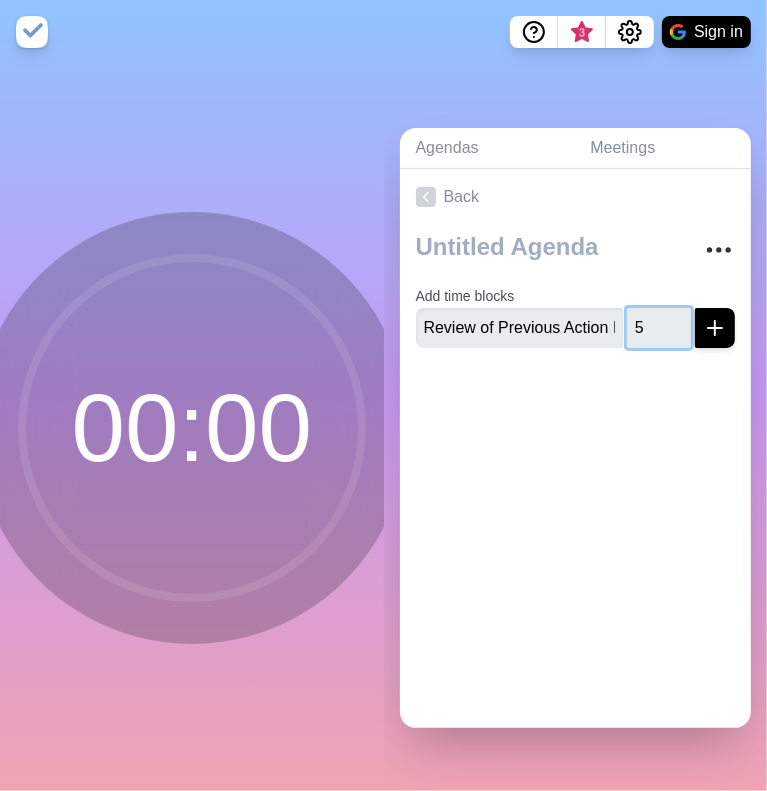 type on "5" 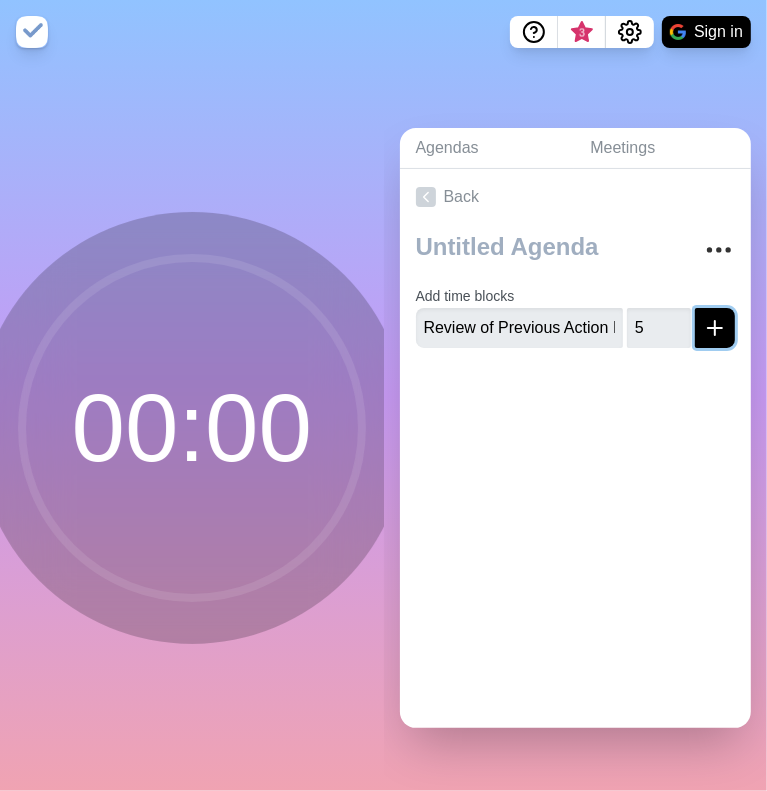 type 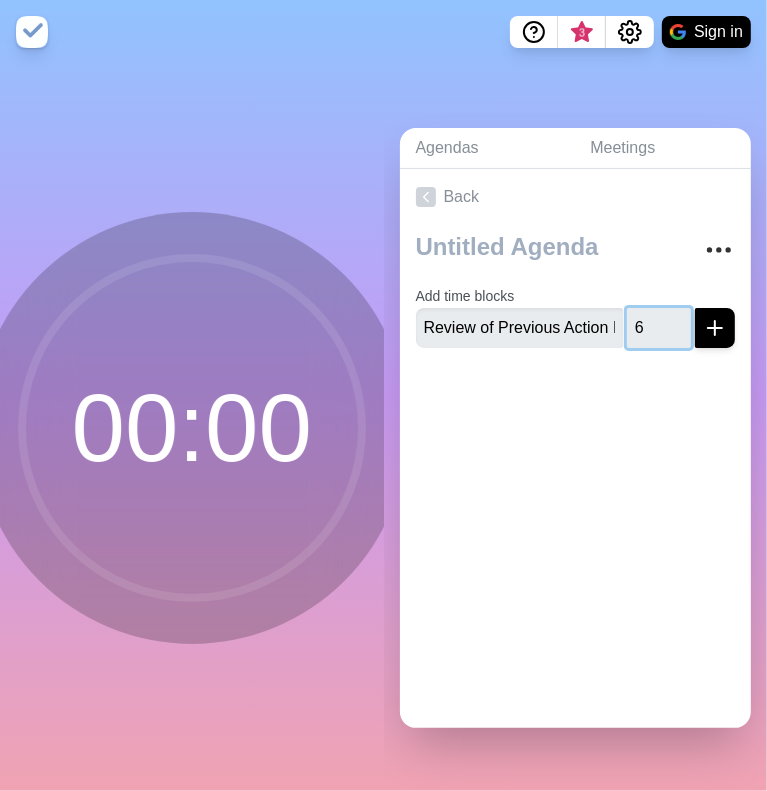 click on "6" at bounding box center (659, 328) 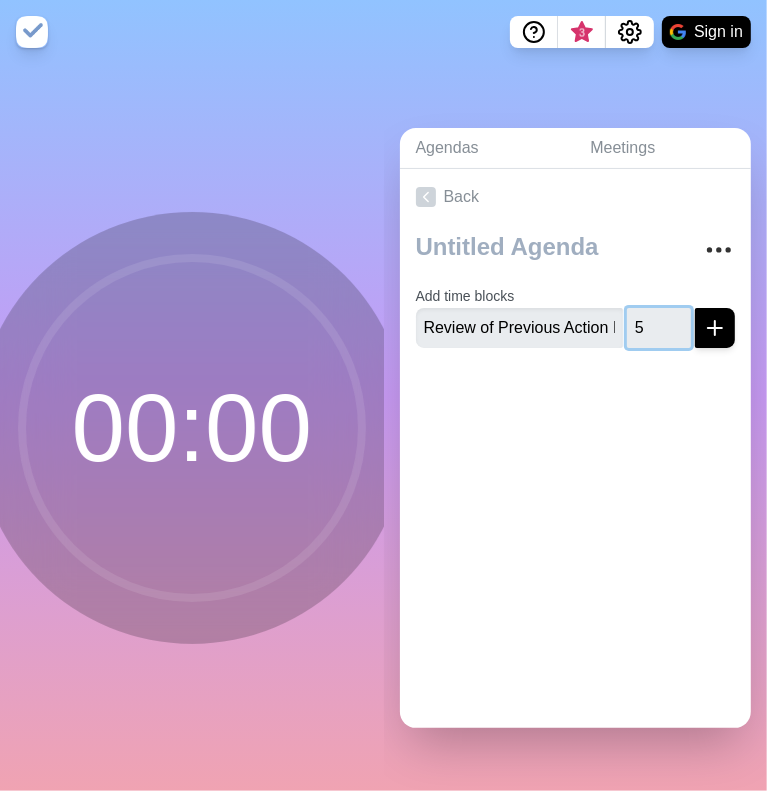 click on "5" at bounding box center [659, 328] 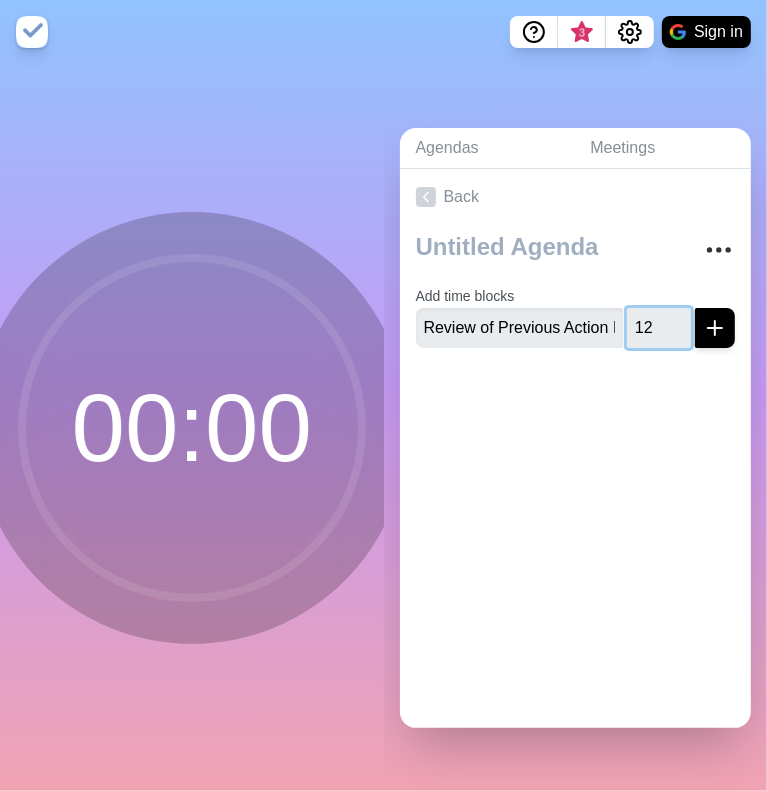 click on "12" at bounding box center (659, 328) 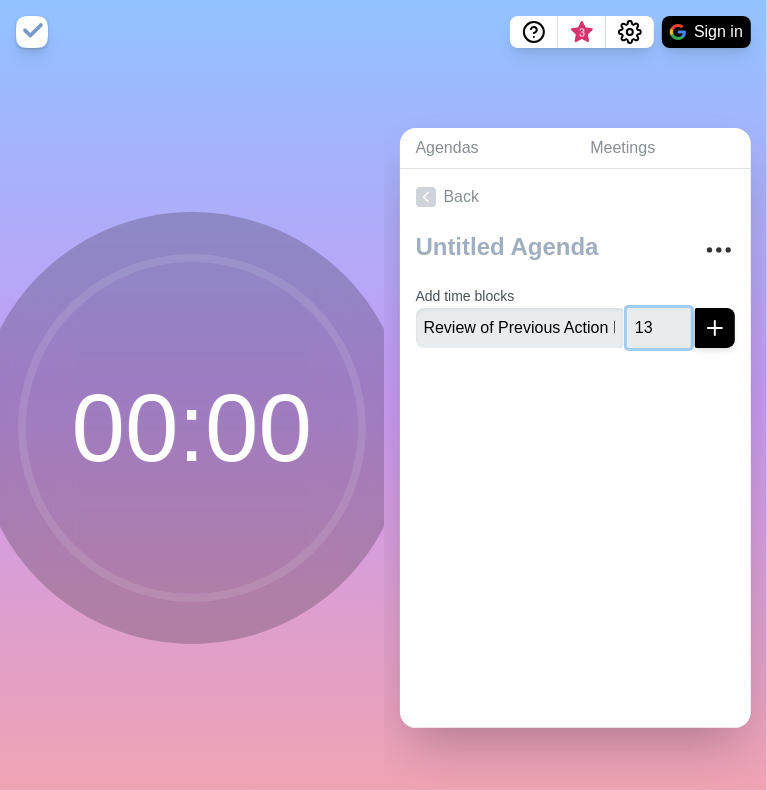 click on "13" at bounding box center (659, 328) 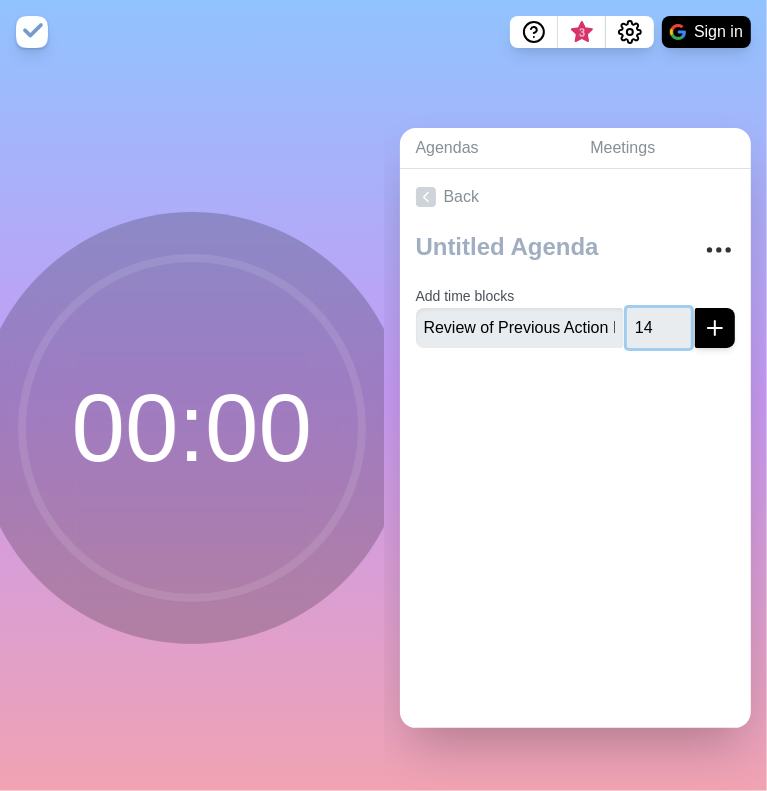 click on "14" at bounding box center [659, 328] 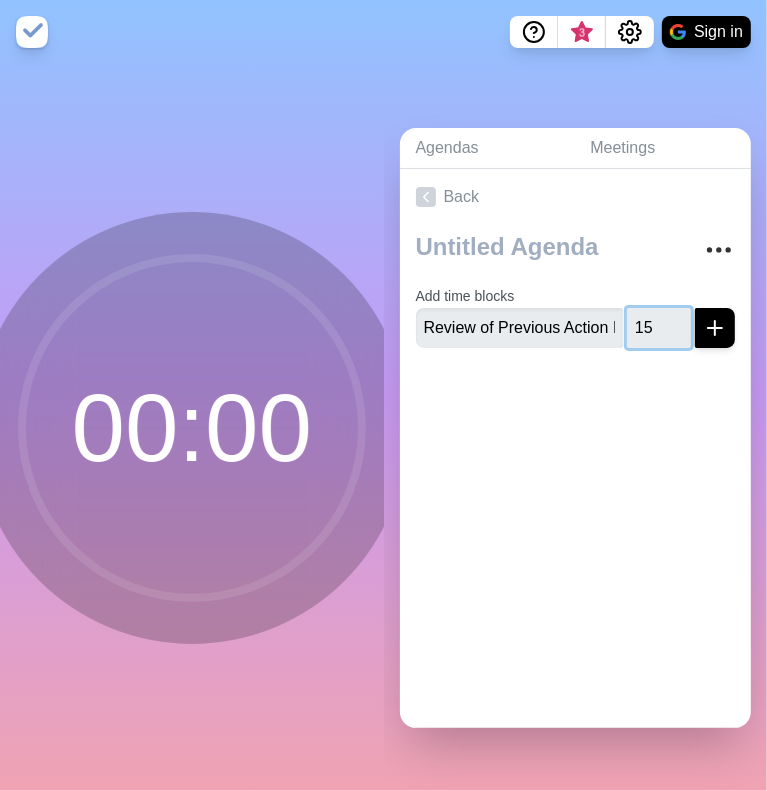 click on "15" at bounding box center (659, 328) 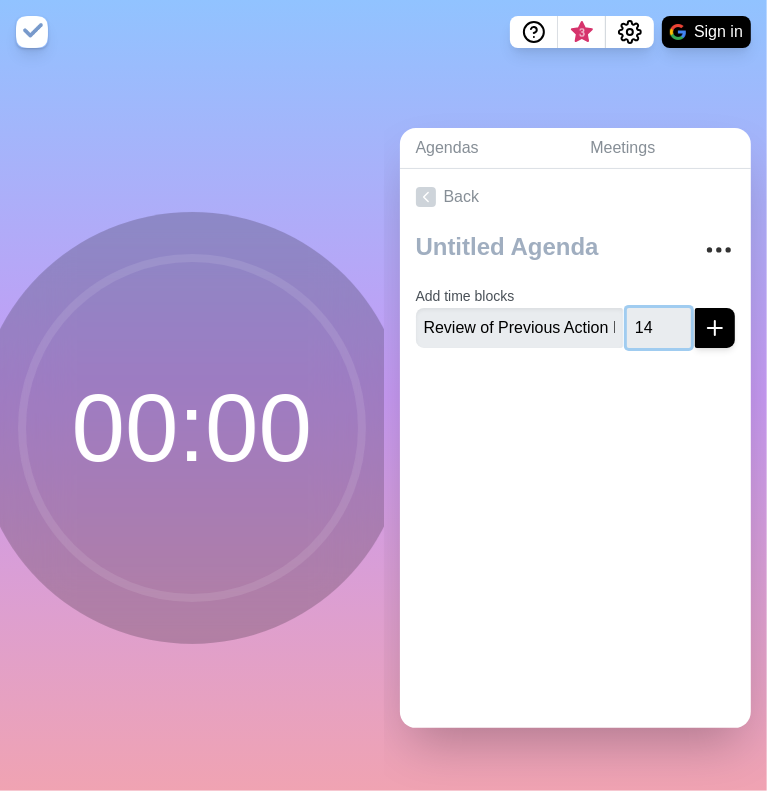 click on "14" at bounding box center [659, 328] 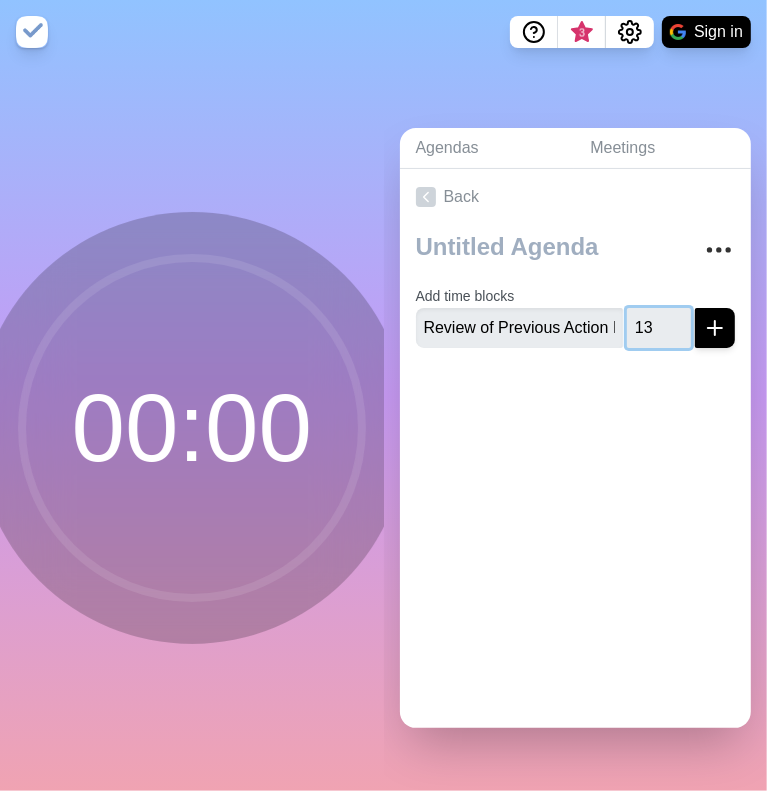 click on "13" at bounding box center (659, 328) 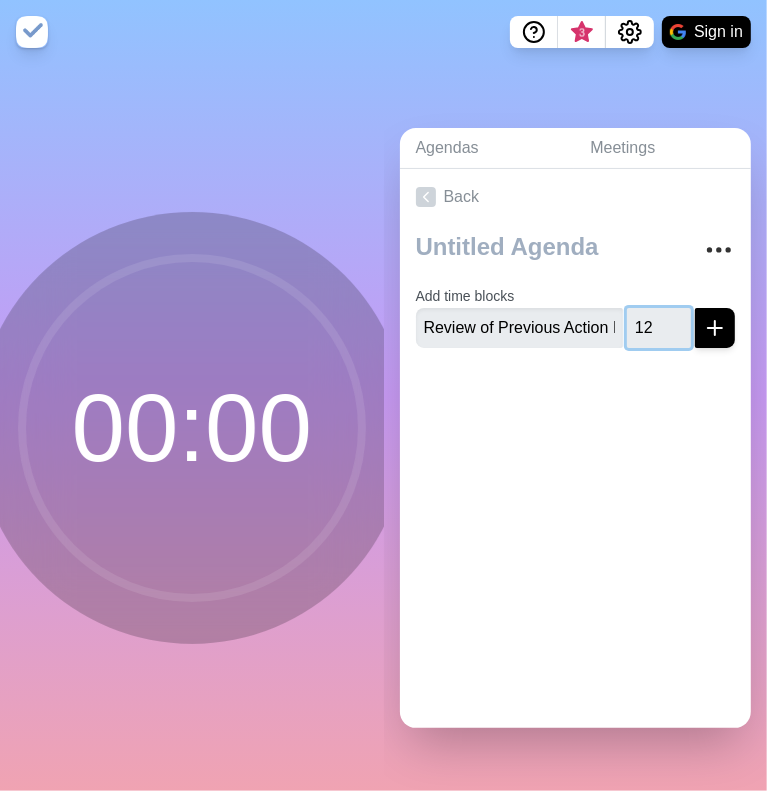 click on "12" at bounding box center (659, 328) 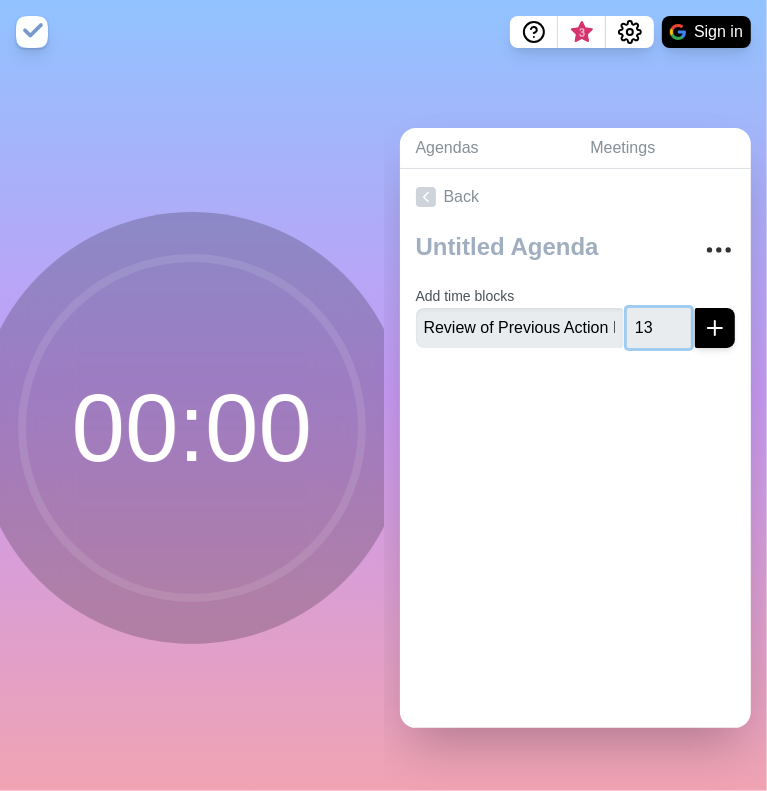 click on "13" at bounding box center (659, 328) 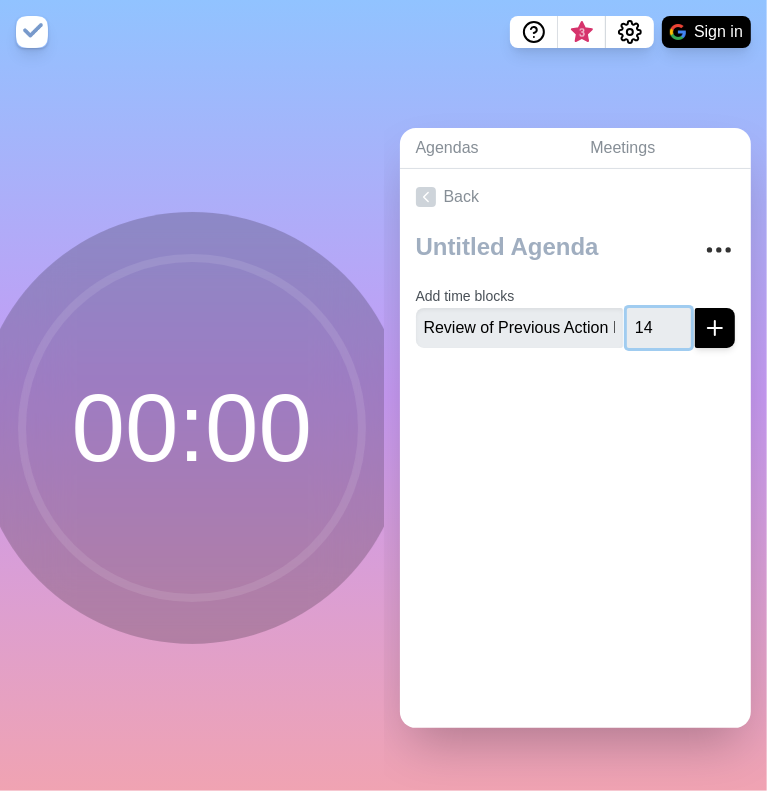 click on "14" at bounding box center [659, 328] 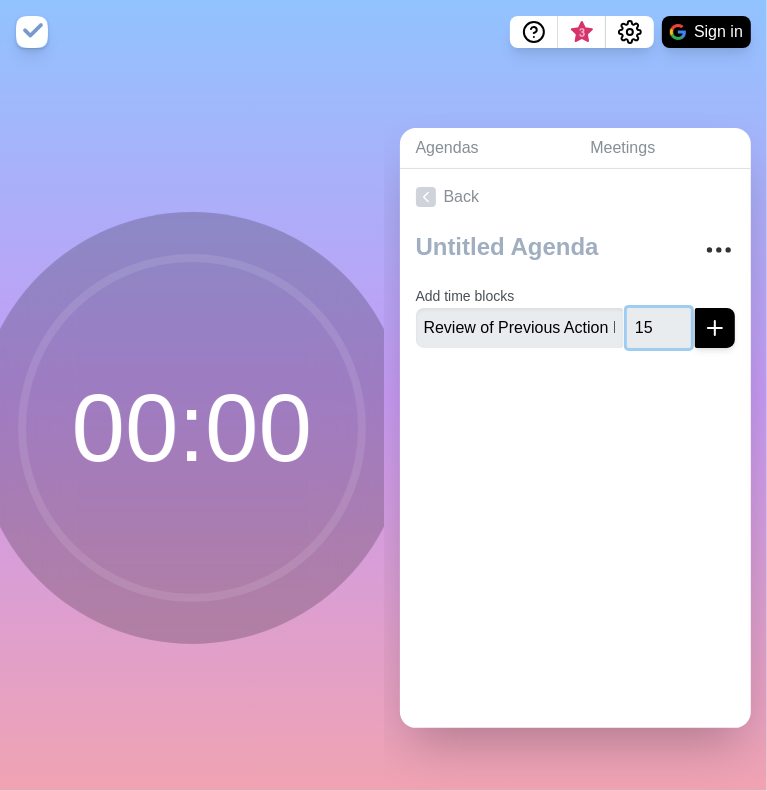 type on "15" 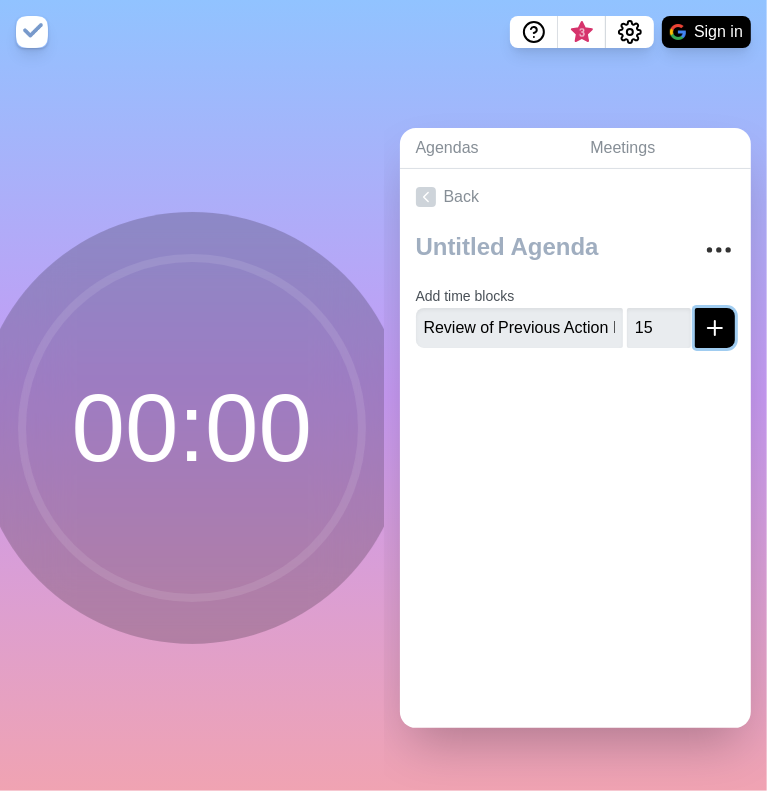 click 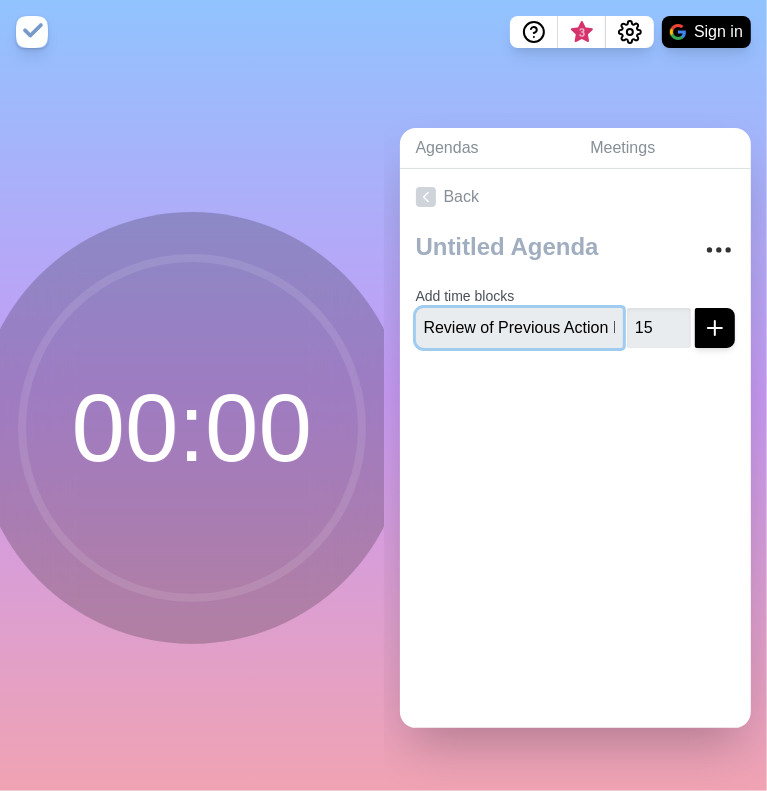 type 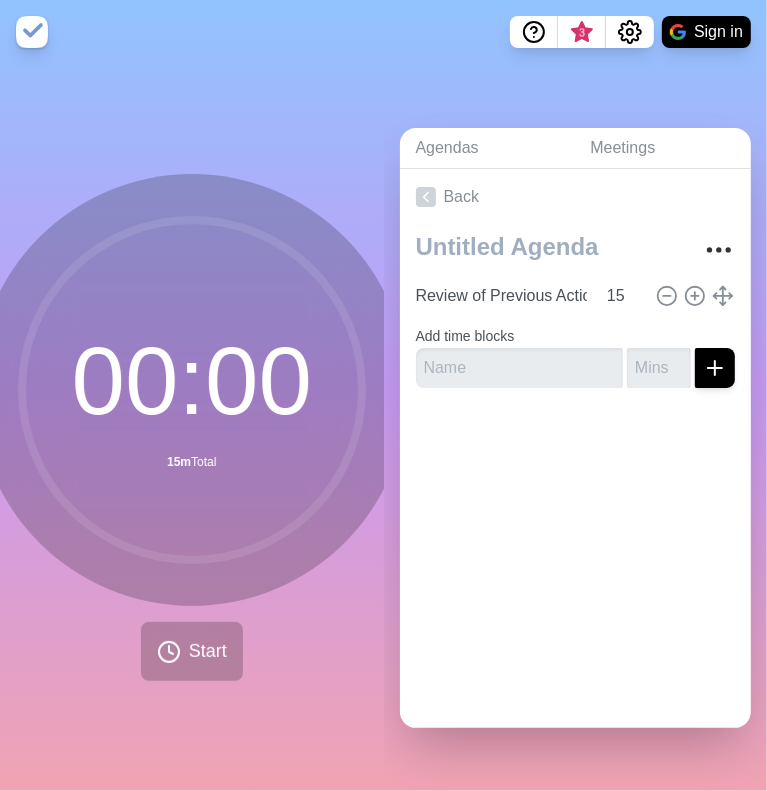 scroll, scrollTop: 0, scrollLeft: 0, axis: both 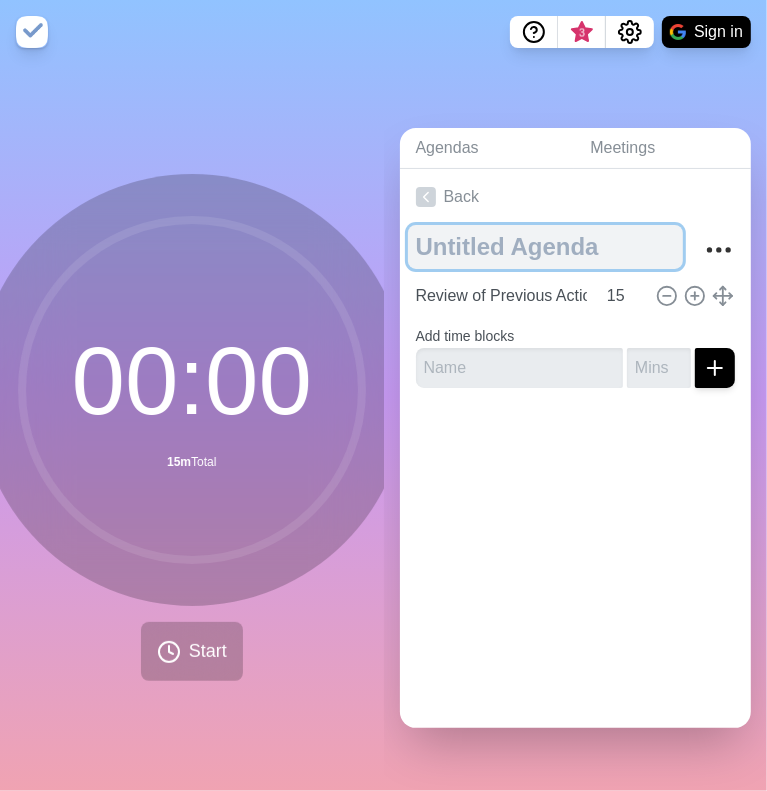 click at bounding box center [546, 247] 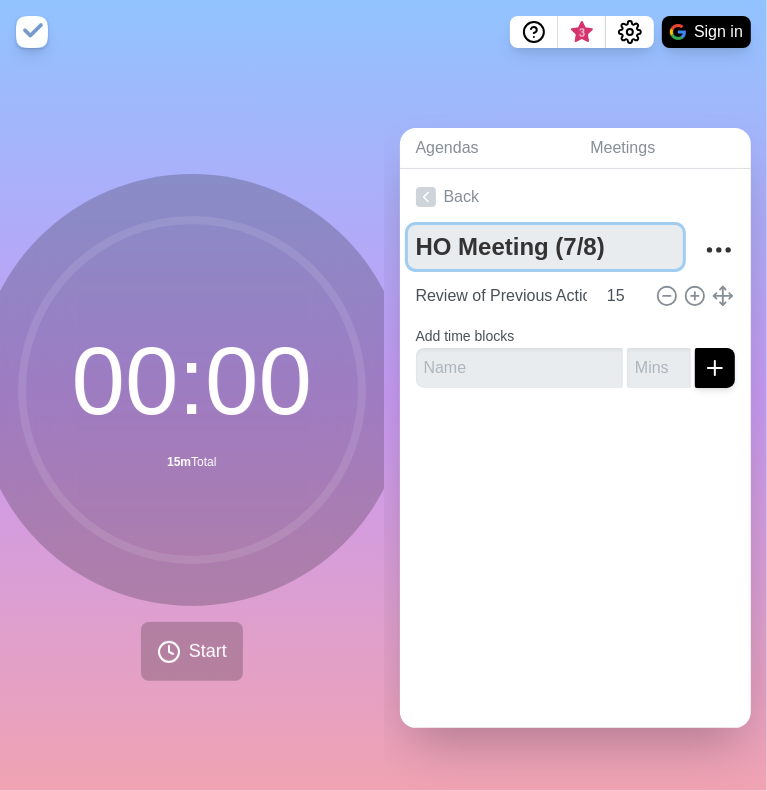 type on "HO Meeting (7/8)" 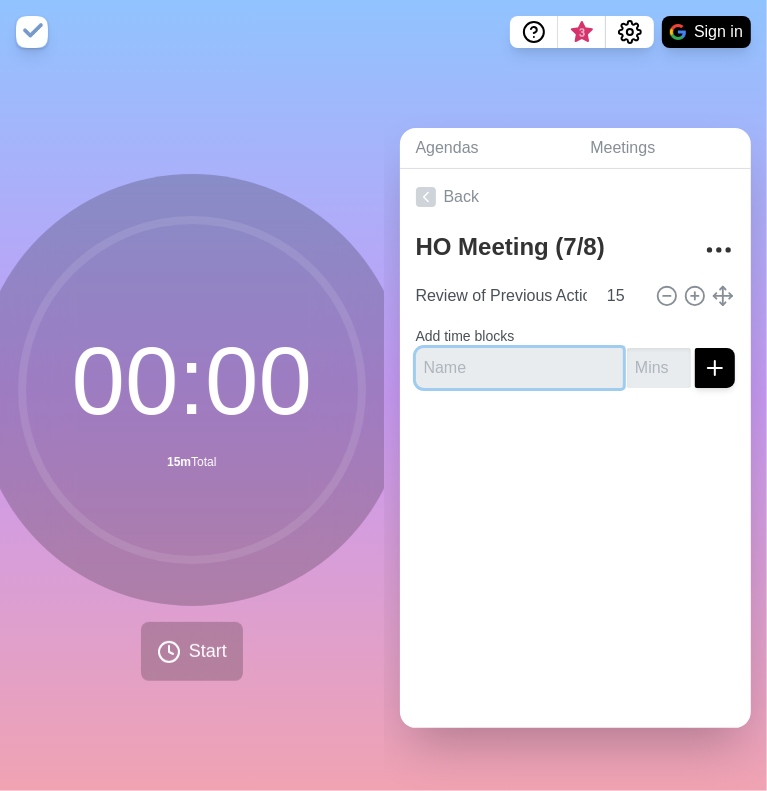 click at bounding box center [520, 368] 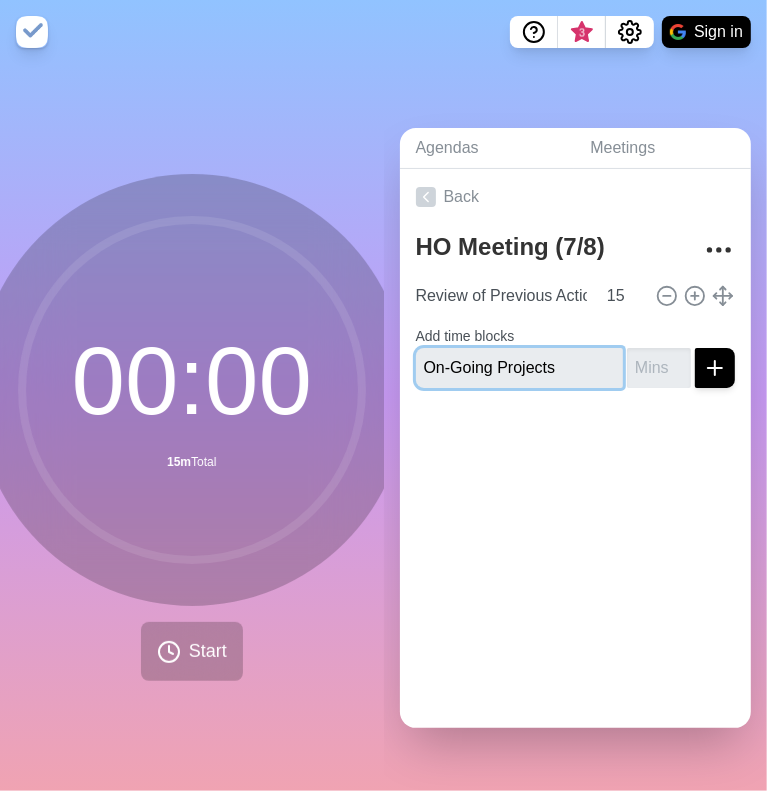 type on "On-Going Projects" 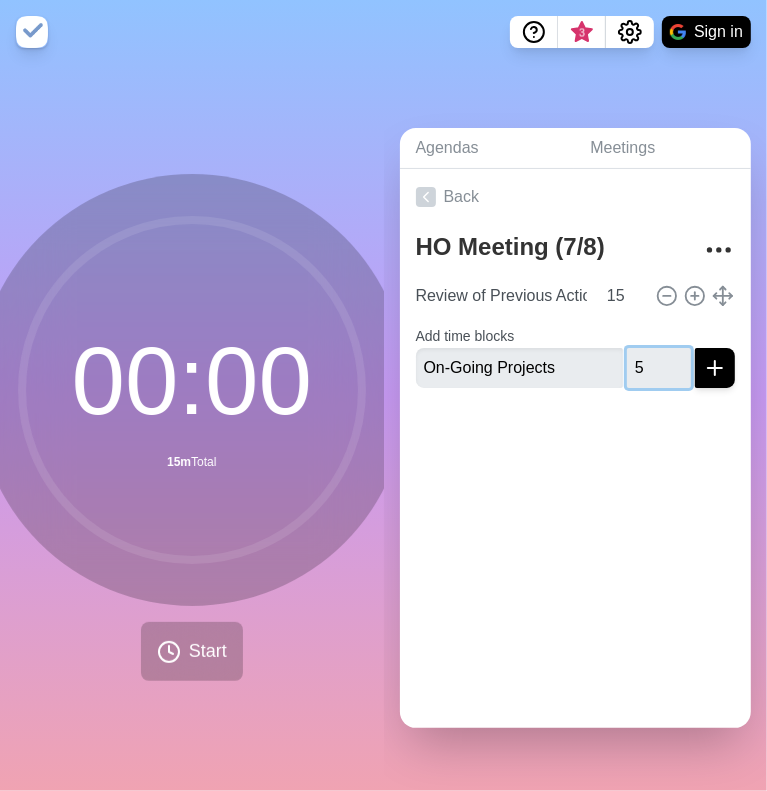 type on "5" 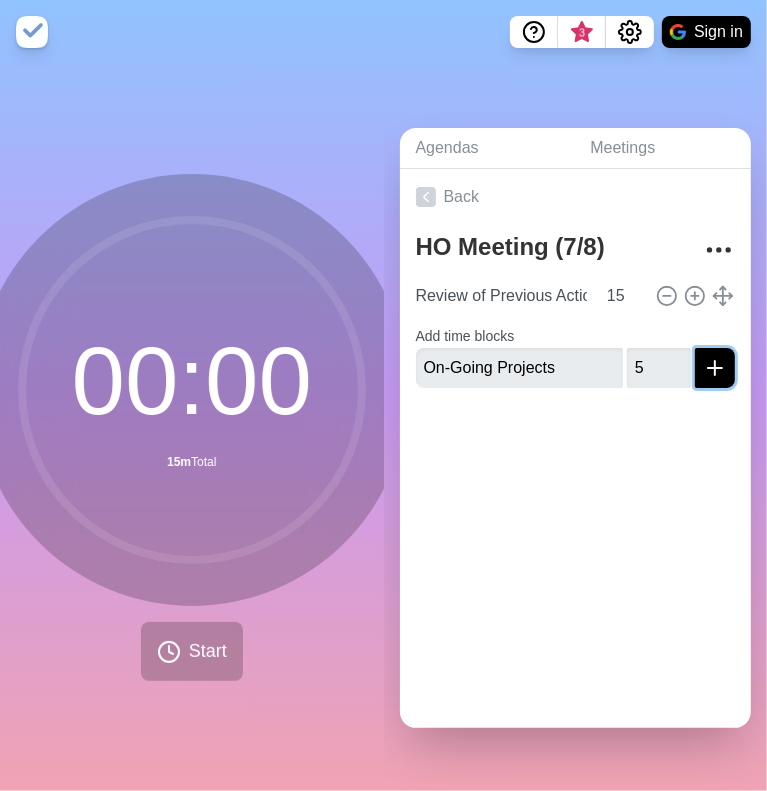 click 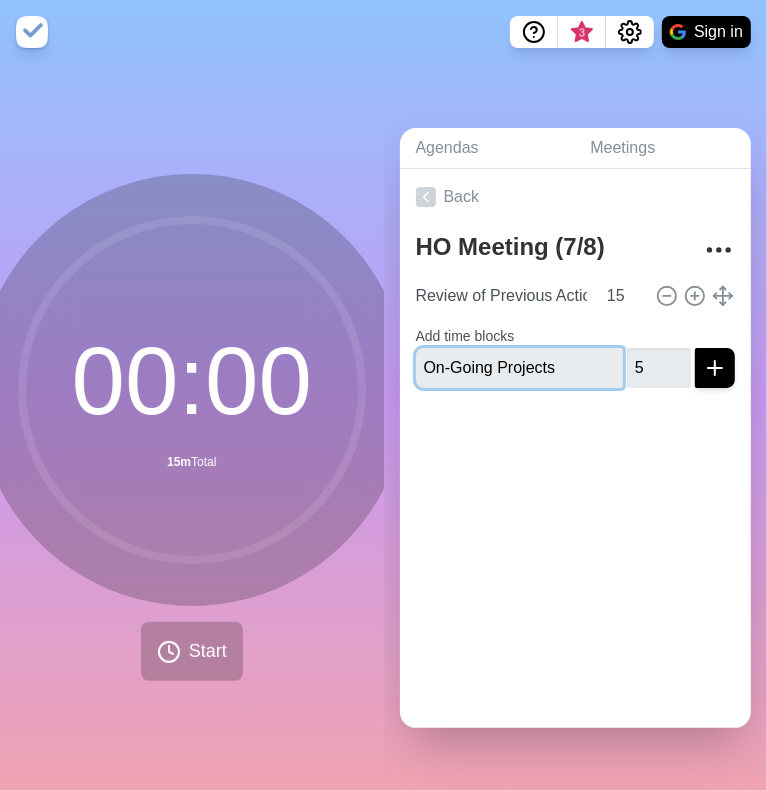 type 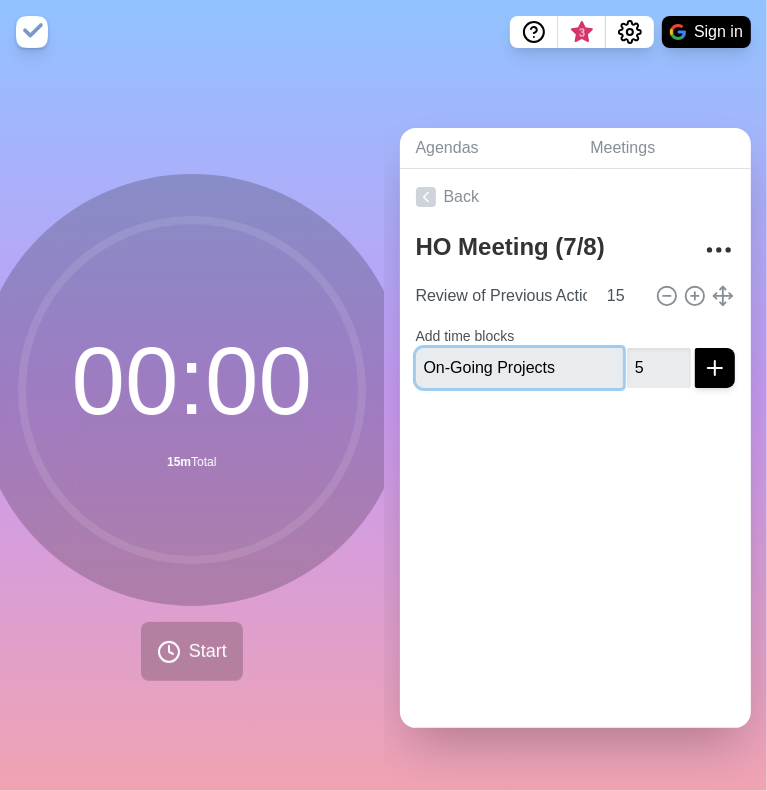 type 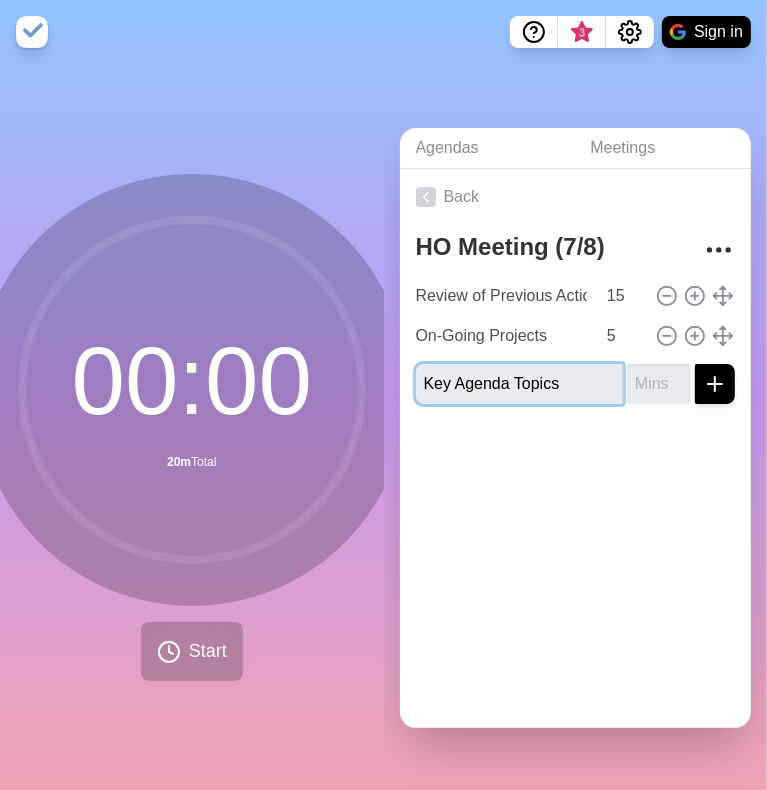 type on "Key Agenda Topics" 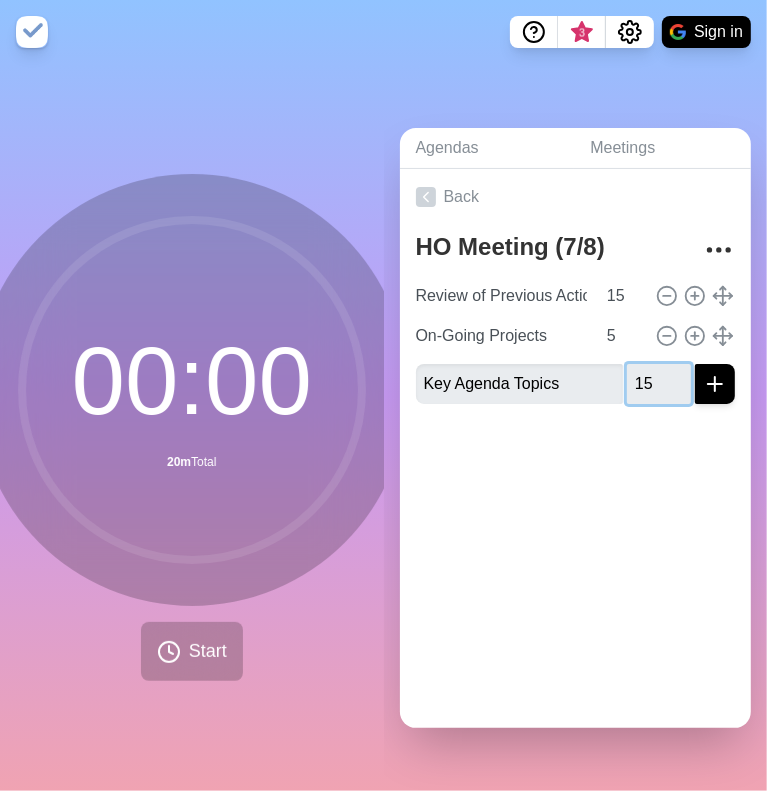 type on "1" 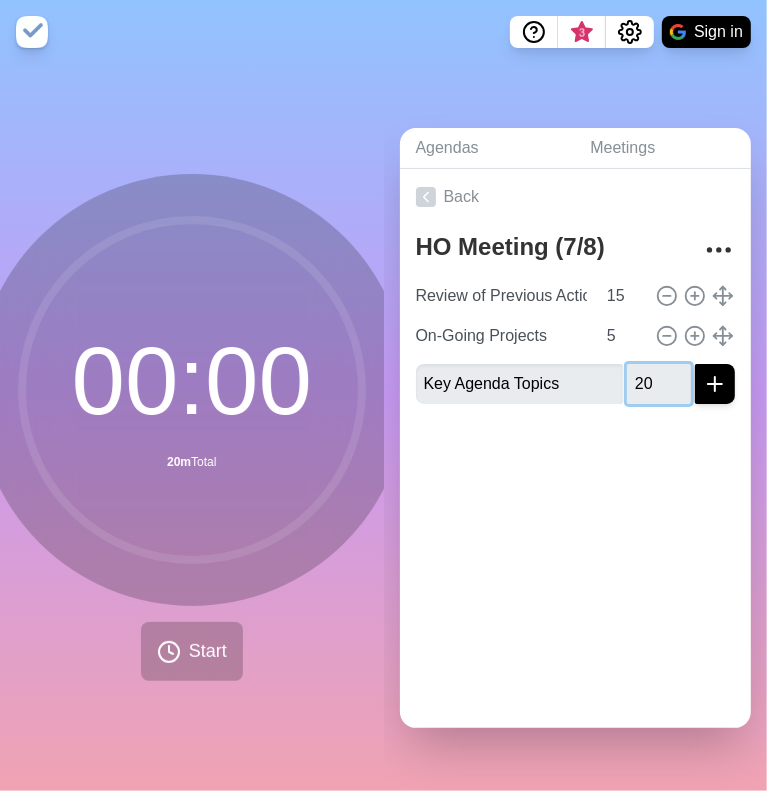 type on "20" 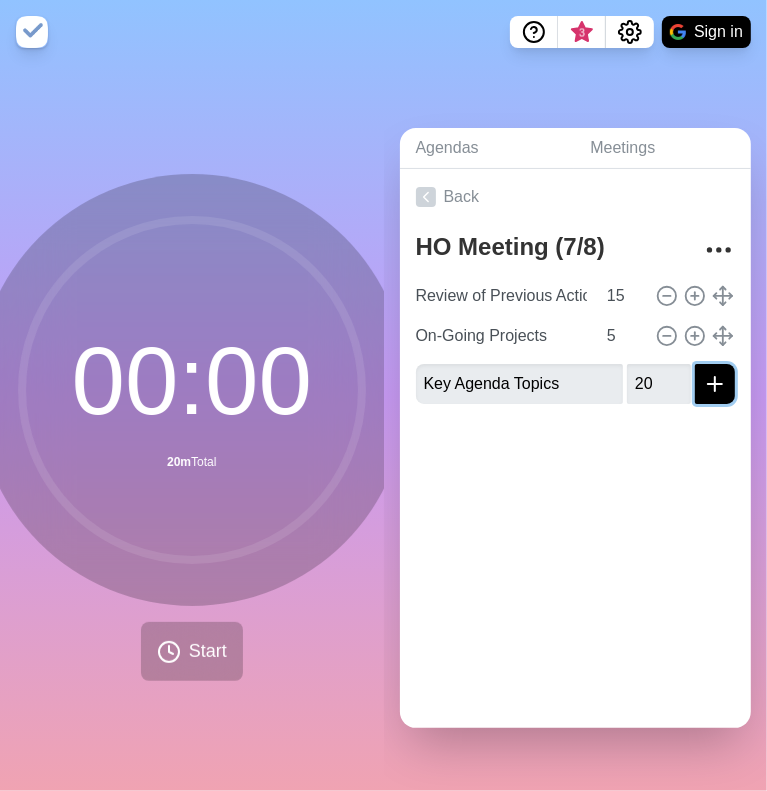 click 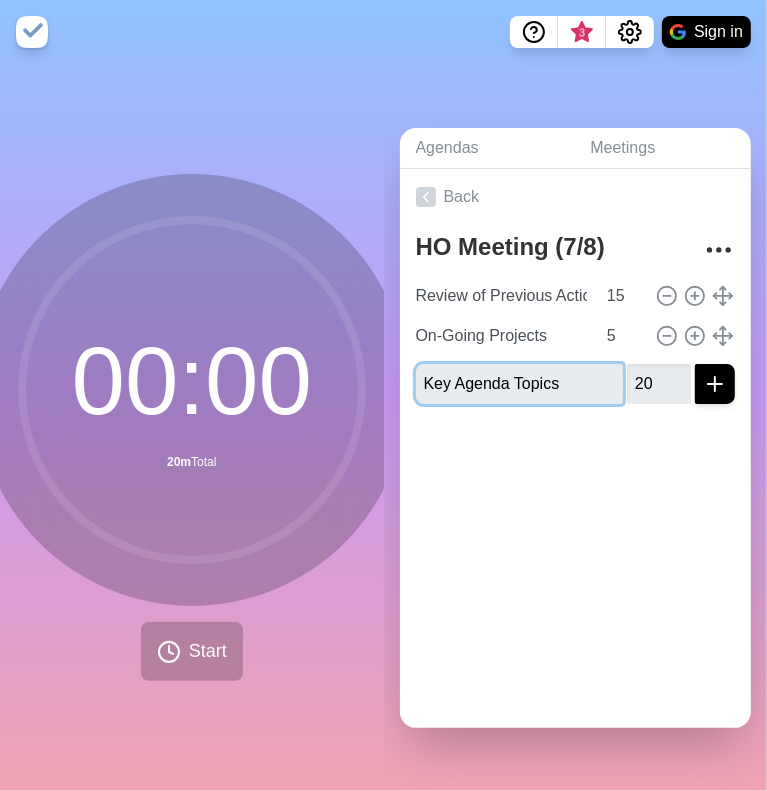 type 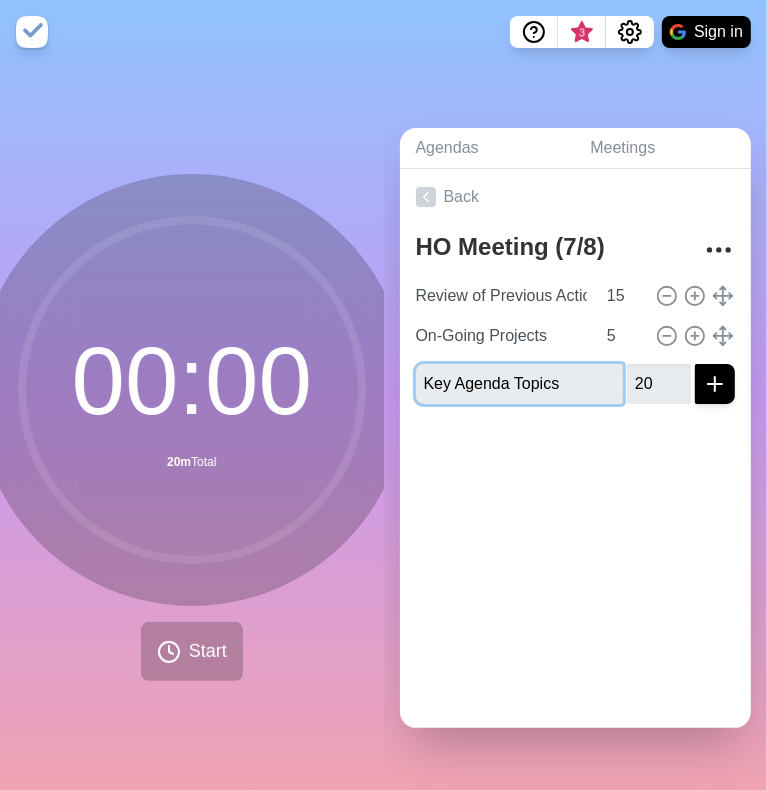 type 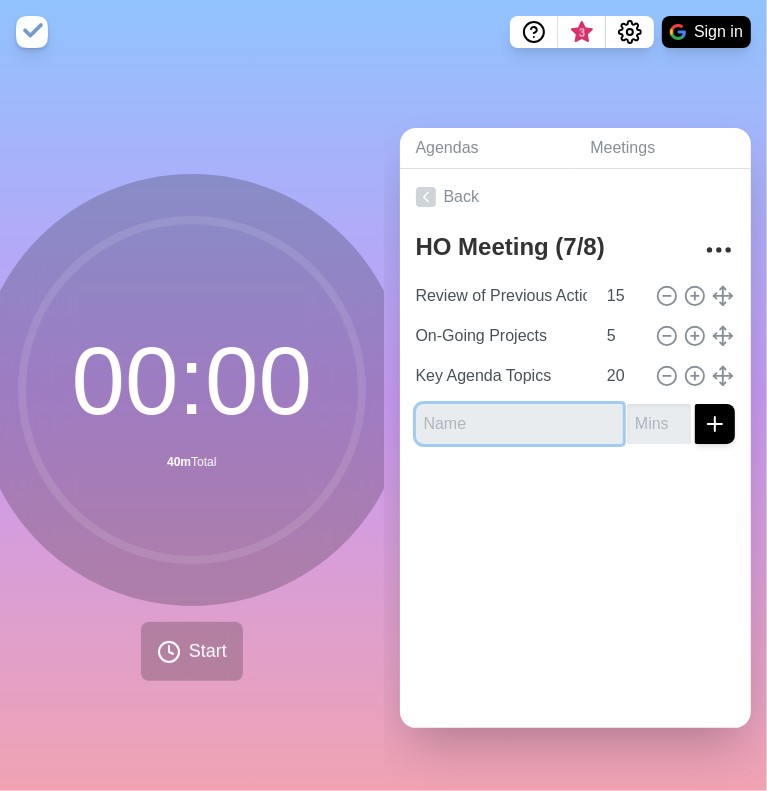 click at bounding box center [520, 424] 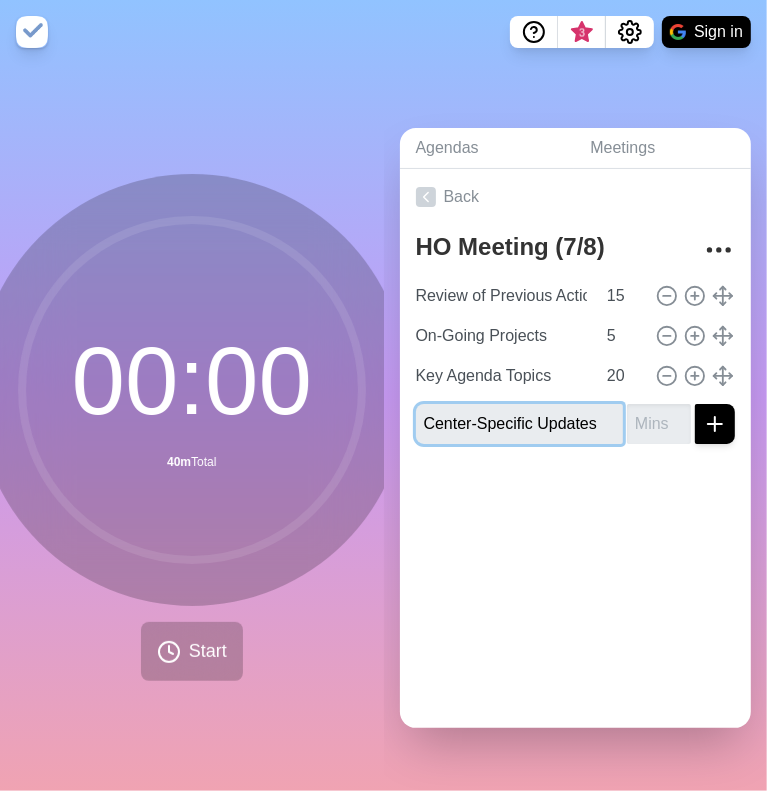 scroll, scrollTop: 0, scrollLeft: 8, axis: horizontal 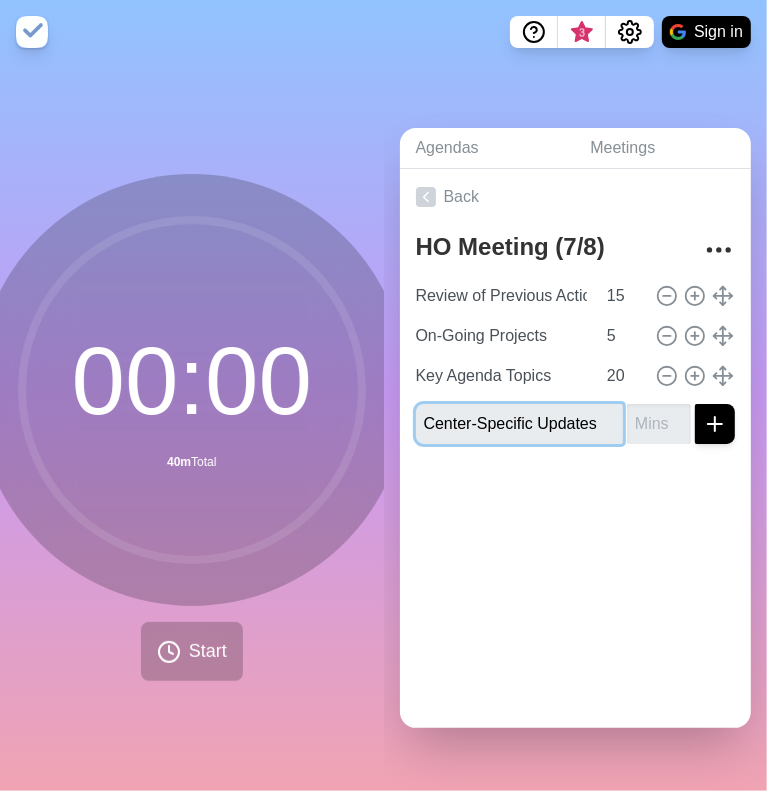 type on "Center-Specific Updates" 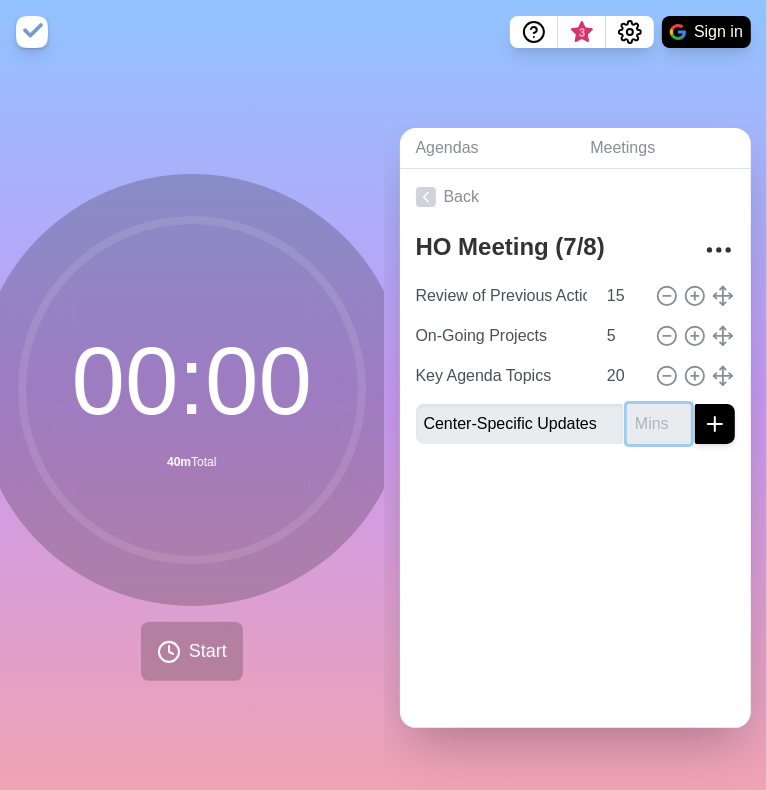 scroll, scrollTop: 0, scrollLeft: 0, axis: both 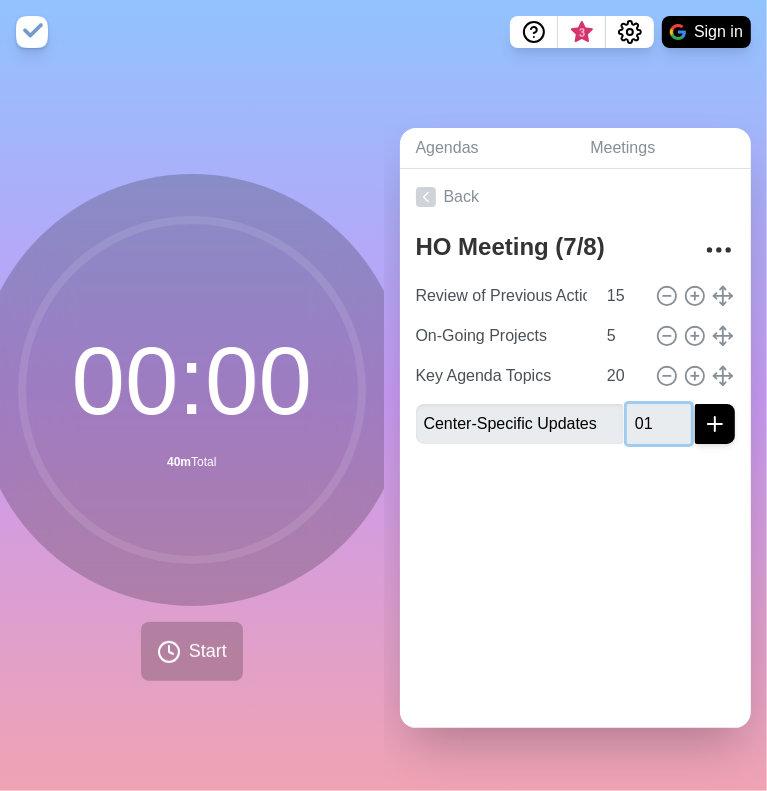 type on "0" 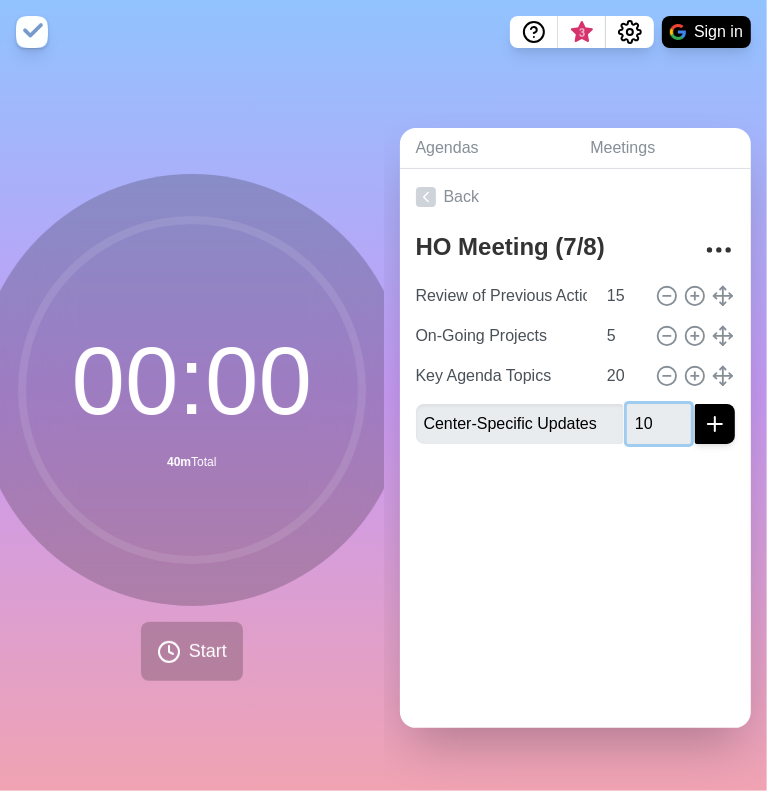 type on "10" 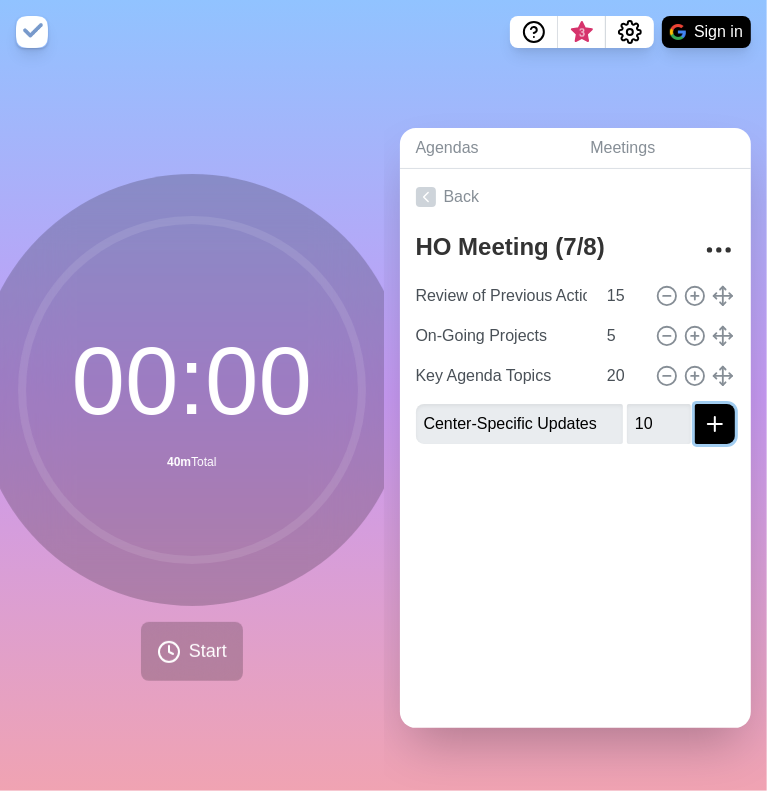 click at bounding box center (715, 424) 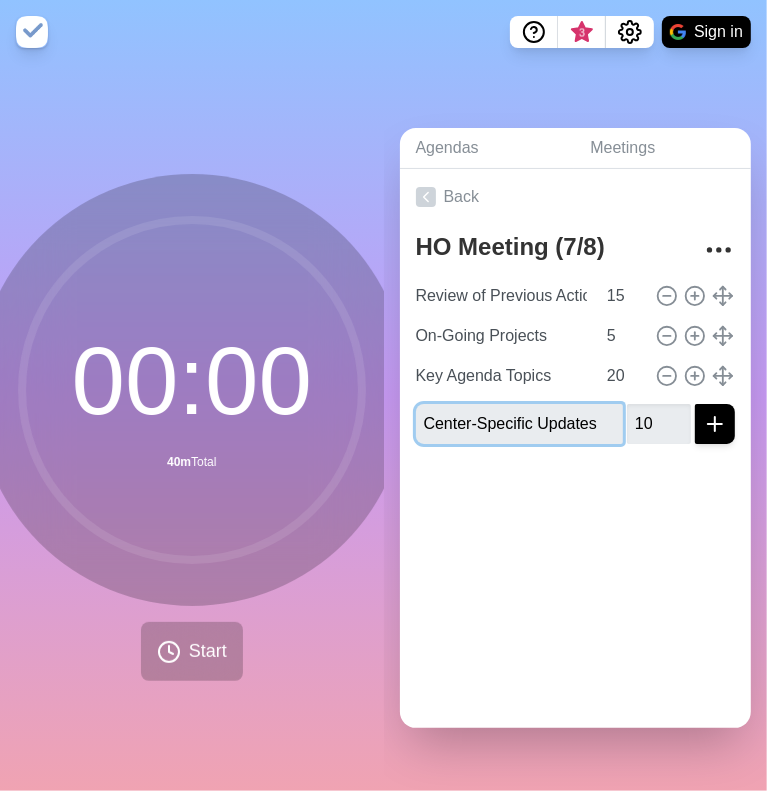 type 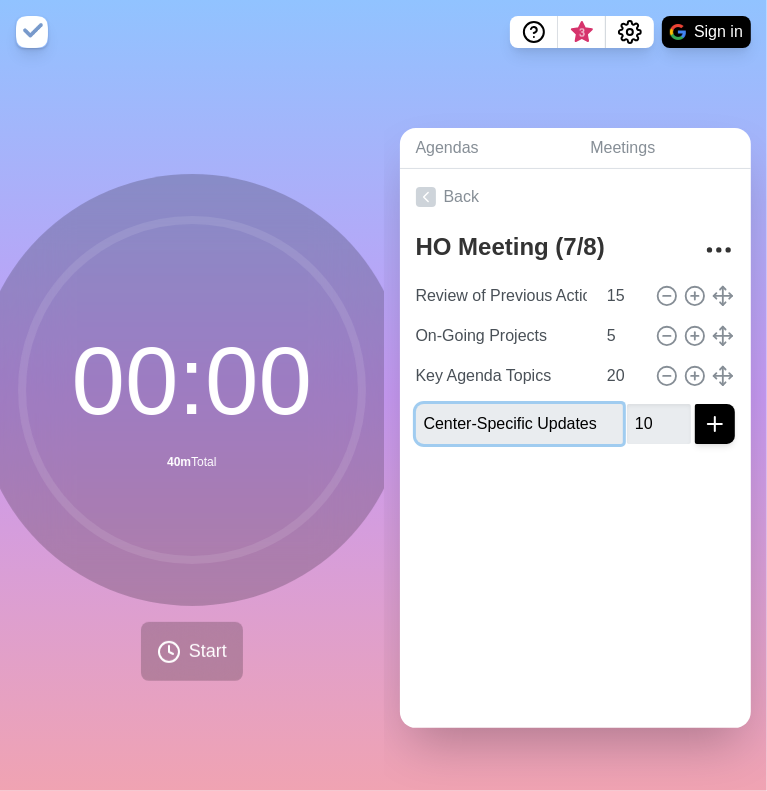 type 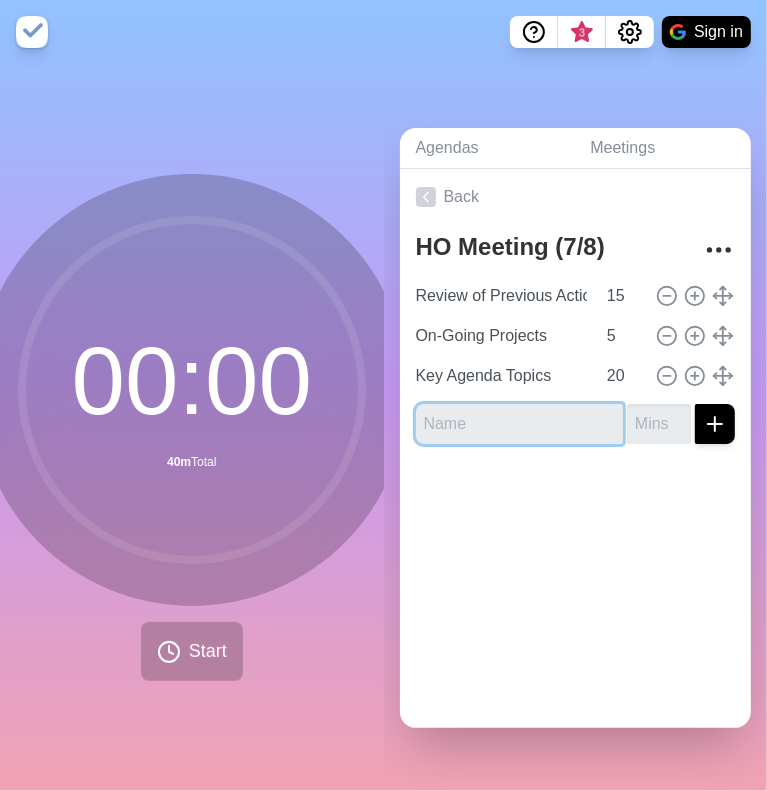 scroll, scrollTop: 0, scrollLeft: 0, axis: both 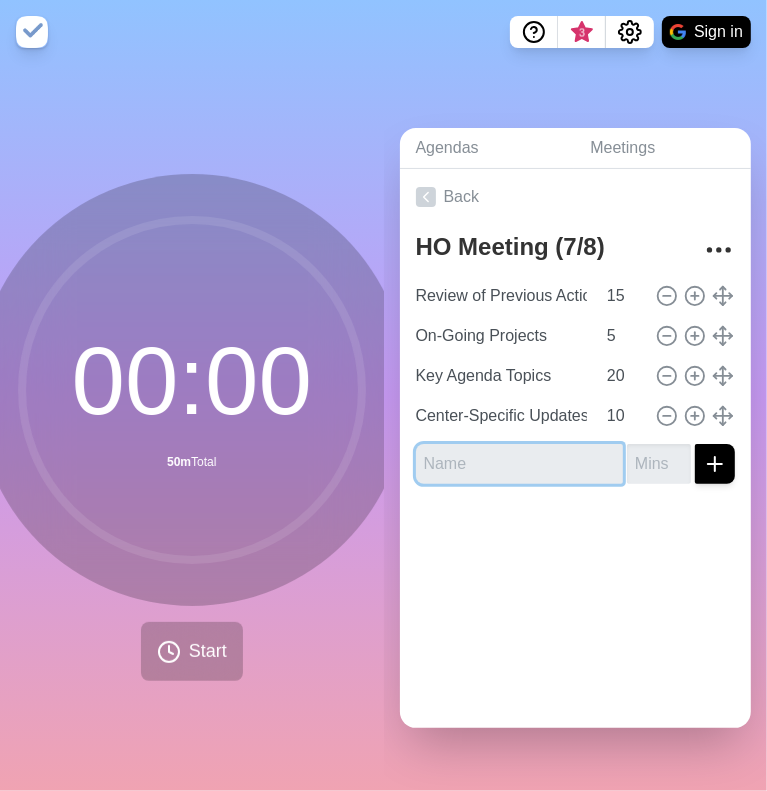 click at bounding box center [520, 464] 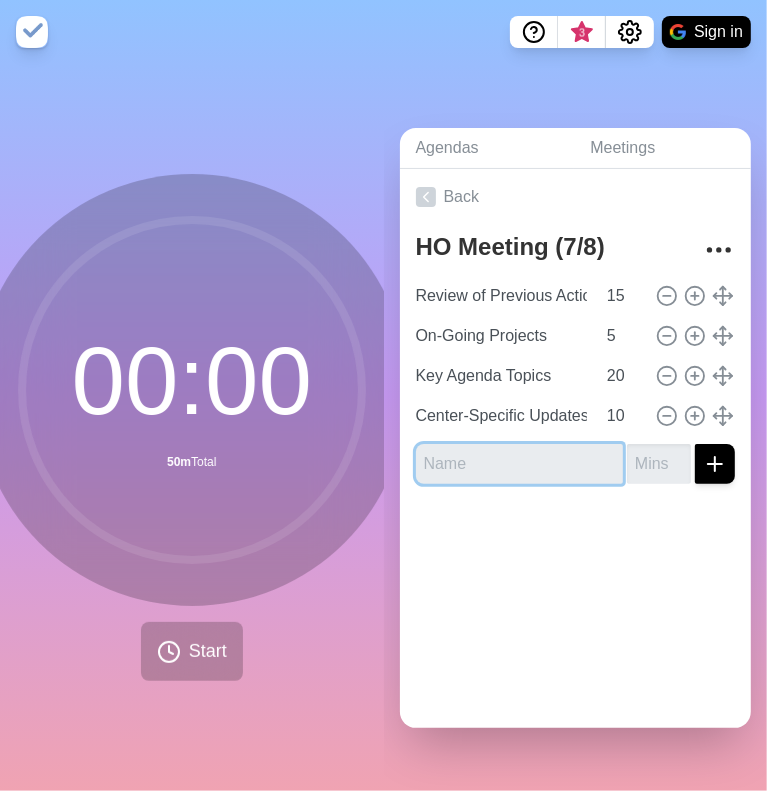 click at bounding box center (520, 464) 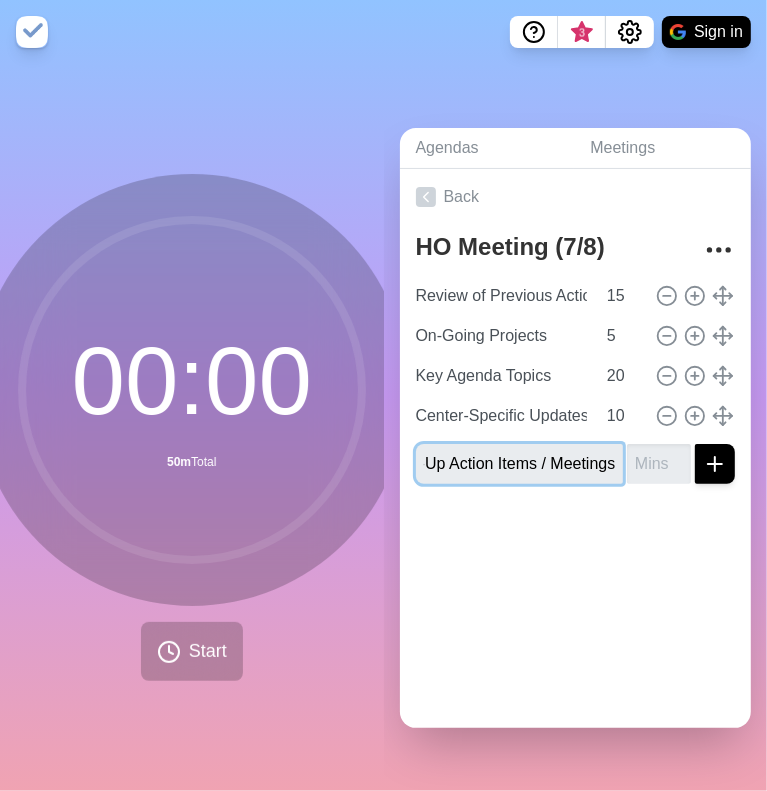 scroll, scrollTop: 0, scrollLeft: 84, axis: horizontal 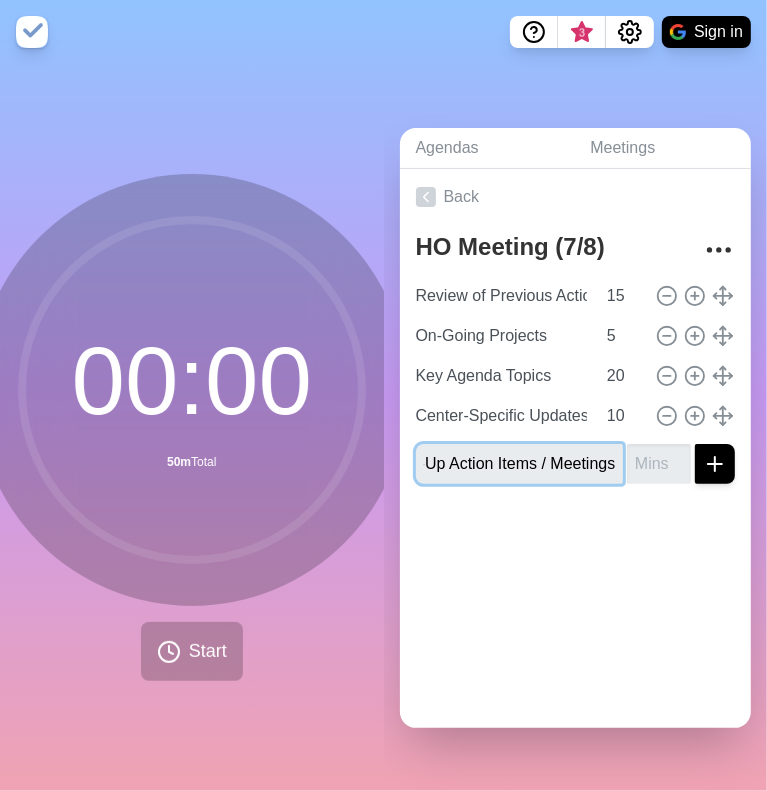 type on "Follow-Up Action Items / Meetings" 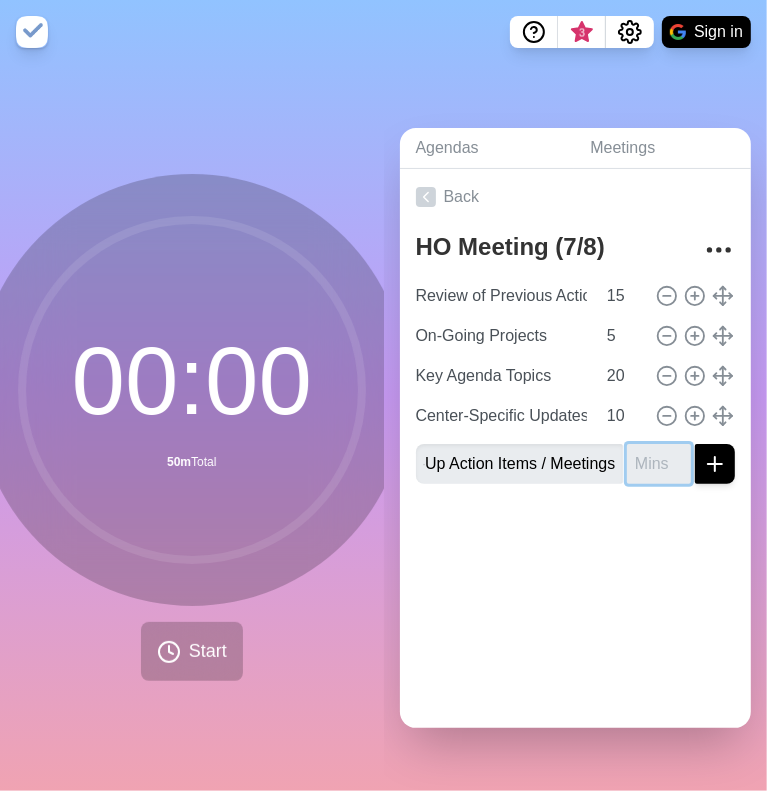 scroll, scrollTop: 0, scrollLeft: 0, axis: both 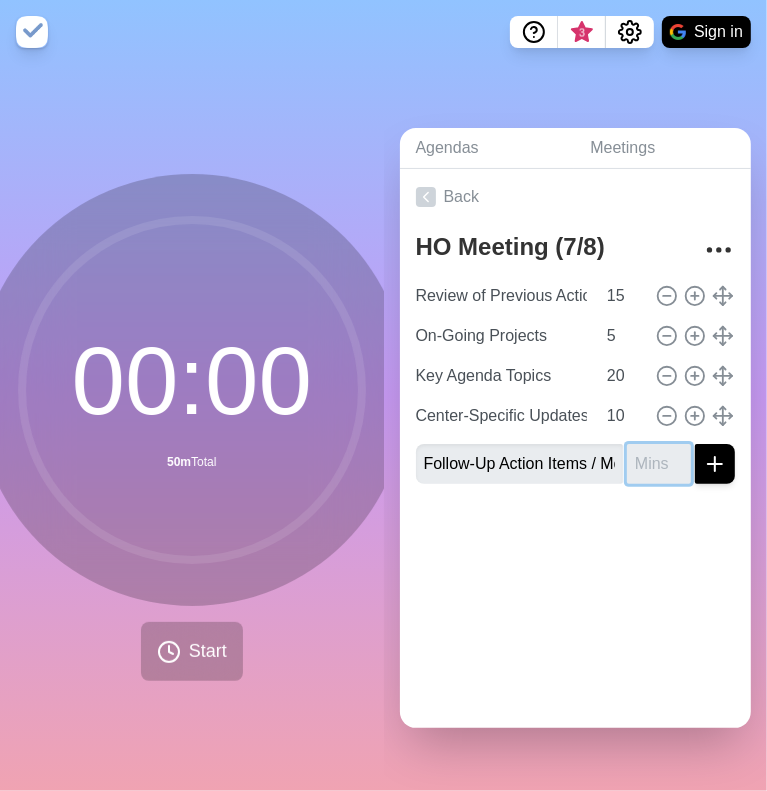 type on "5" 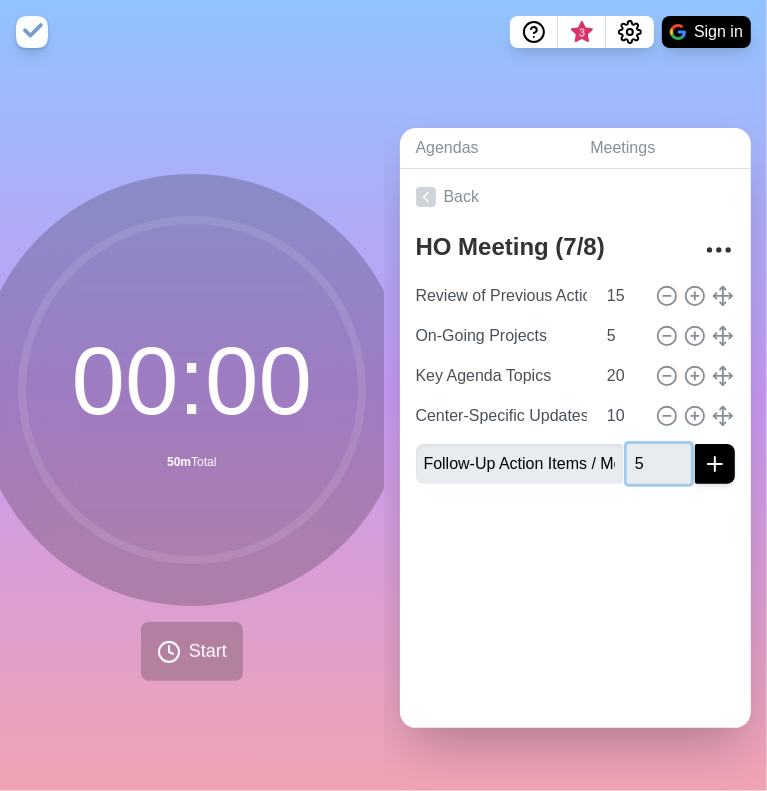 type on "5" 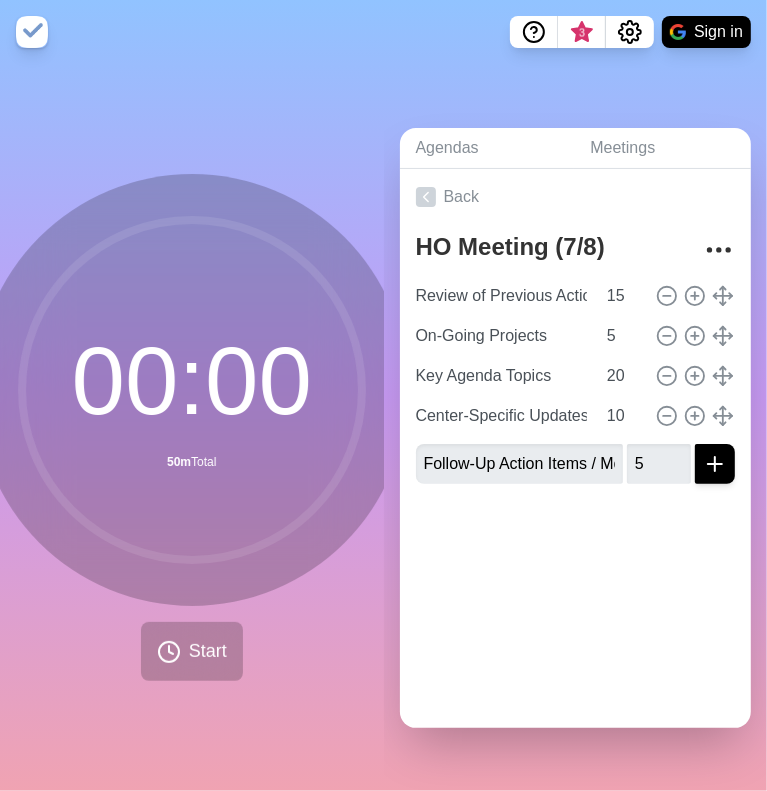 click 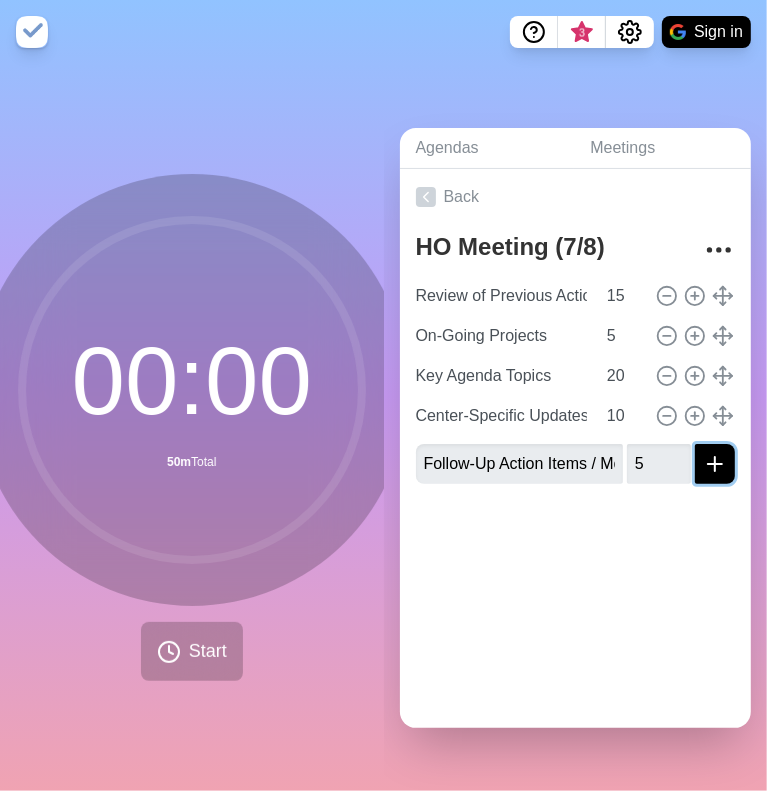 click at bounding box center [715, 464] 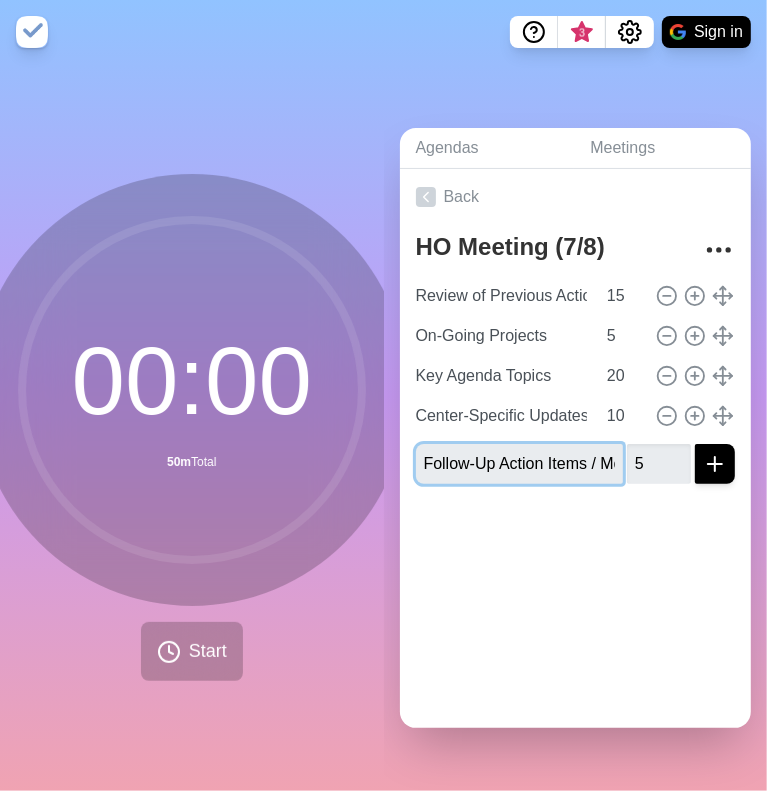 type 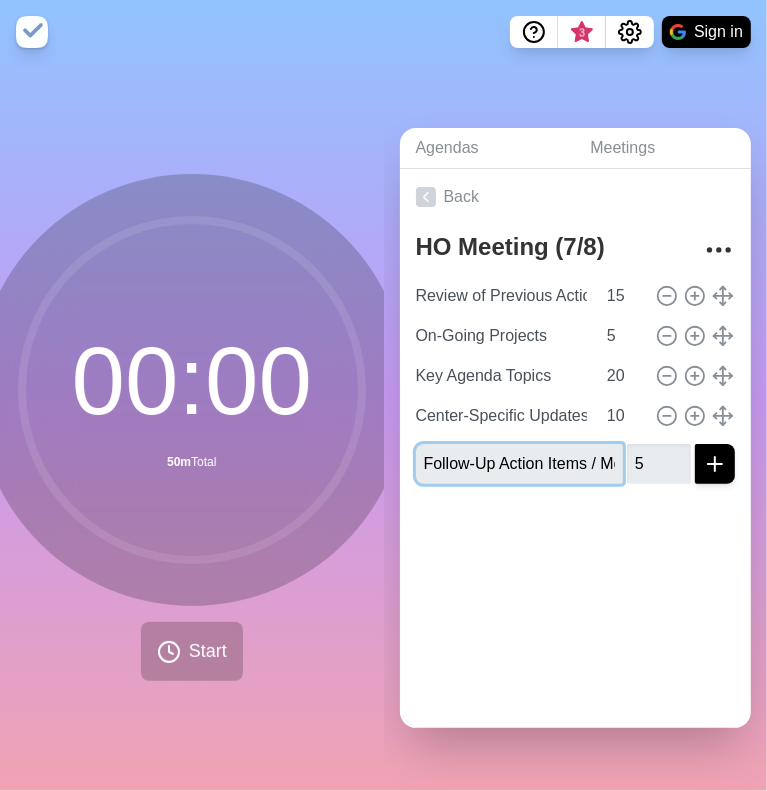 type 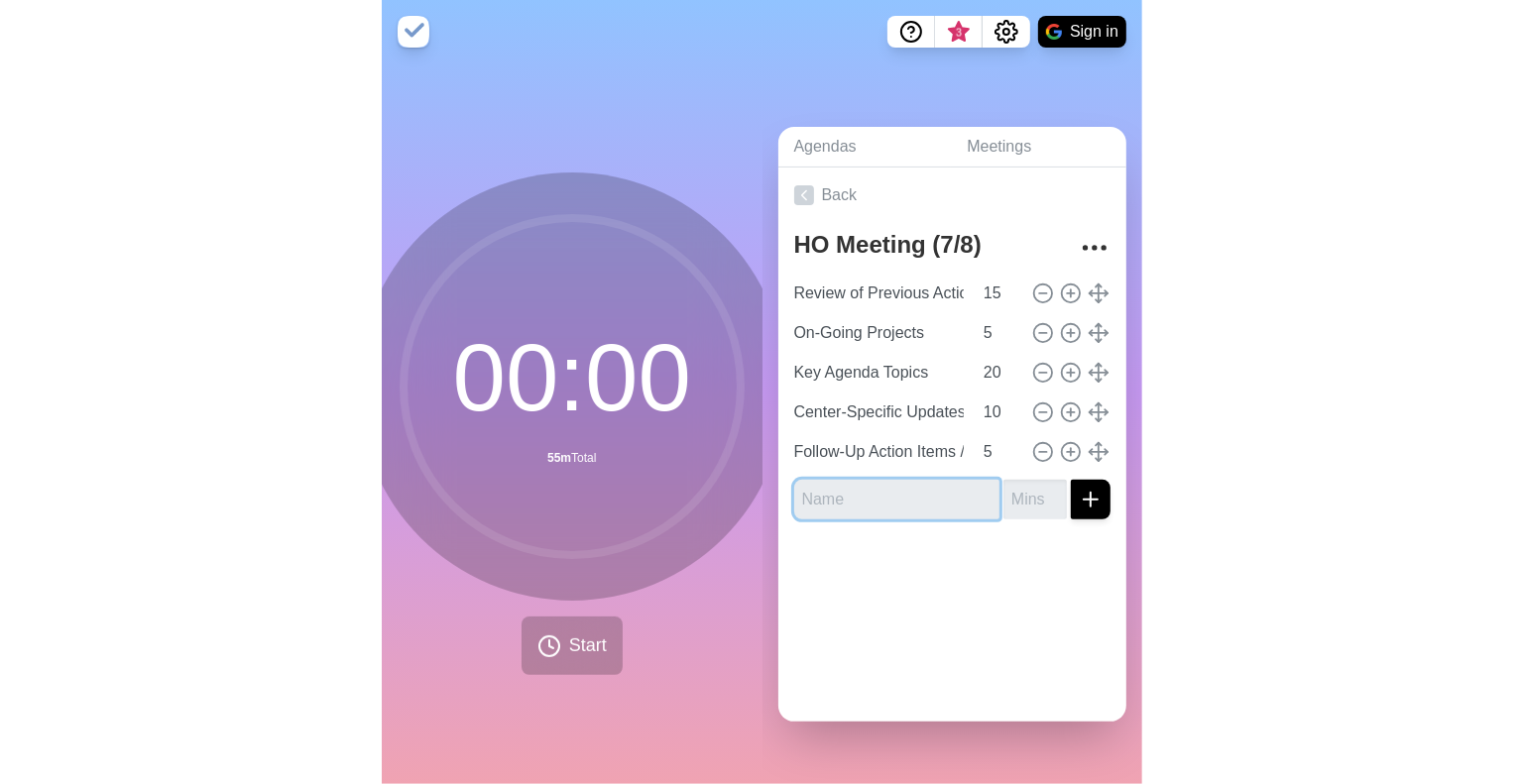 scroll, scrollTop: 0, scrollLeft: 0, axis: both 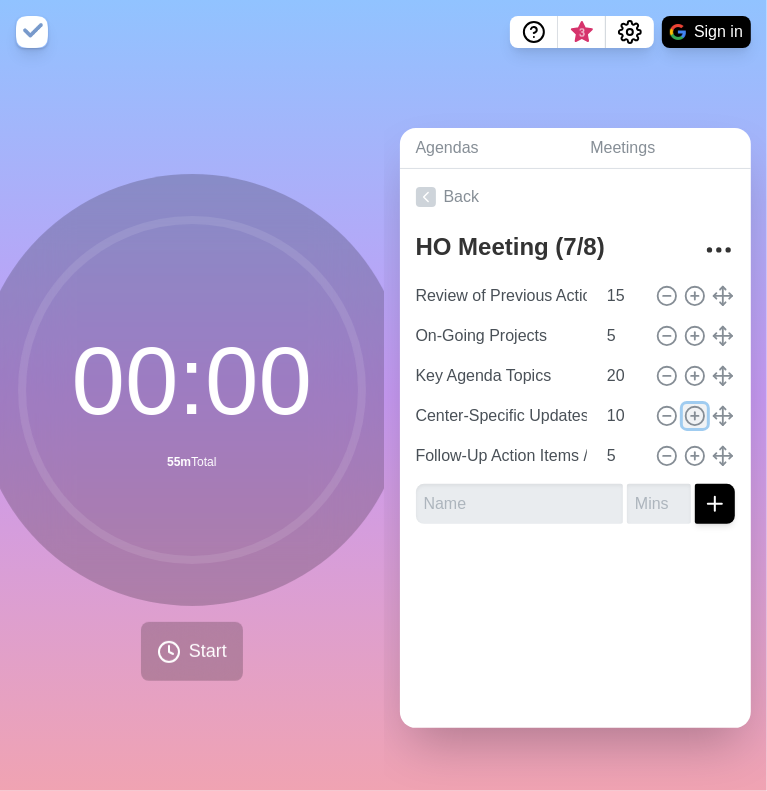 click 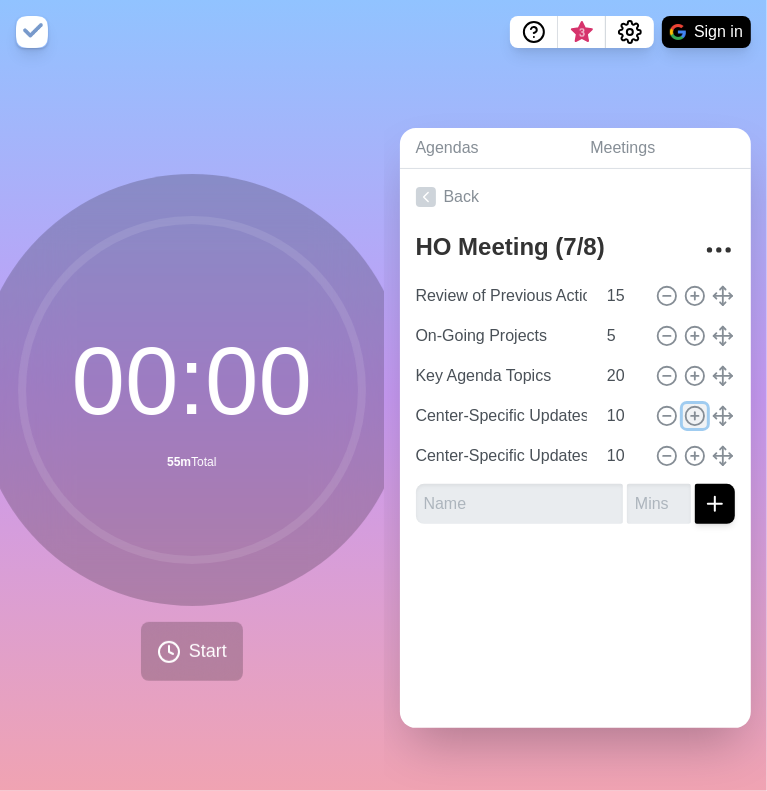 click 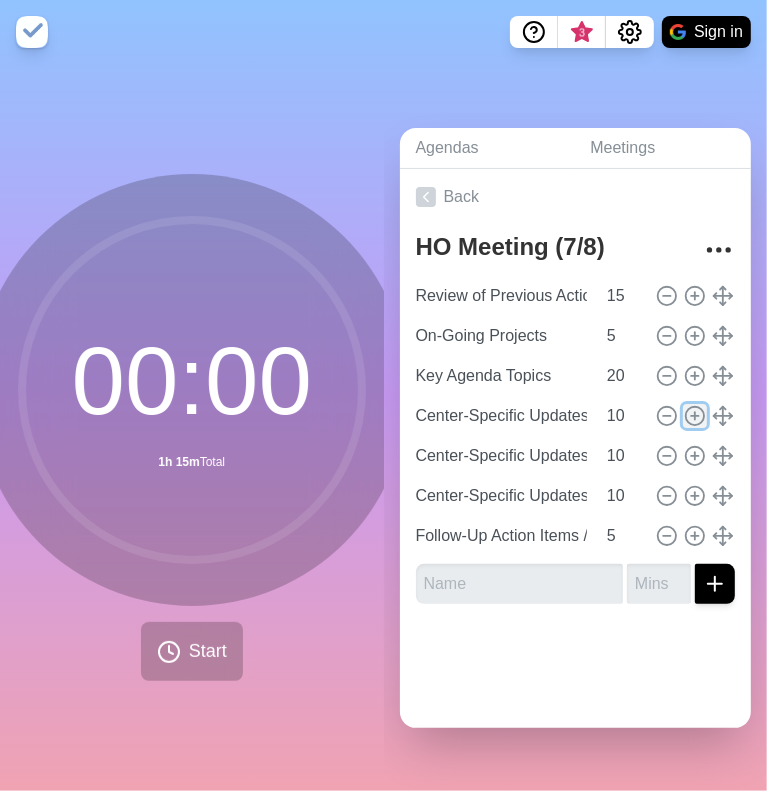 click 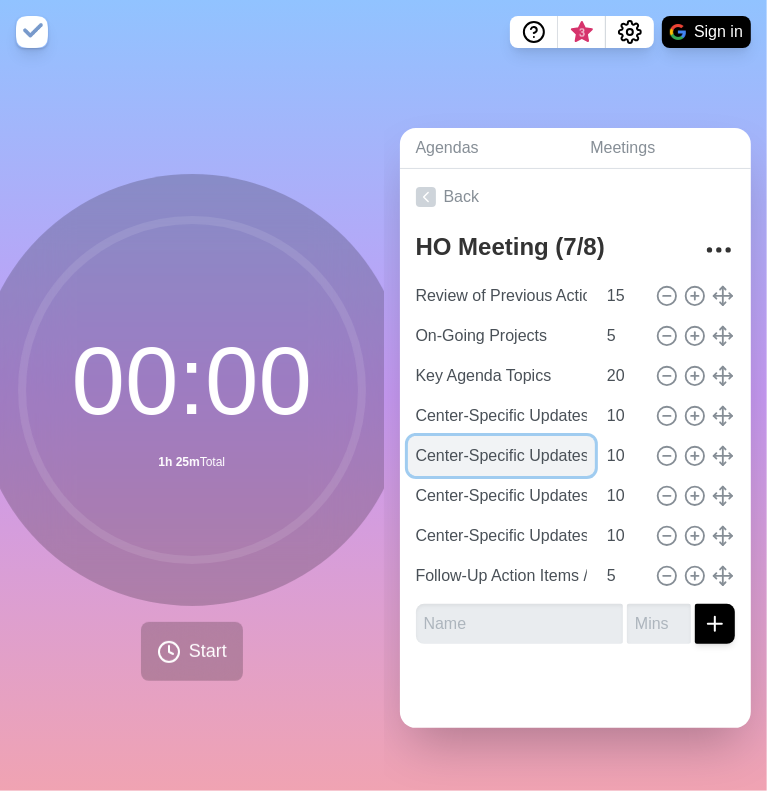click on "Center-Specific Updates" at bounding box center (502, 456) 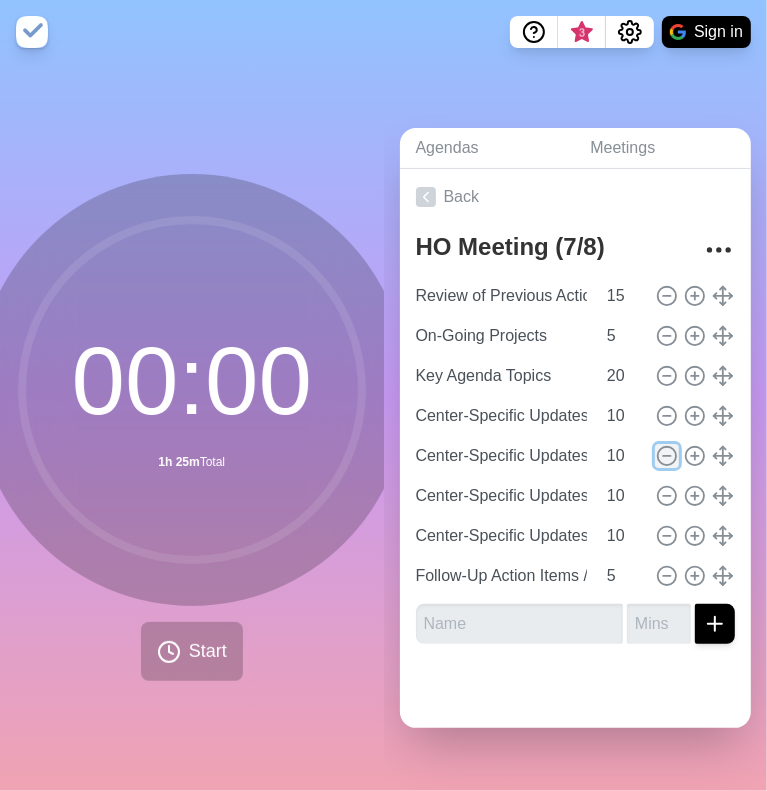 click 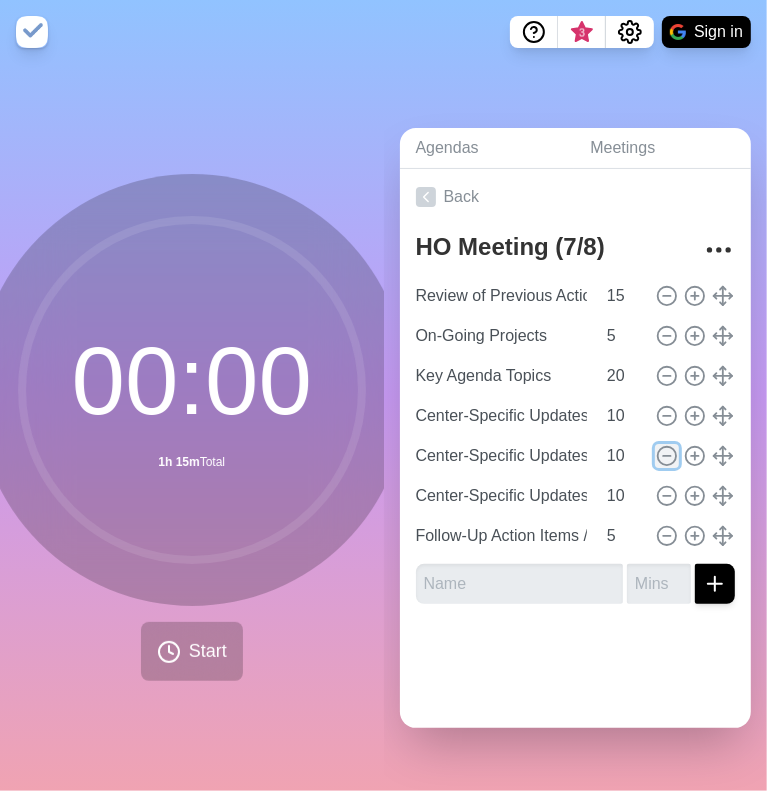 click 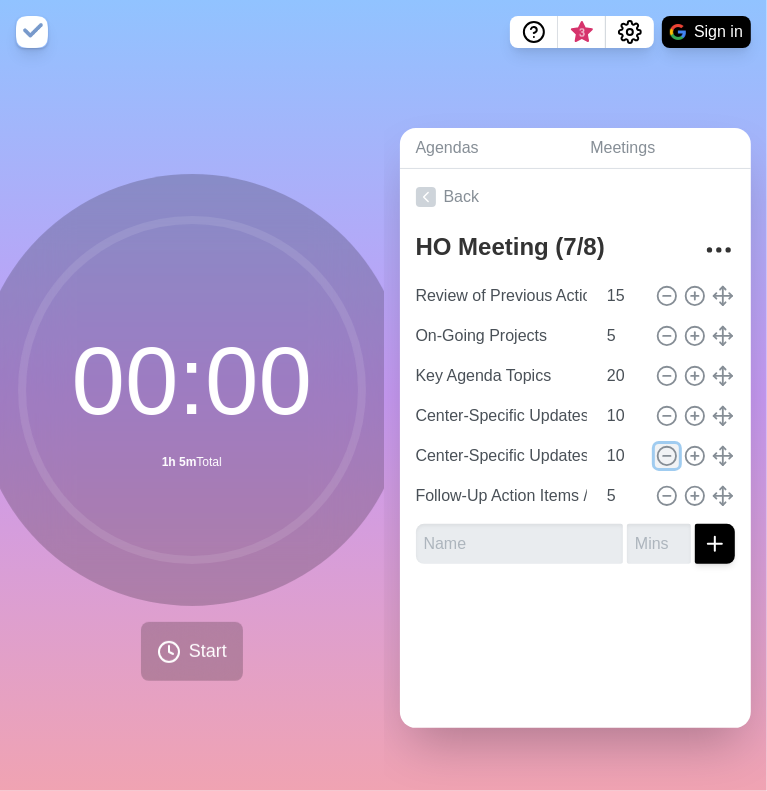 click 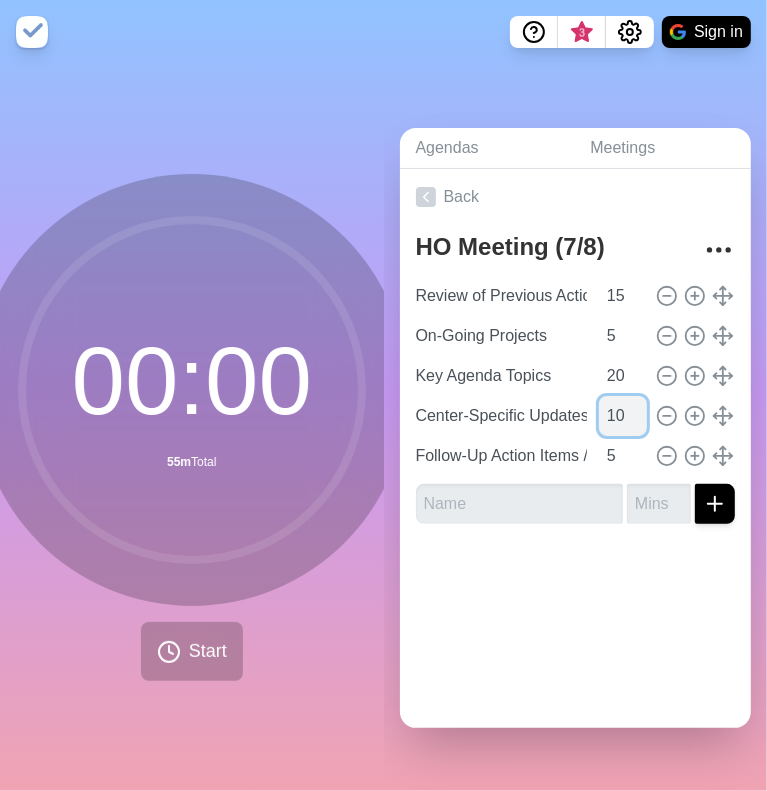 click on "10" at bounding box center [623, 416] 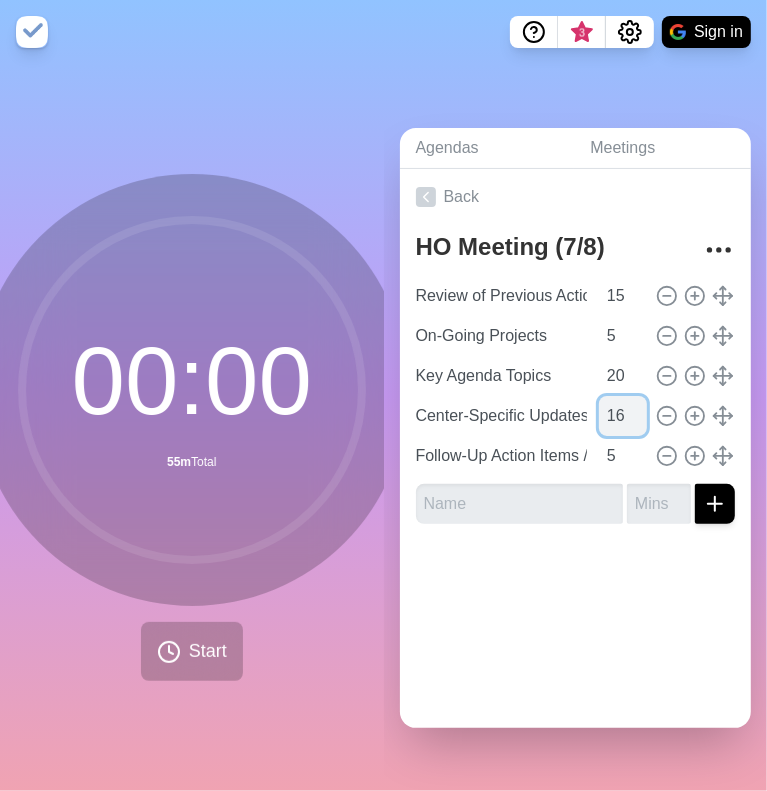 click on "16" at bounding box center (623, 416) 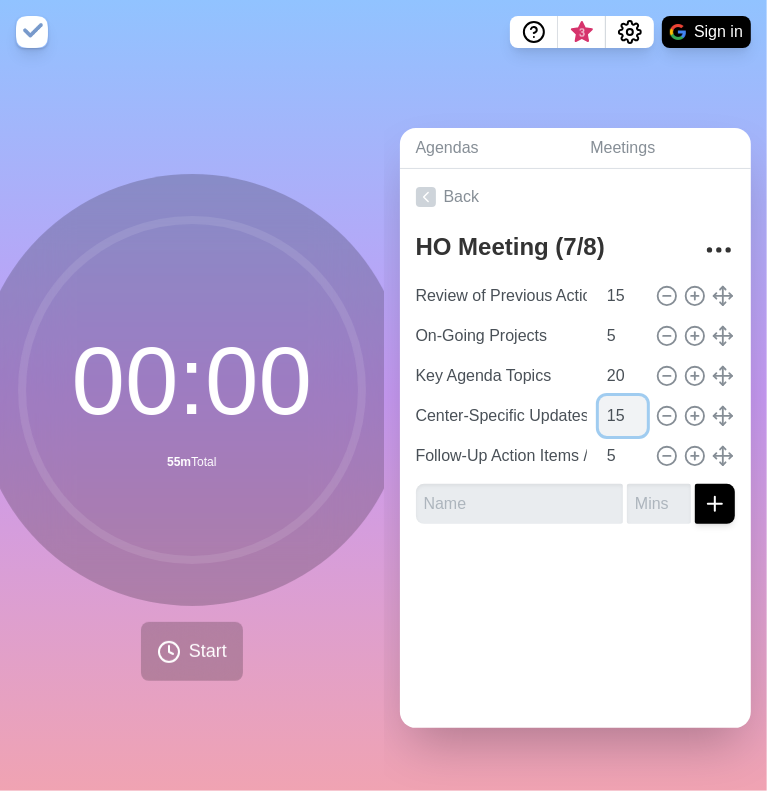 type on "15" 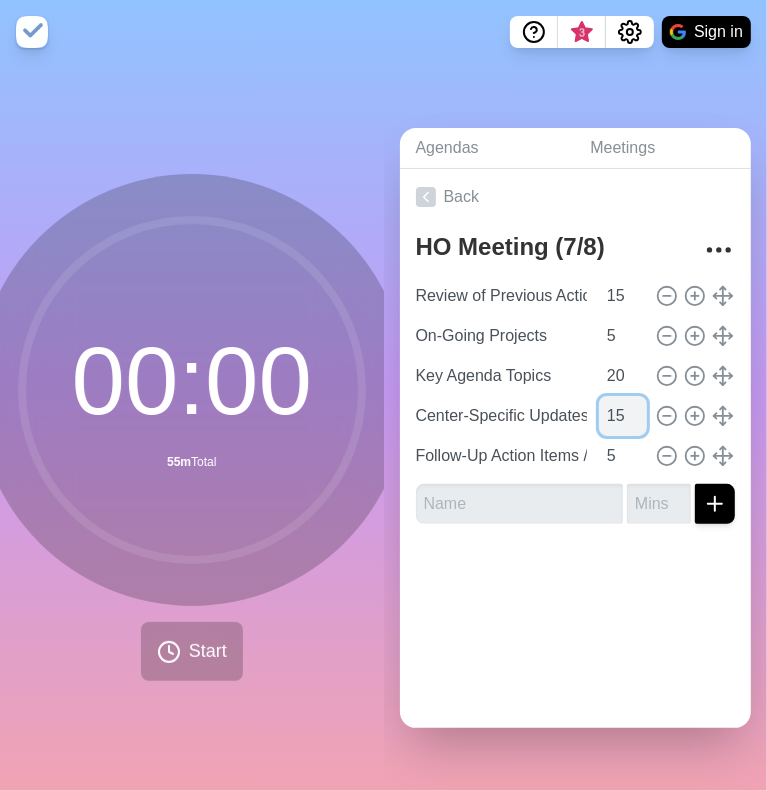 click on "15" at bounding box center (623, 416) 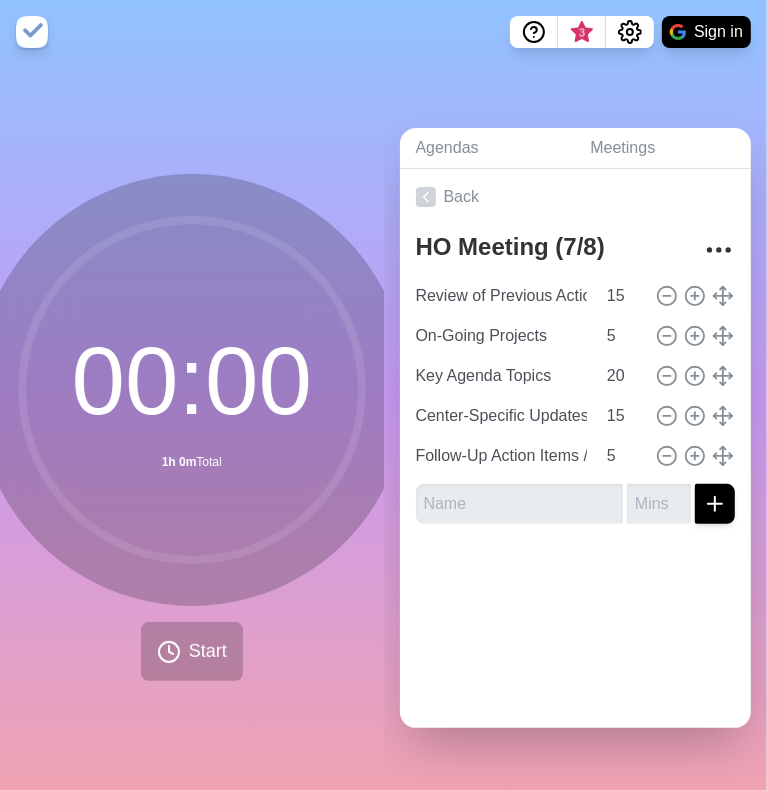 click on "Back     HO Meeting (7/8)           Review of Previous Action Items   15       On-Going Projects   5       Key Agenda Topics   20       Center-Specific Updates   15       Follow-Up Action Items / Meetings   5" at bounding box center [576, 448] 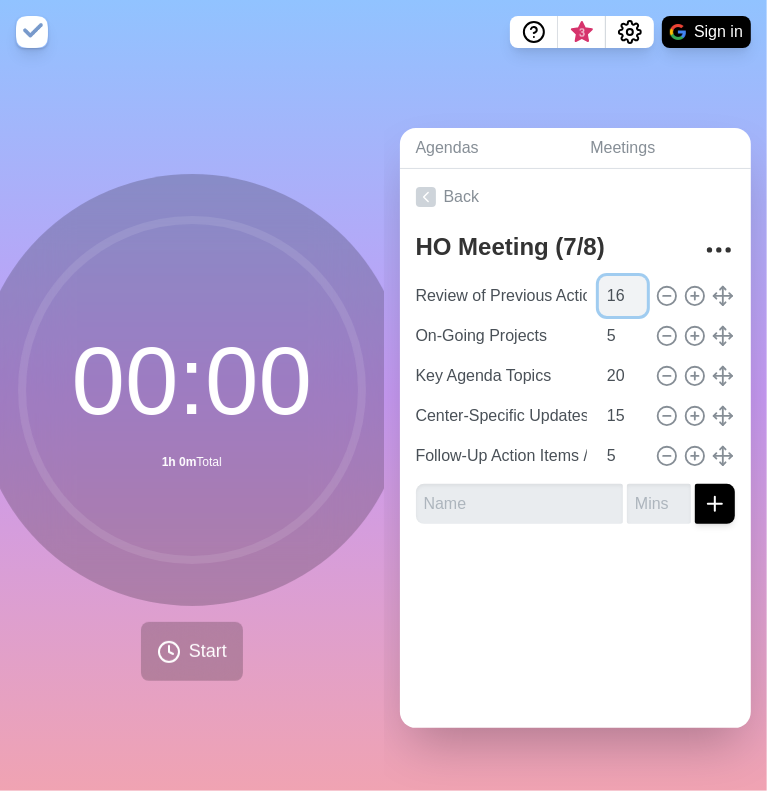 click on "16" at bounding box center [623, 296] 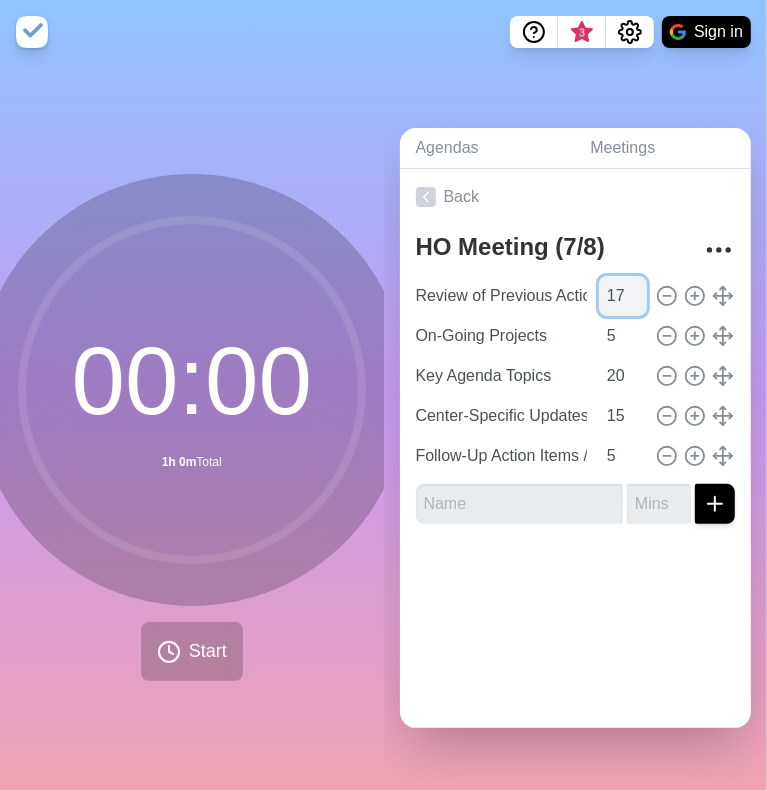 click on "17" at bounding box center [623, 296] 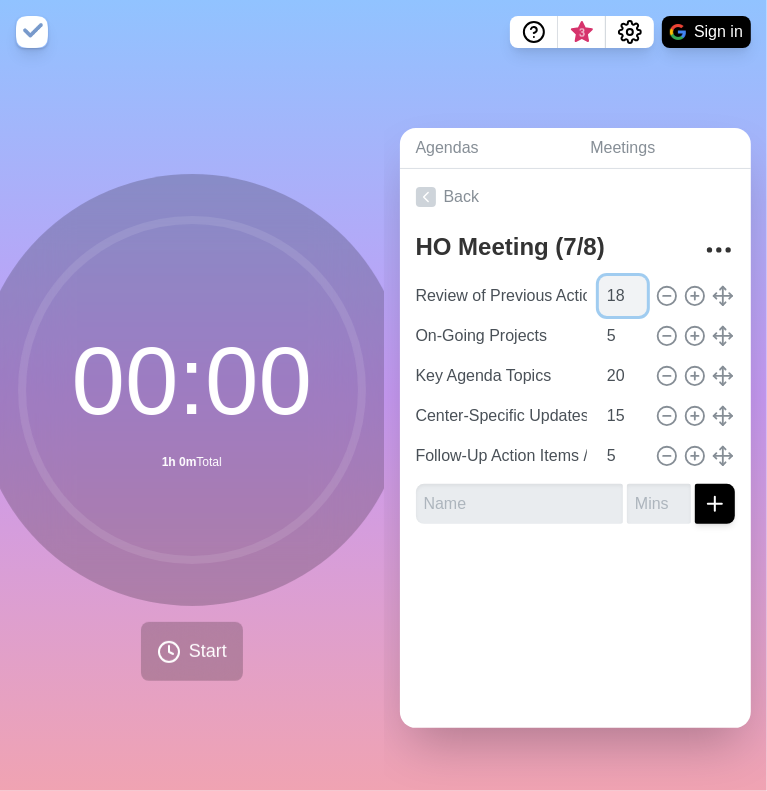 click on "18" at bounding box center [623, 296] 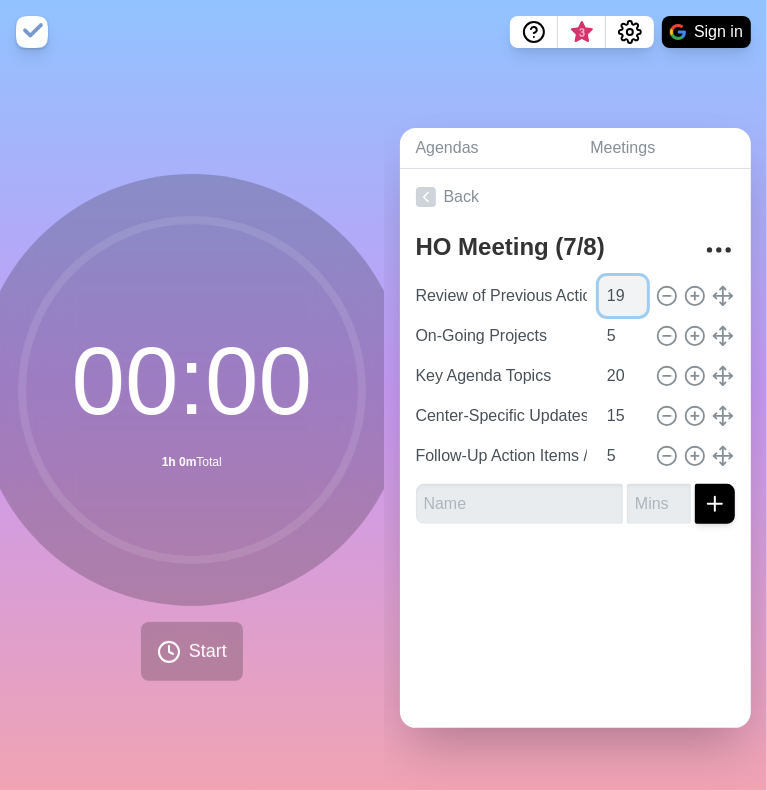 click on "19" at bounding box center [623, 296] 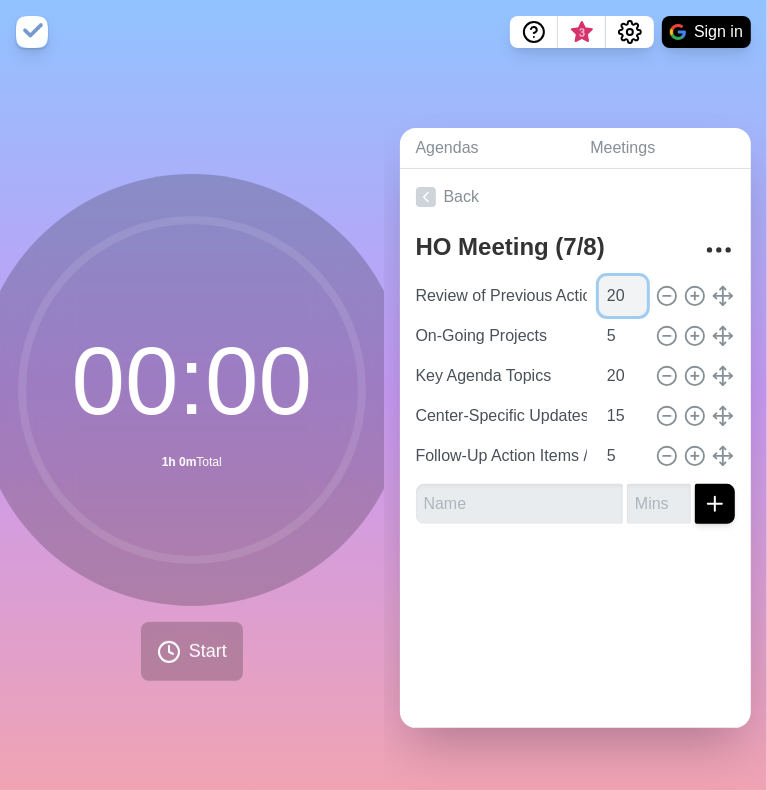 type on "20" 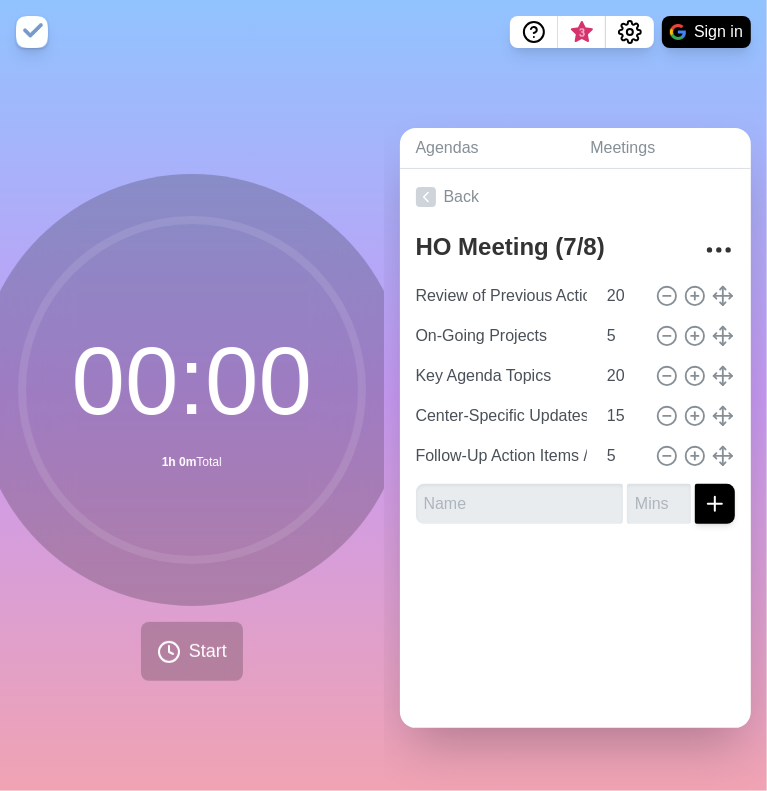 click on "00 : 00   1h 0m
Total             Start" at bounding box center (192, 427) 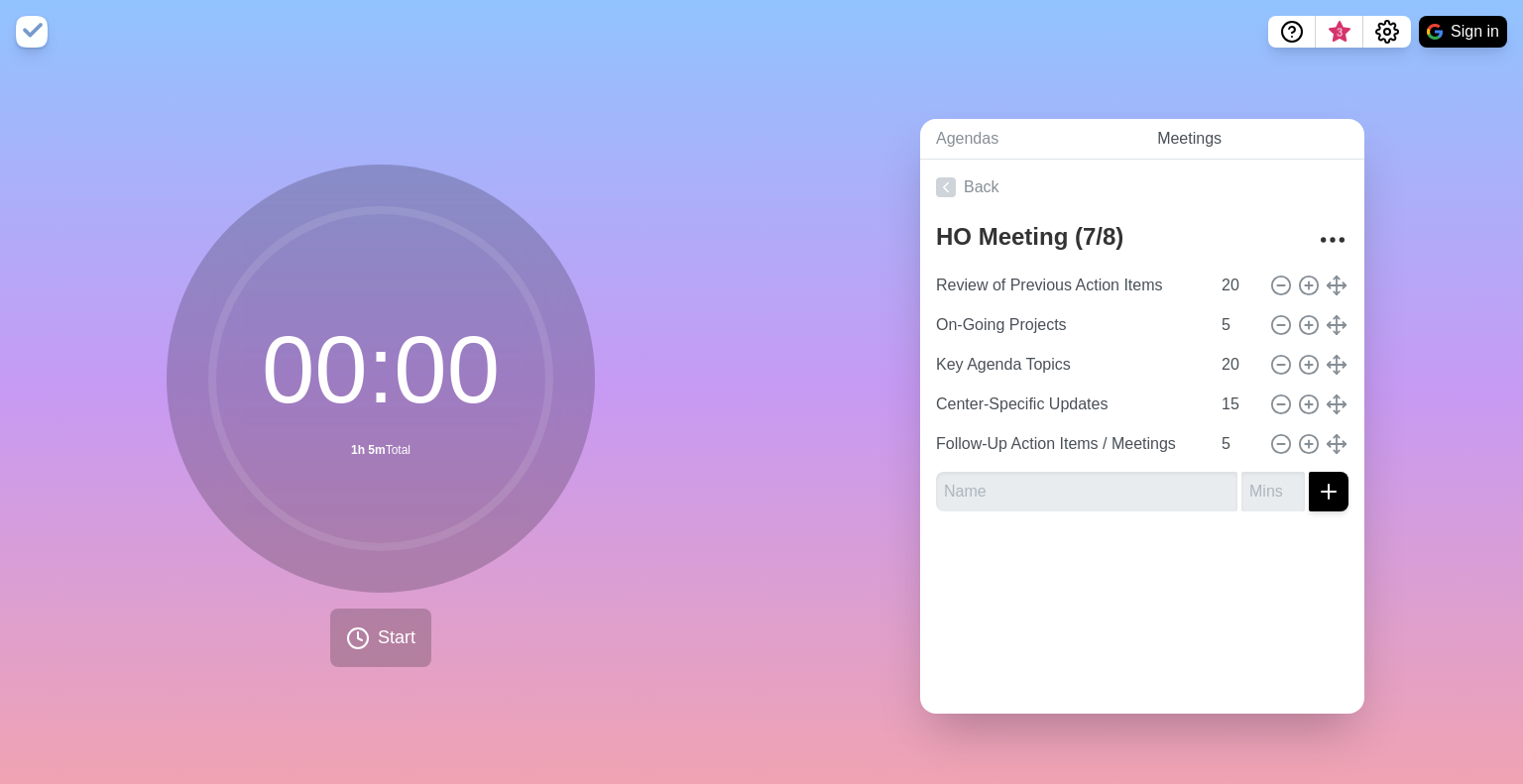 click on "Meetings" at bounding box center (1252, 139) 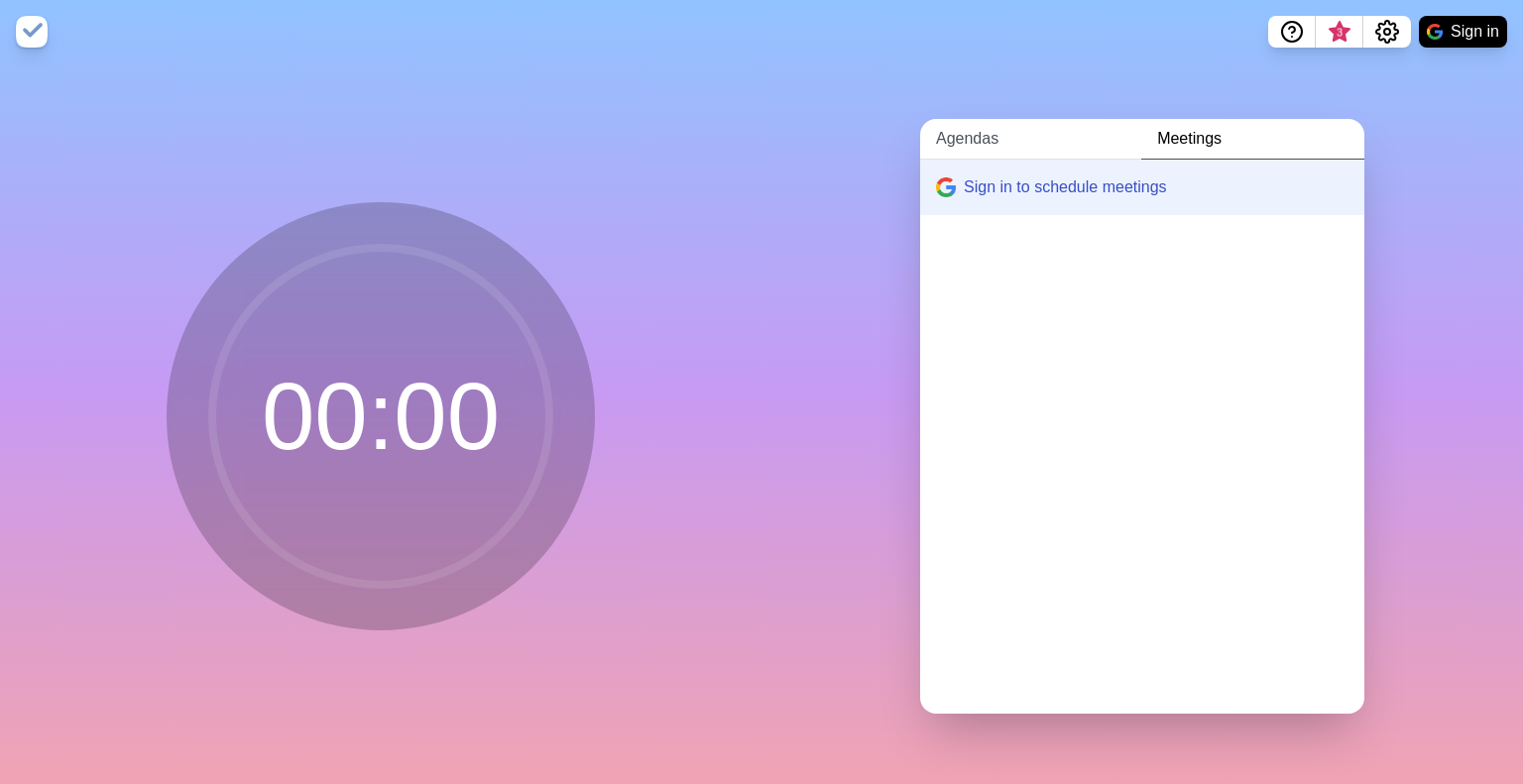 click on "Agendas" at bounding box center [1030, 139] 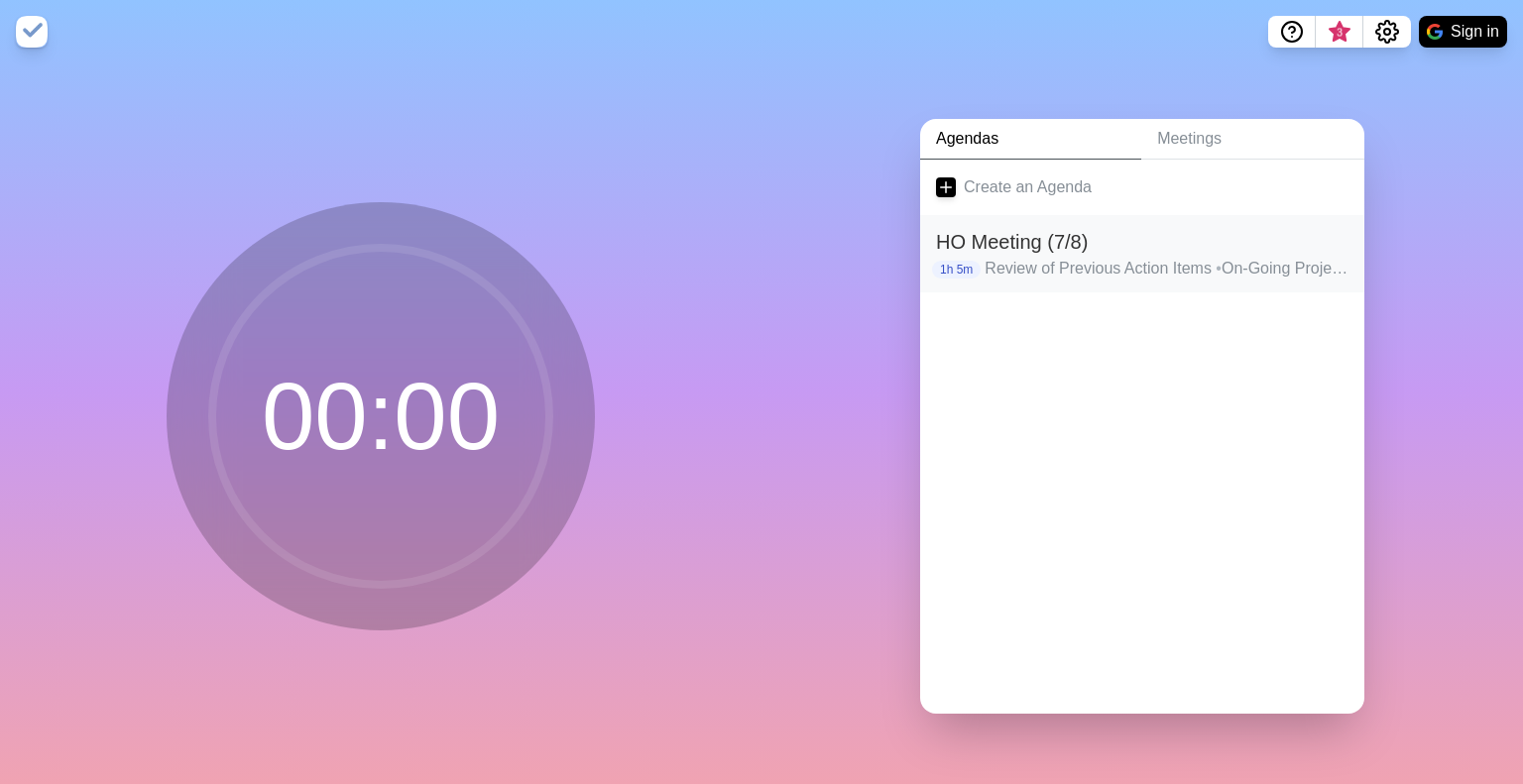 click on "Review of Previous Action Items   •  On-Going Projects   •  Key Agenda Topics   •  Center-Specific Updates   •  Follow-Up Action Items / Meetings" at bounding box center [1166, 269] 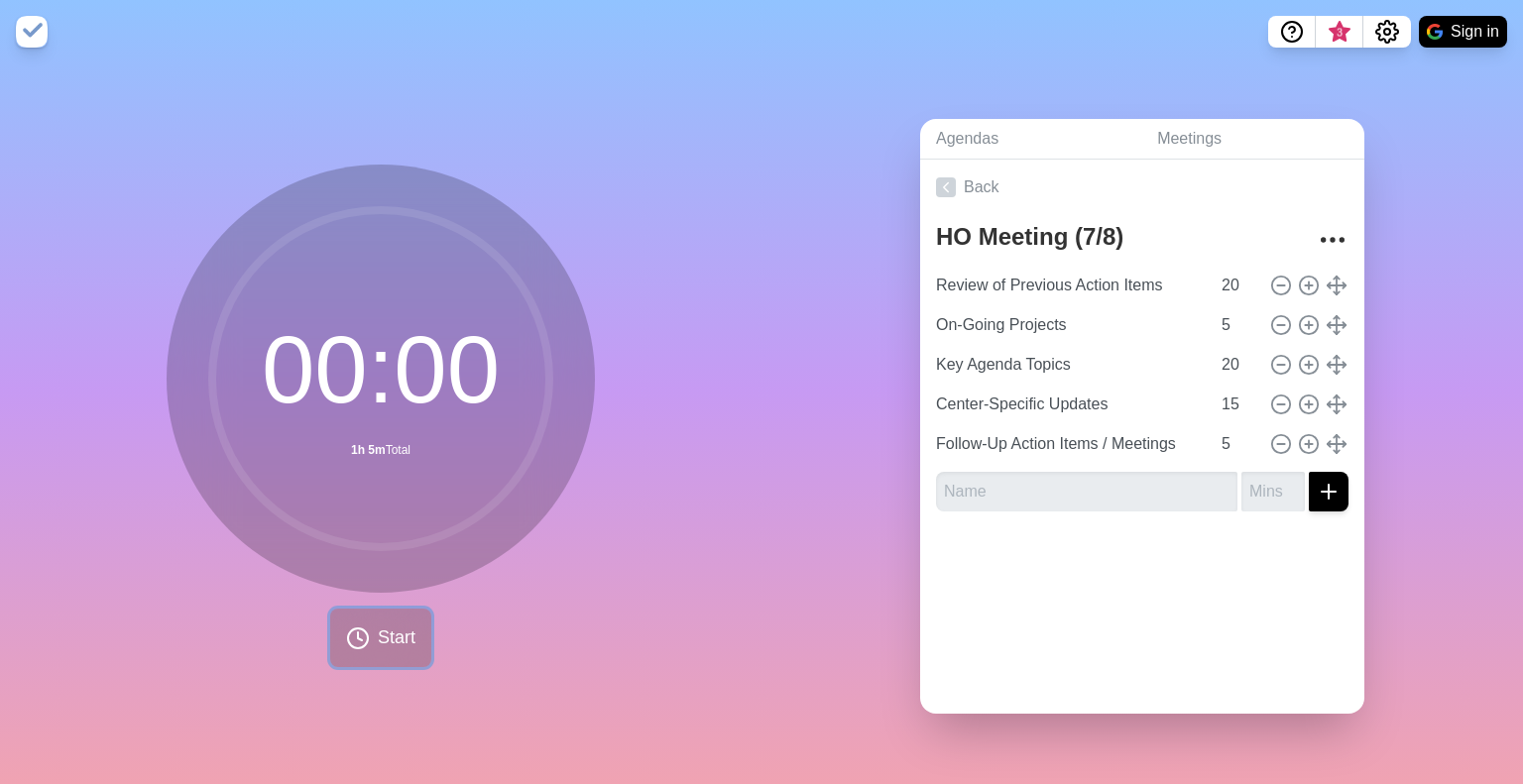 click on "Start" at bounding box center [381, 637] 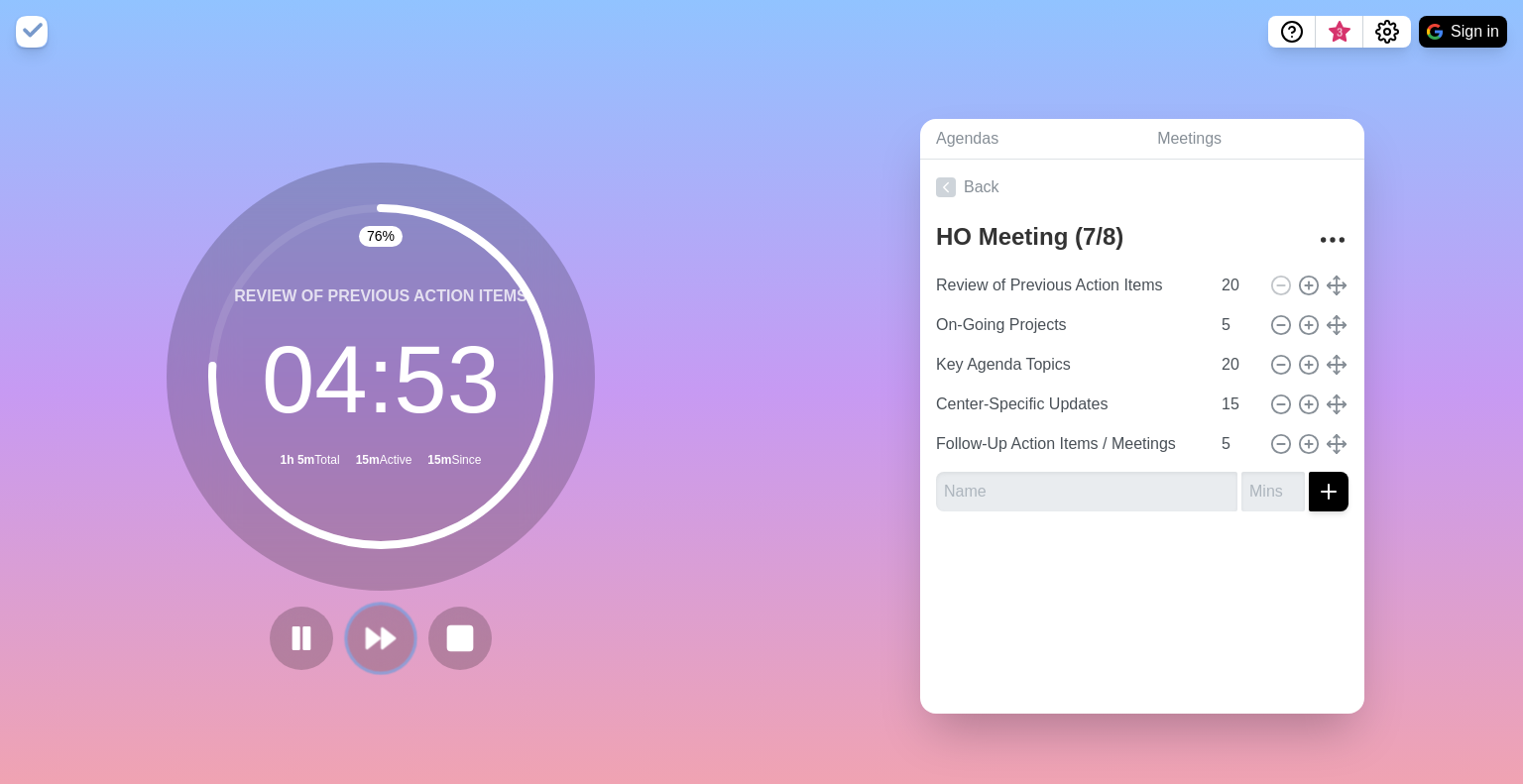 click 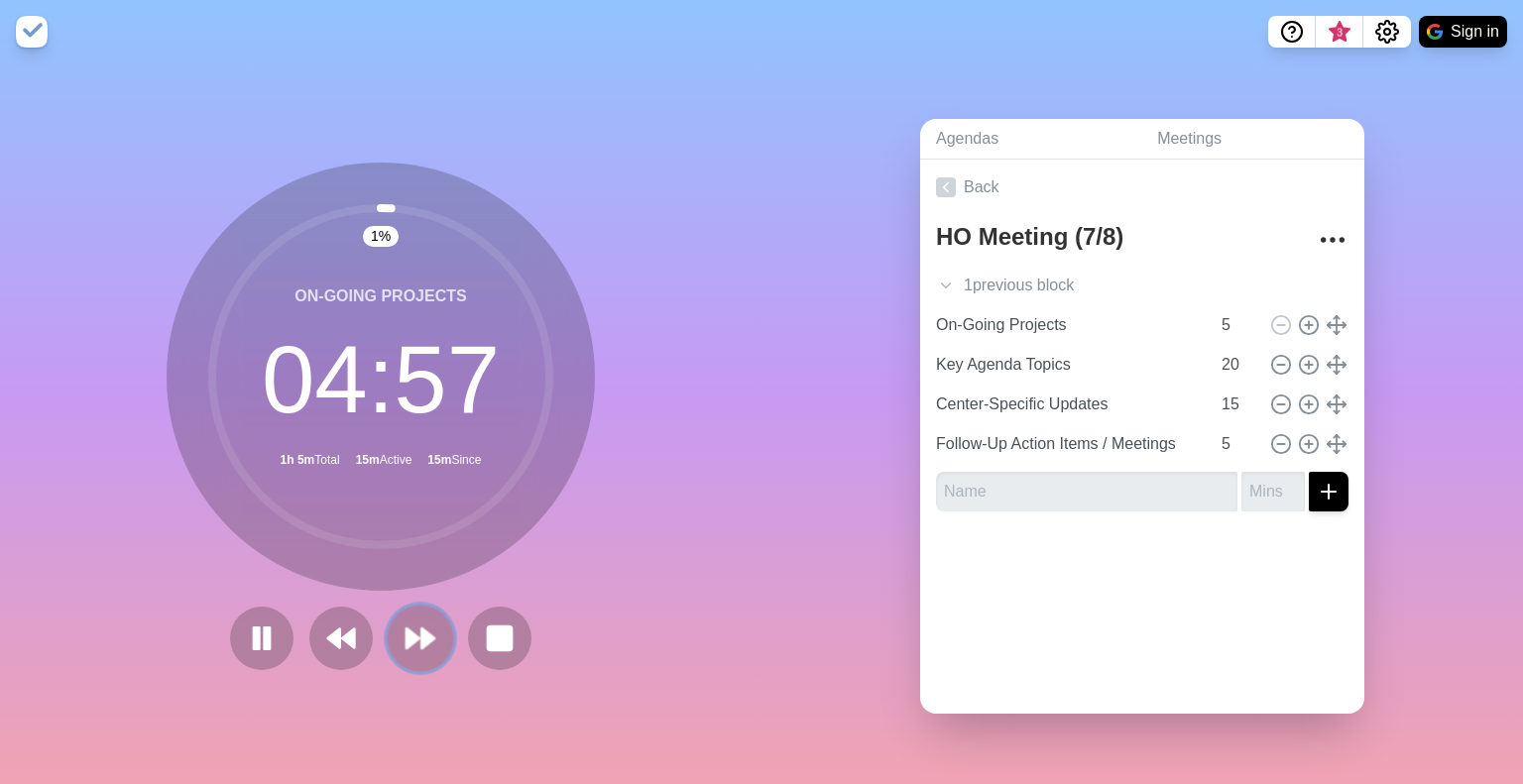click 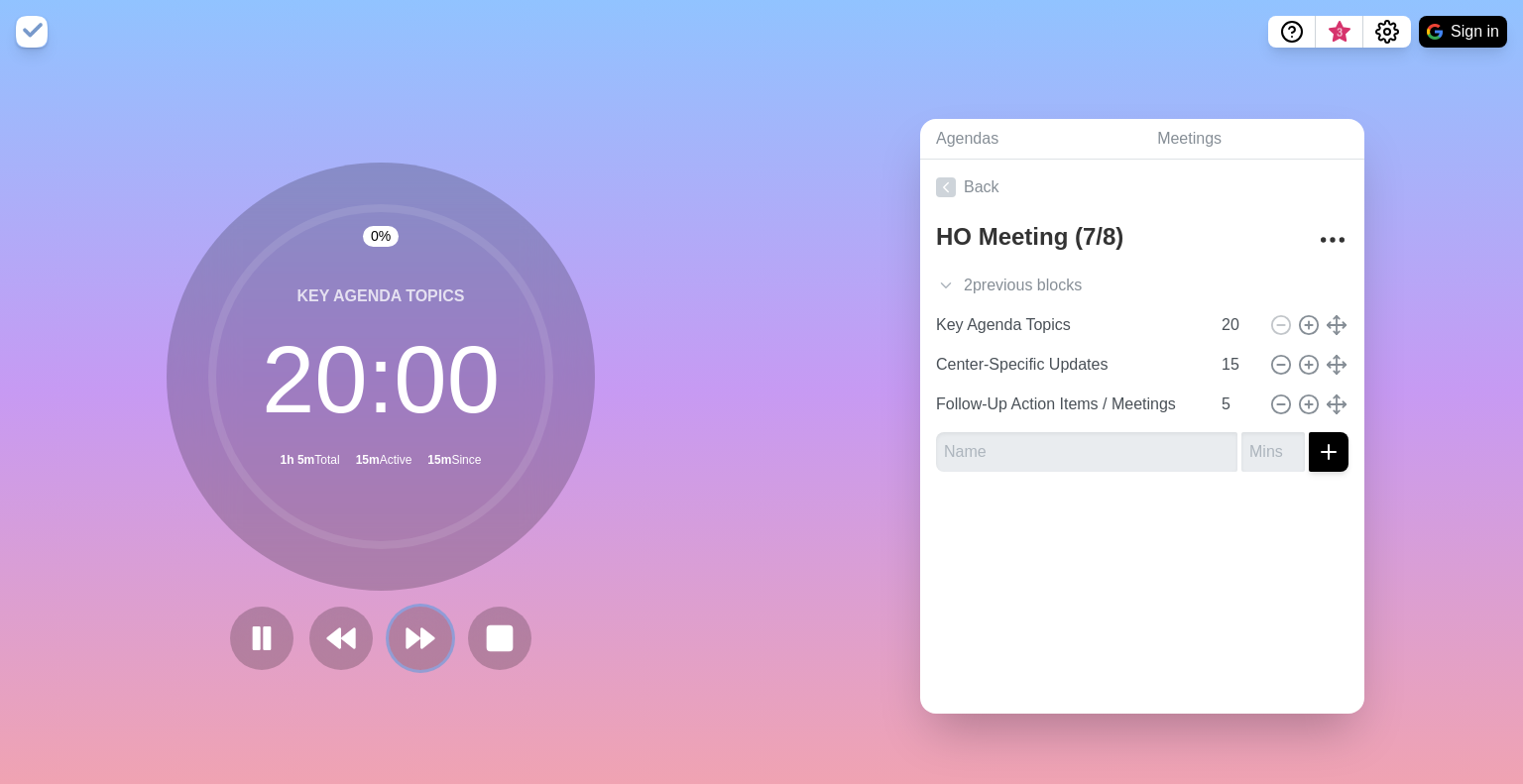 type 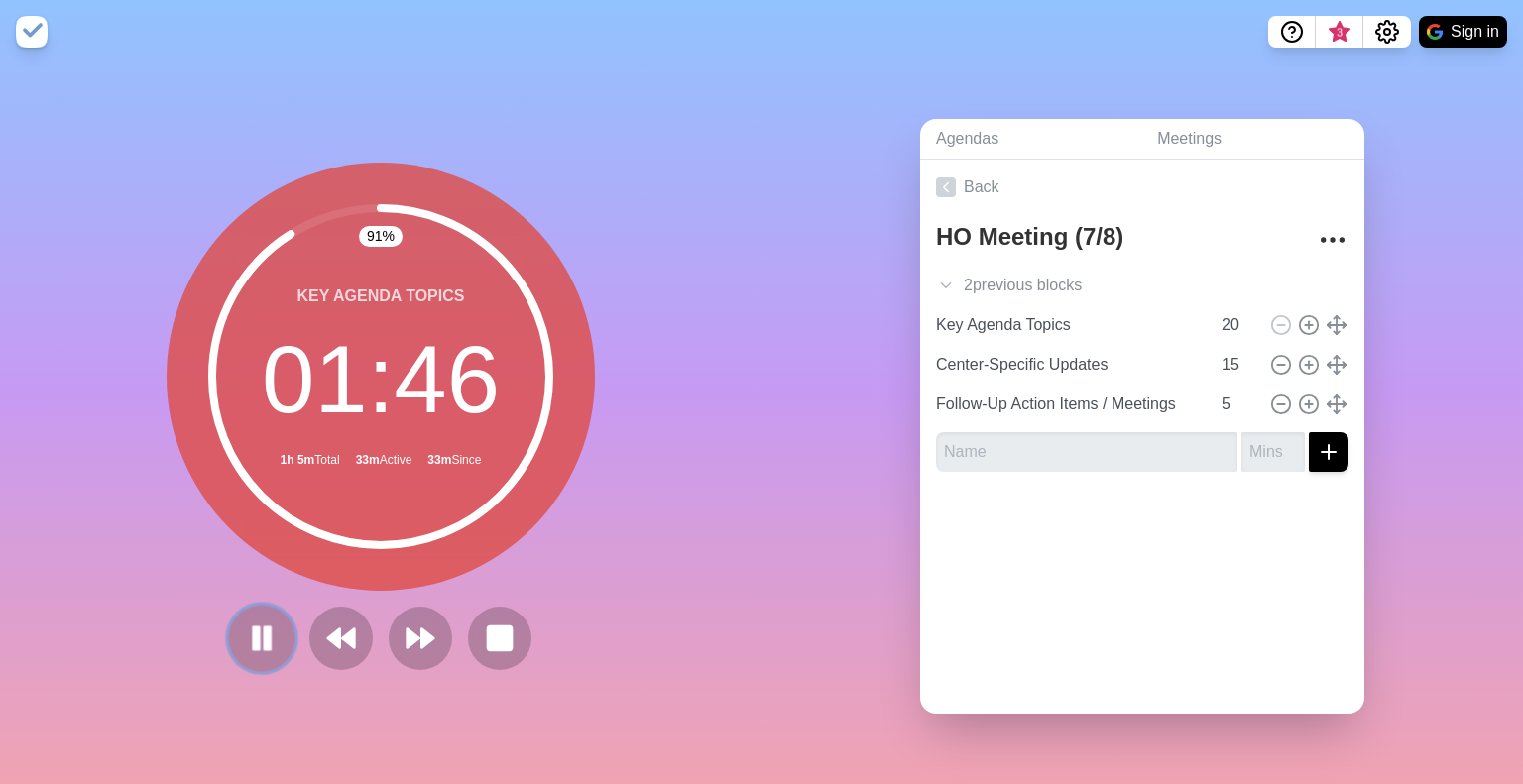 click 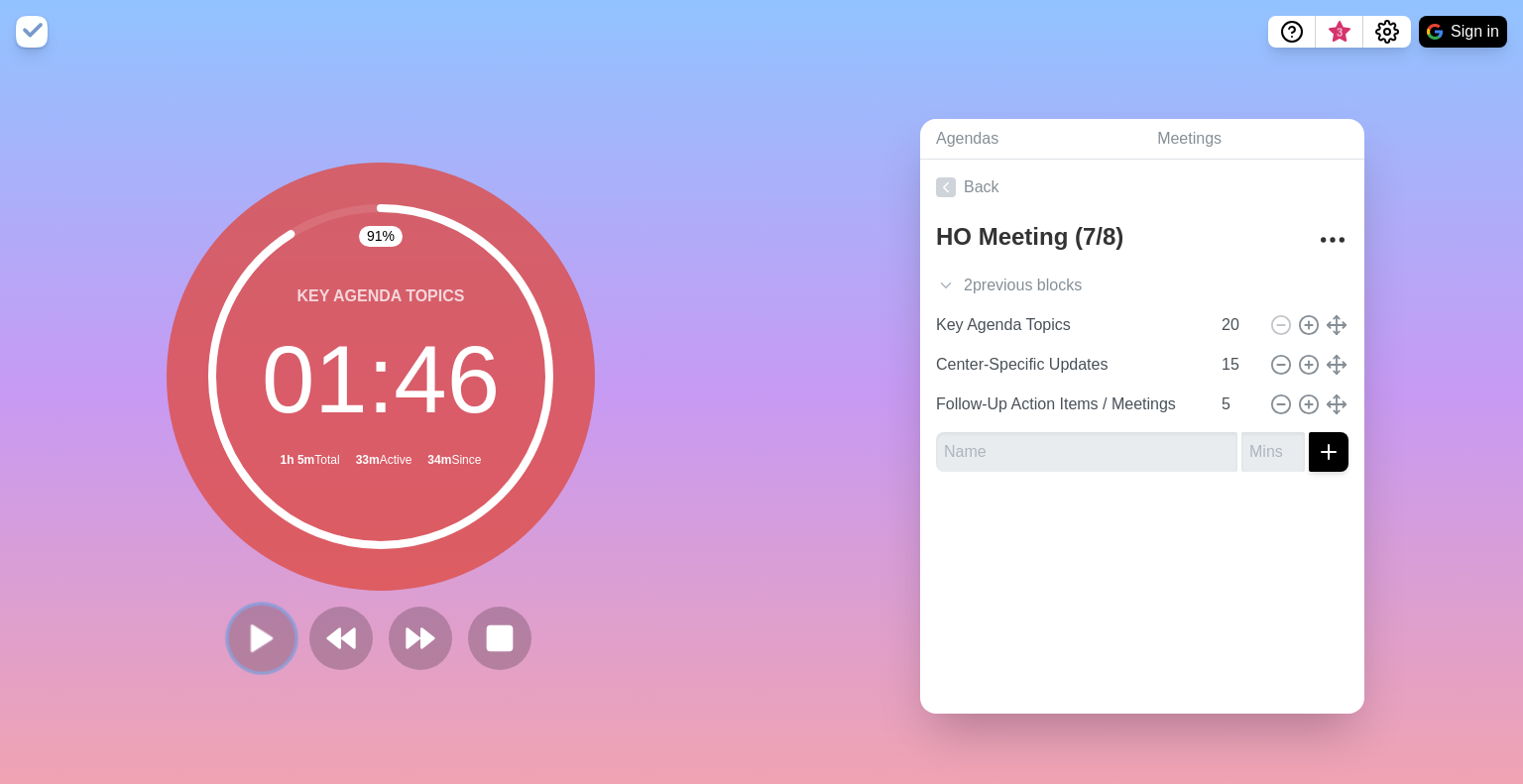 click 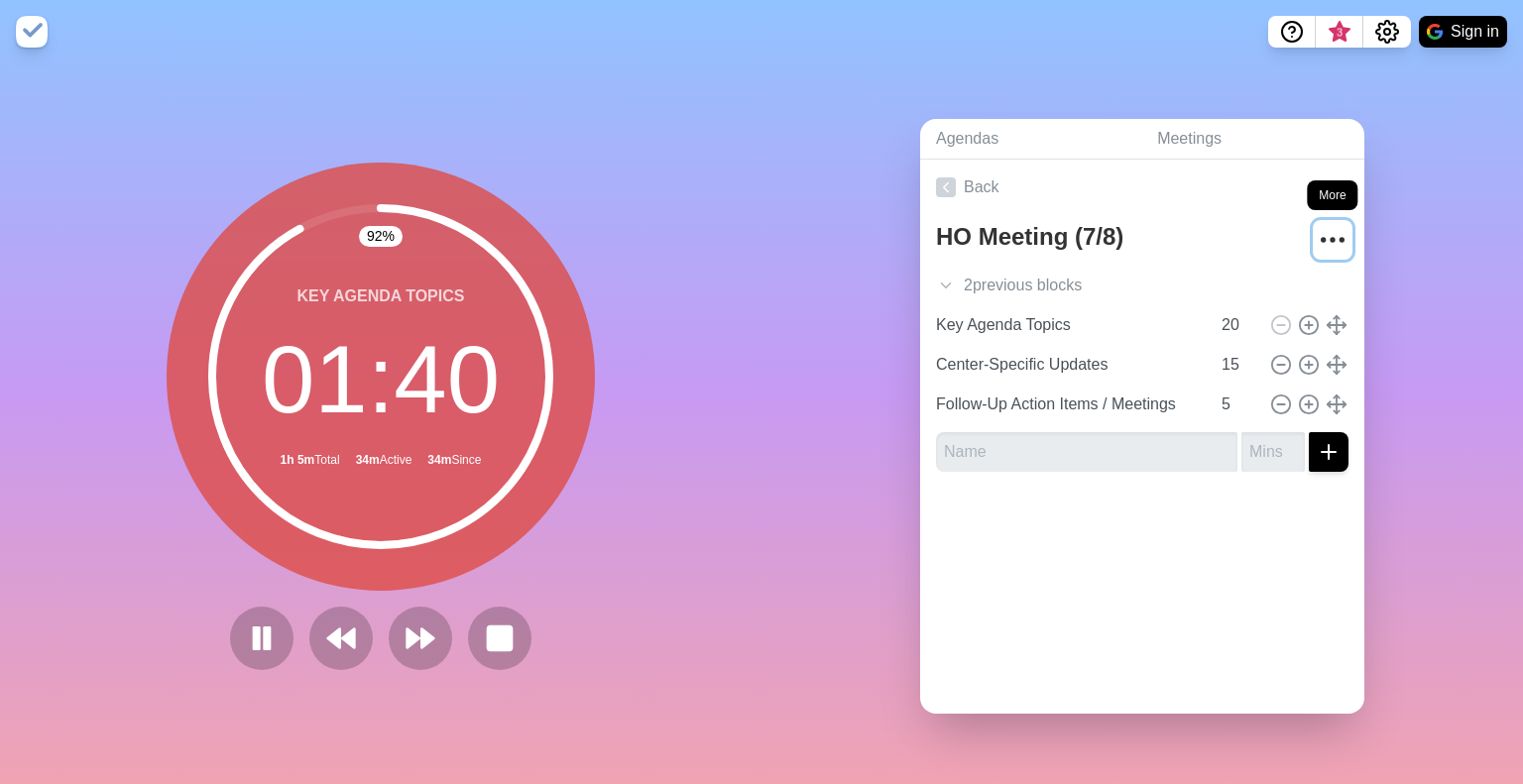click 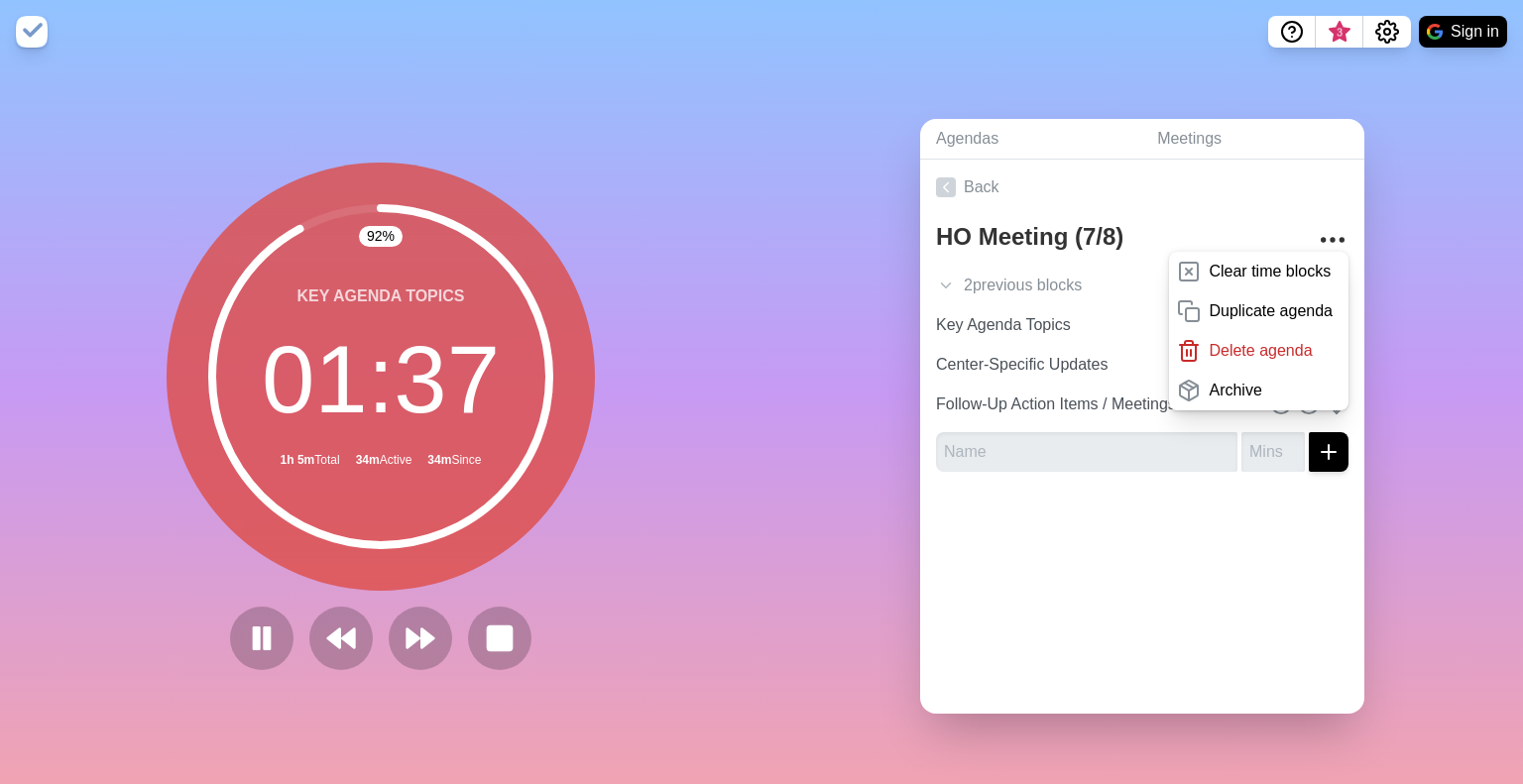click on "Agendas   Meetings
Back     HO Meeting (7/8)         Clear time blocks   Duplicate agenda   Delete agenda     Archive     2  previous block
s   Review of Previous Action Items   20       On-Going Projects   5       Key Agenda Topics   20       Center-Specific Updates   15       Follow-Up Action Items / Meetings   5" at bounding box center [1142, 423] 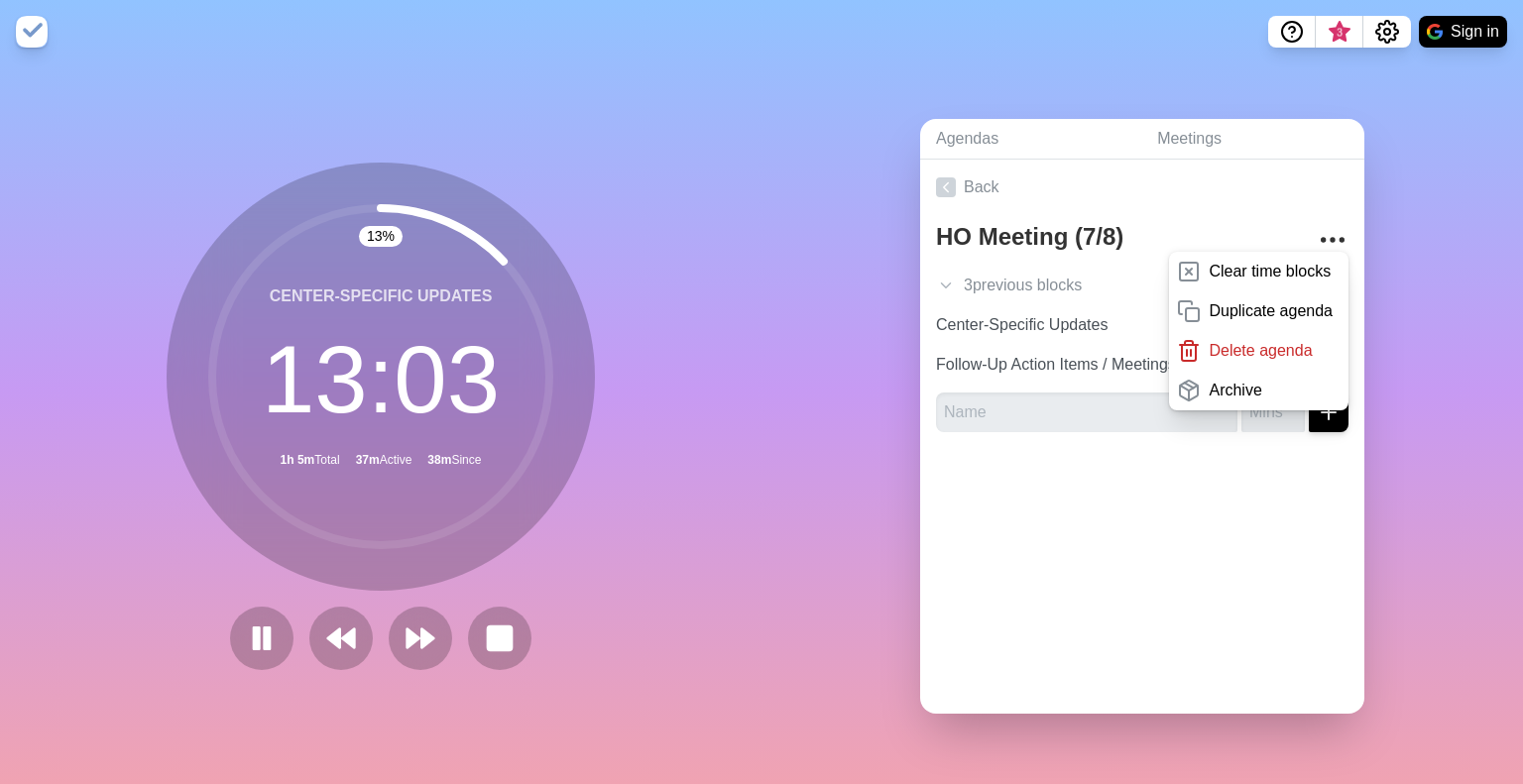 click on "Agendas   Meetings
Back     HO Meeting (7/8)         Clear time blocks   Duplicate agenda   Delete agenda     Archive     3  previous block
s   Review of Previous Action Items   20       On-Going Projects   5       Key Agenda Topics   20       Center-Specific Updates   15       Follow-Up Action Items / Meetings   5" at bounding box center [1142, 423] 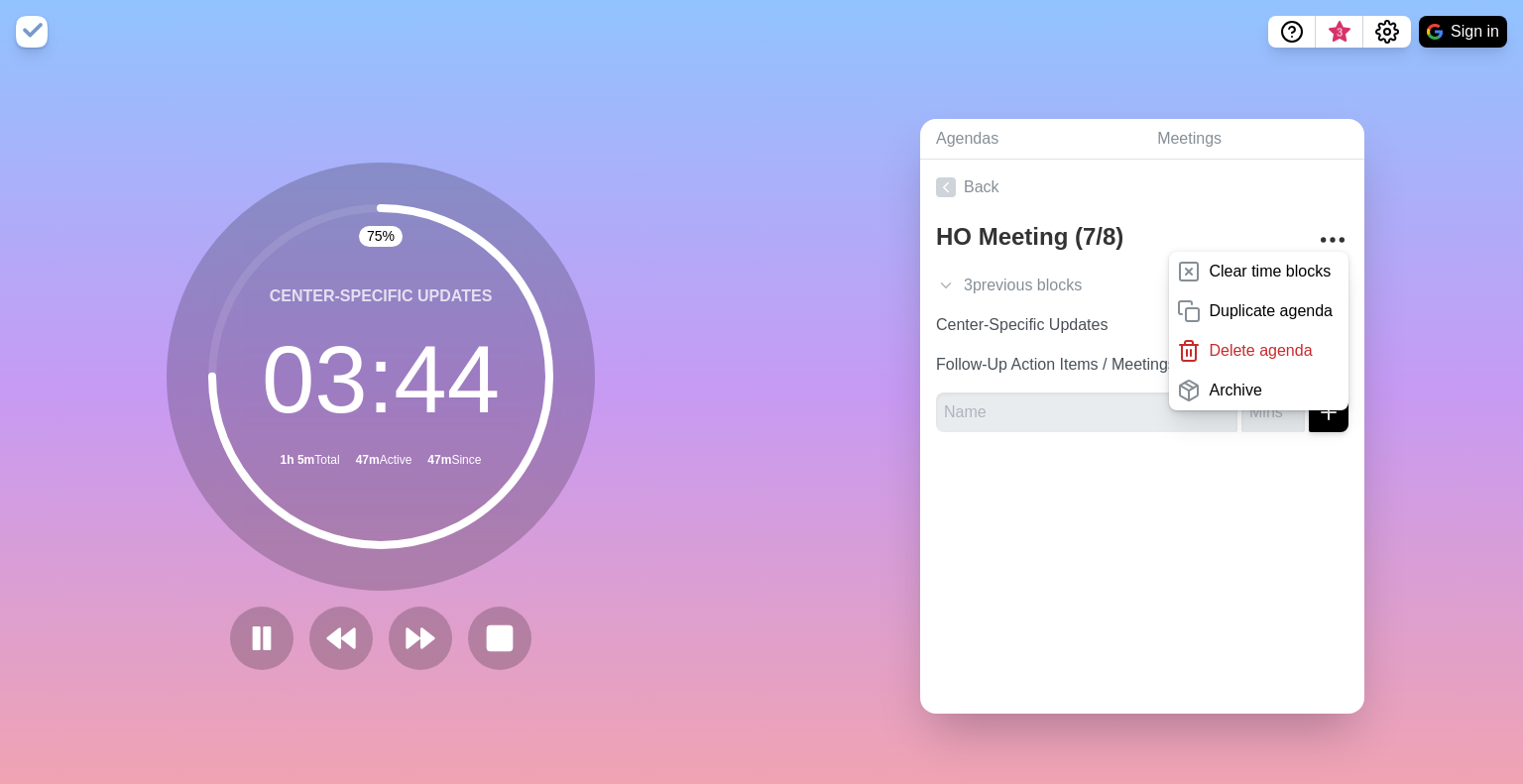click on "Agendas   Meetings
Back     HO Meeting (7/8)         Clear time blocks   Duplicate agenda   Delete agenda     Archive     3  previous block
s   Review of Previous Action Items   20       On-Going Projects   5       Key Agenda Topics   20       Center-Specific Updates   15       Follow-Up Action Items / Meetings   5" at bounding box center (1142, 423) 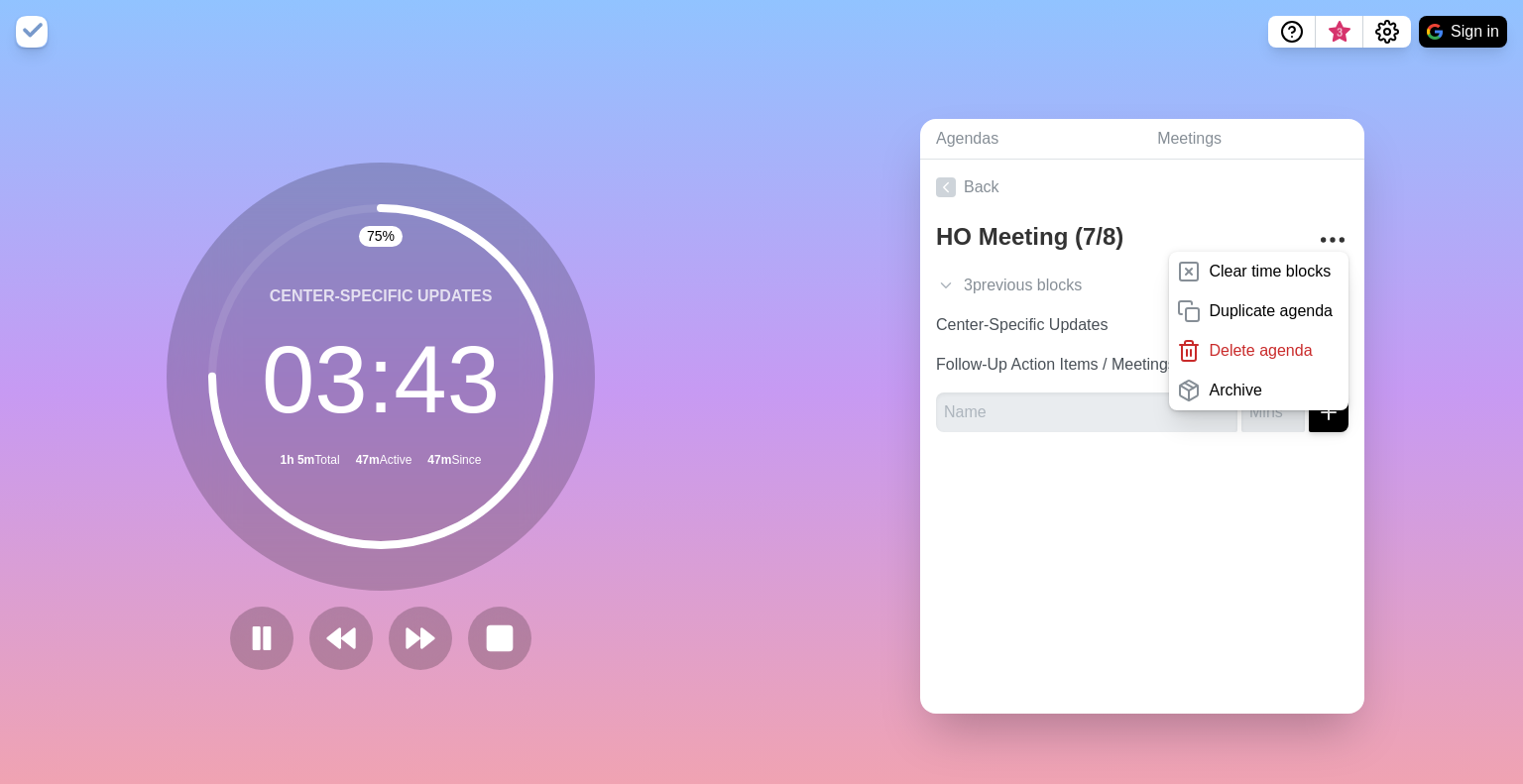 click on "Agendas   Meetings
Back     HO Meeting (7/8)         Clear time blocks   Duplicate agenda   Delete agenda     Archive     3  previous block
s   Review of Previous Action Items   20       On-Going Projects   5       Key Agenda Topics   20       Center-Specific Updates   15       Follow-Up Action Items / Meetings   5" at bounding box center [1142, 423] 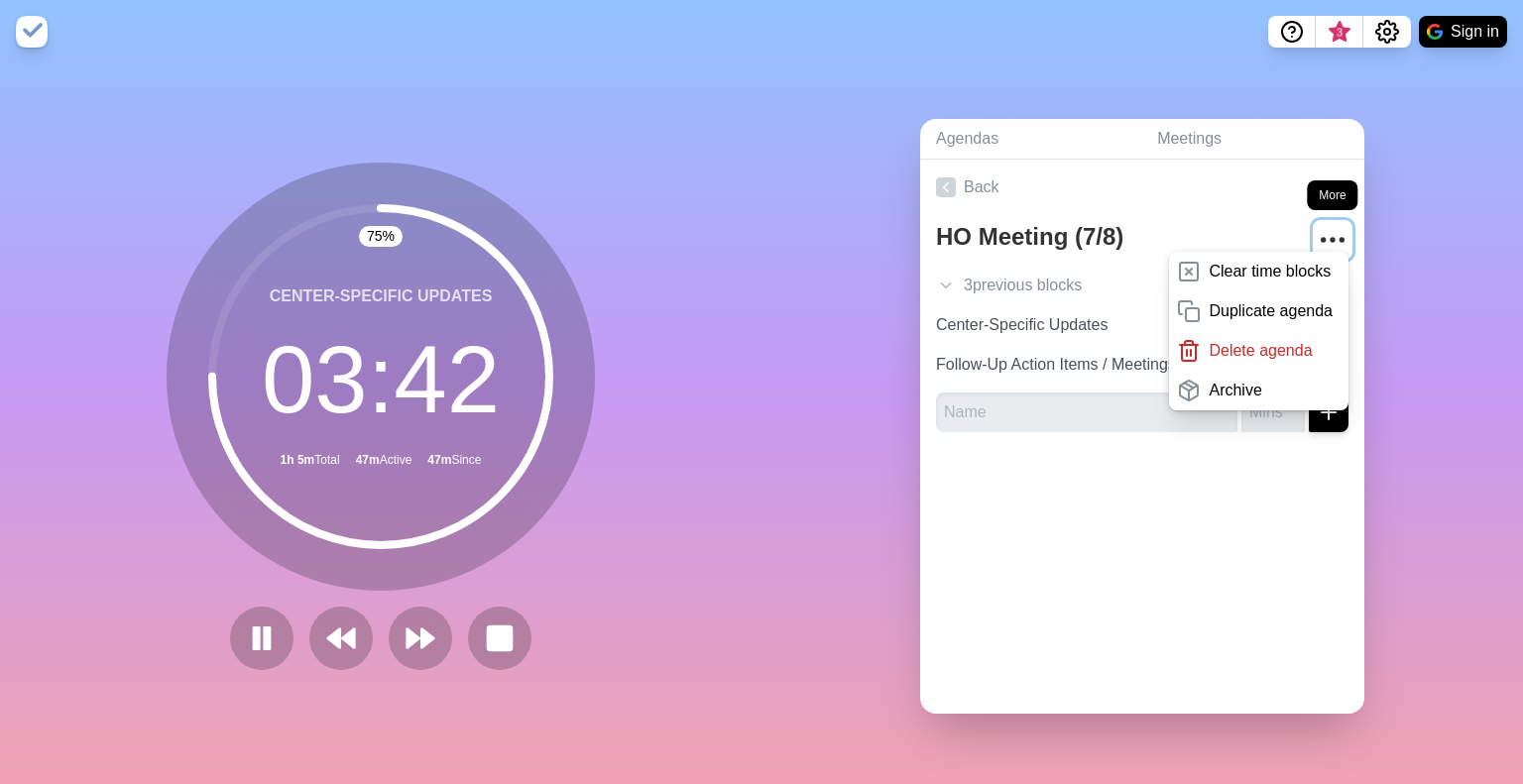 click 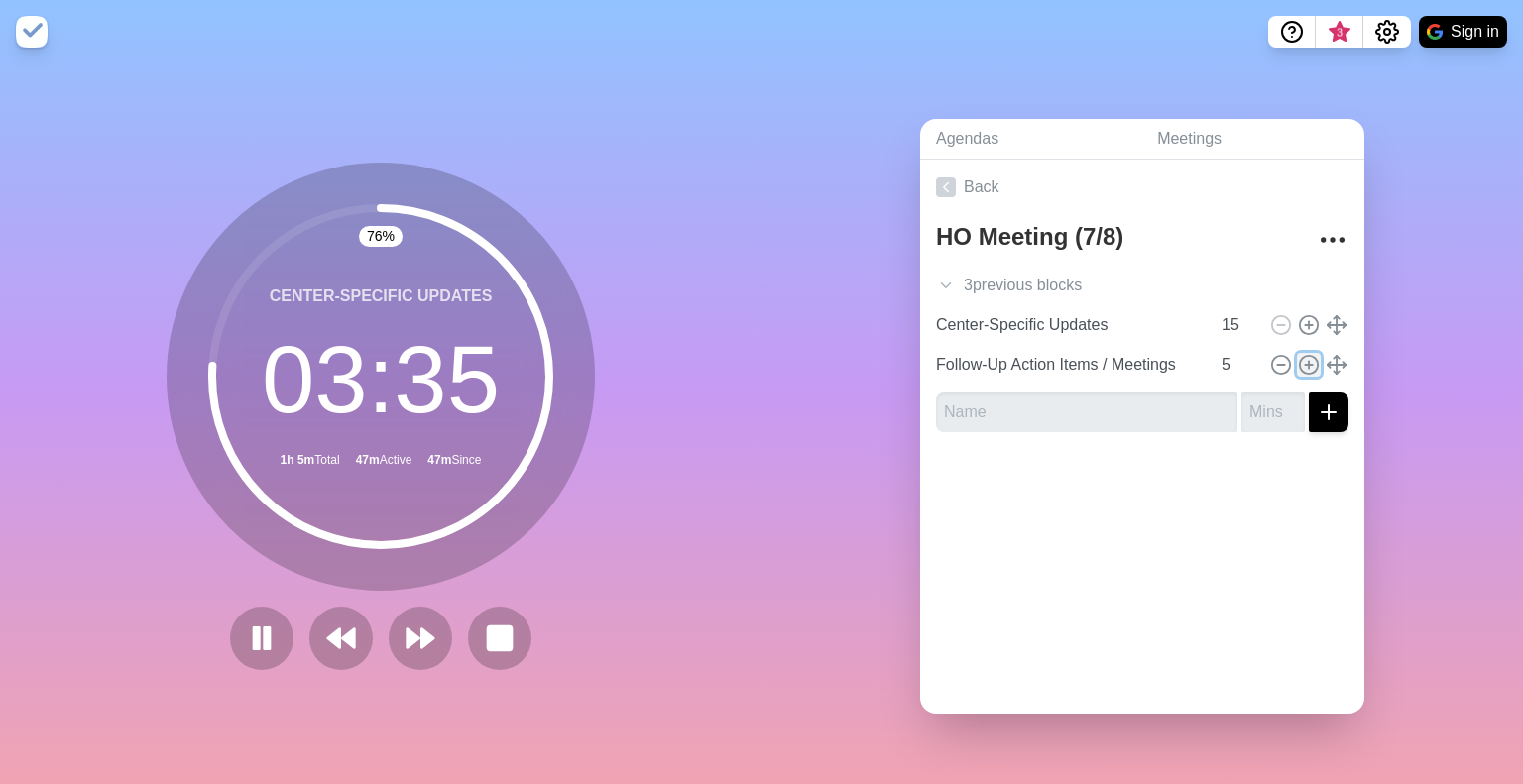 click 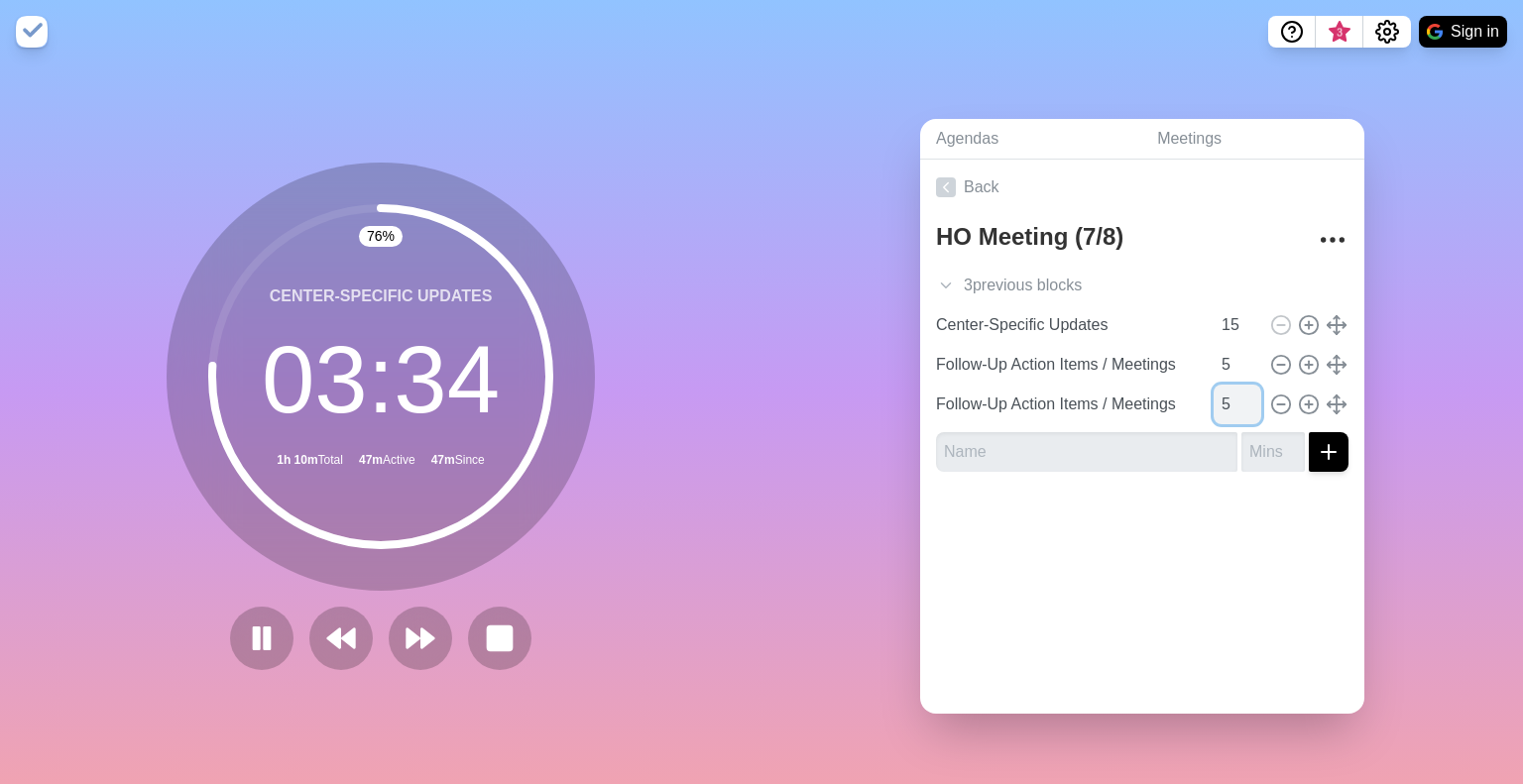 click on "5" at bounding box center (1237, 404) 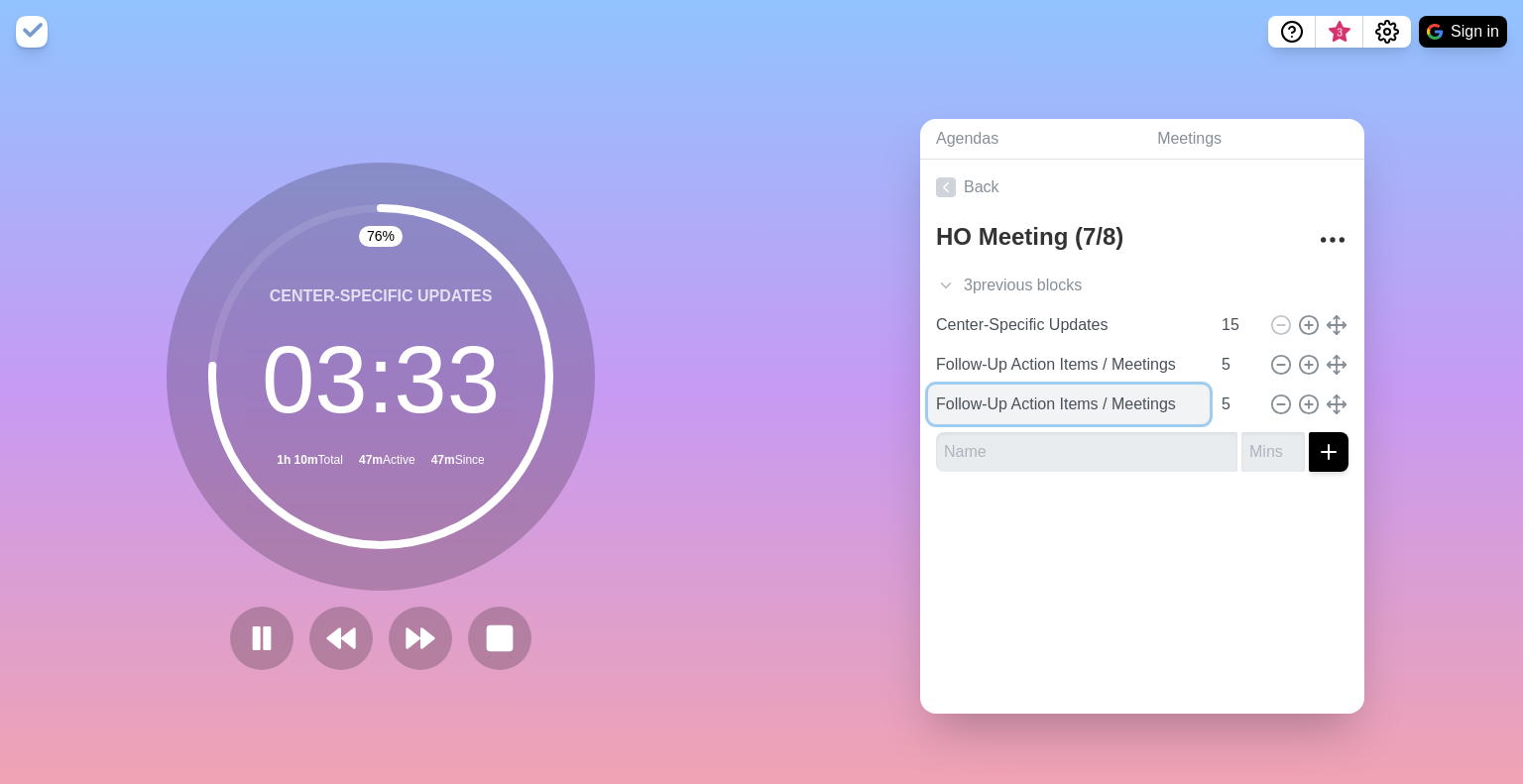 click on "Follow-Up Action Items / Meetings" at bounding box center [1069, 404] 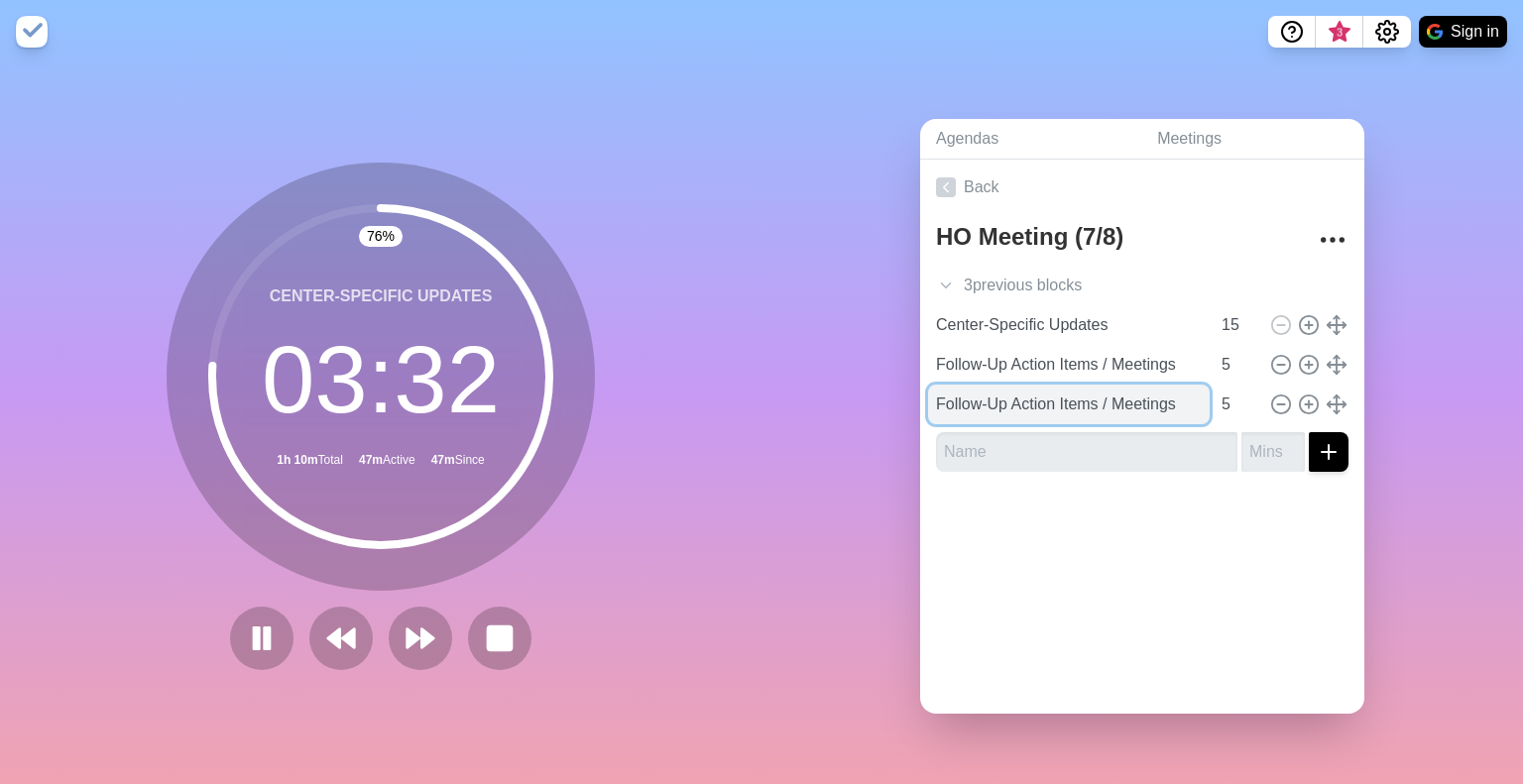 click on "Follow-Up Action Items / Meetings" at bounding box center (1069, 404) 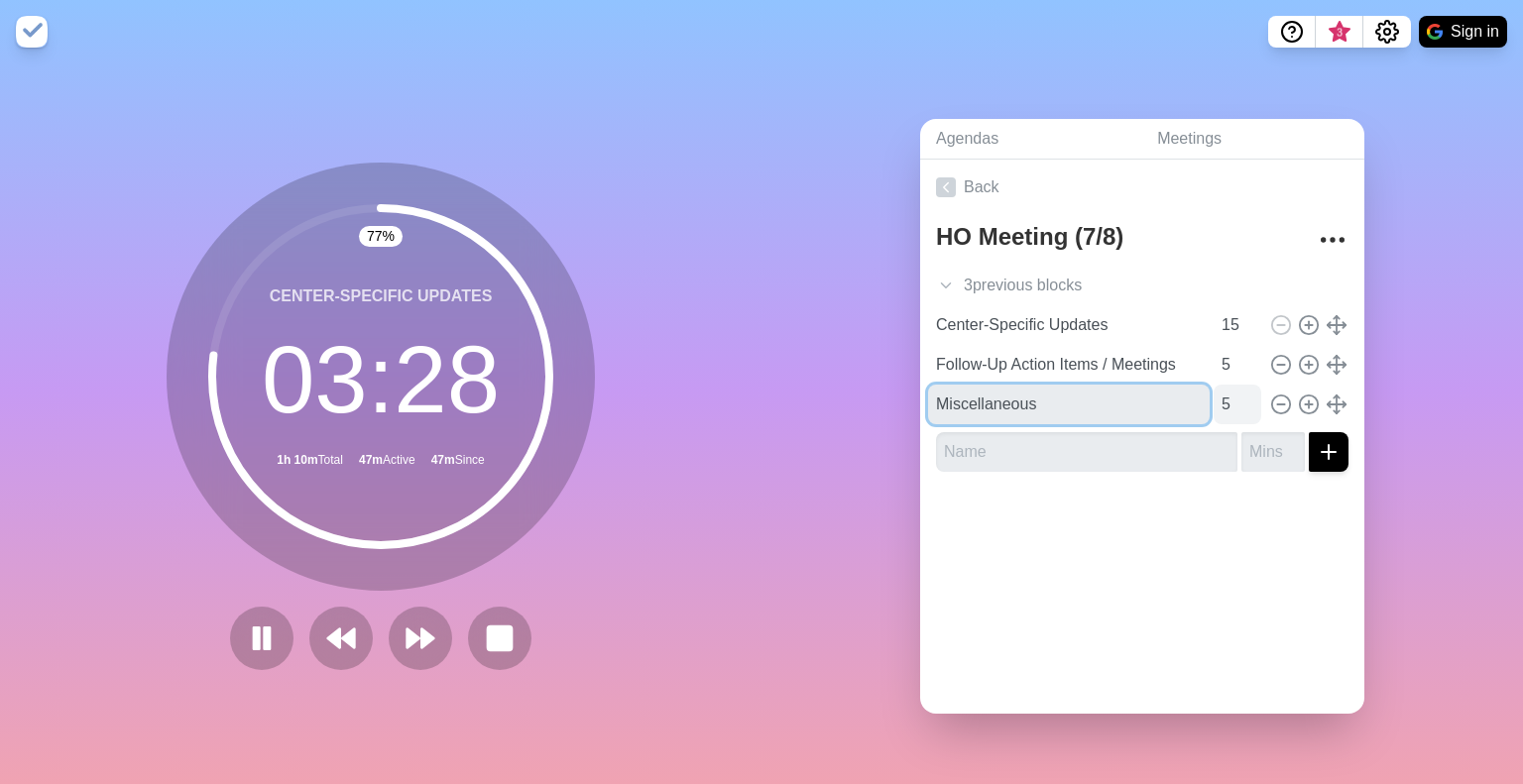 type on "Miscellaneous" 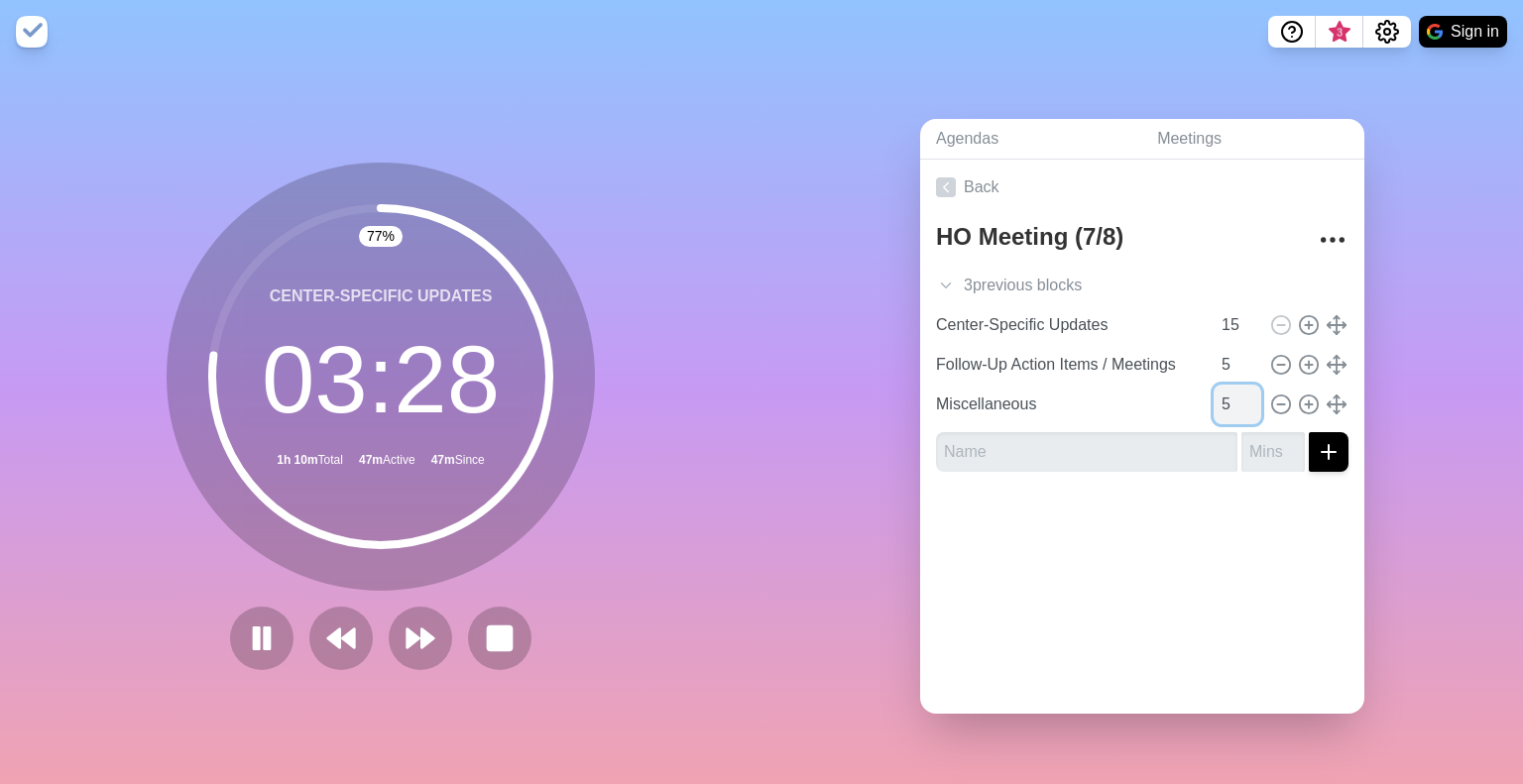 click on "5" at bounding box center (1237, 404) 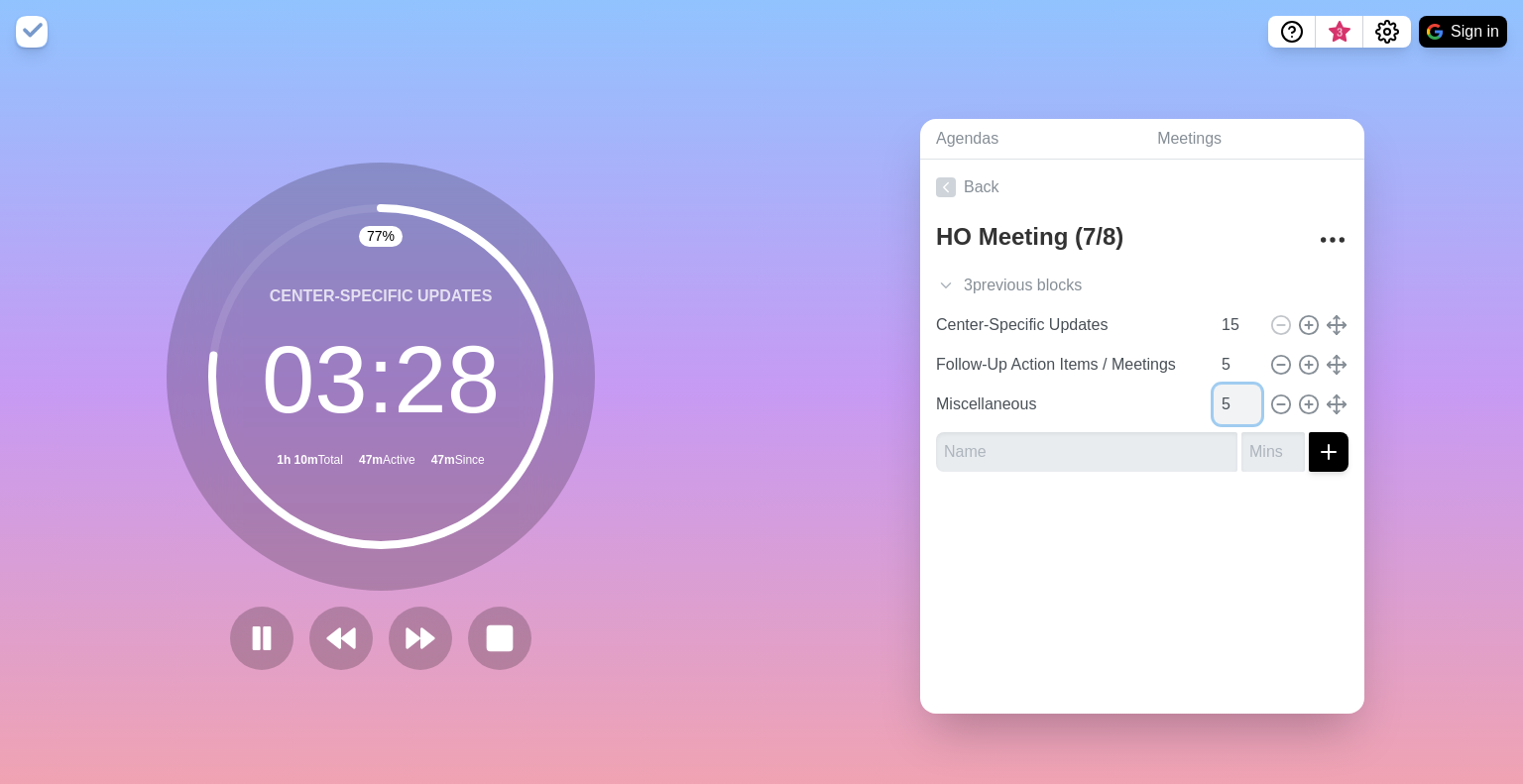 click on "5" at bounding box center [1237, 404] 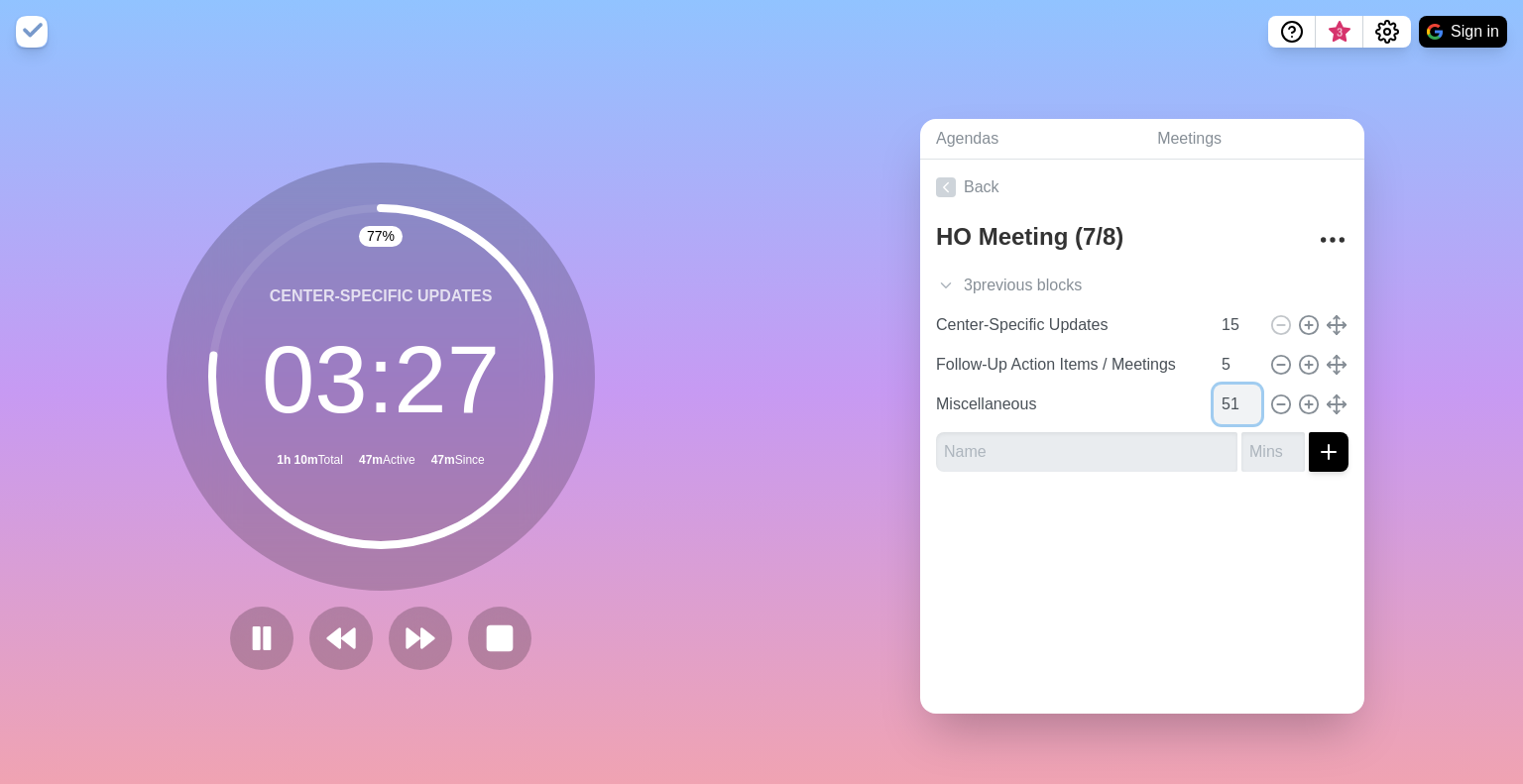 scroll, scrollTop: 0, scrollLeft: 0, axis: both 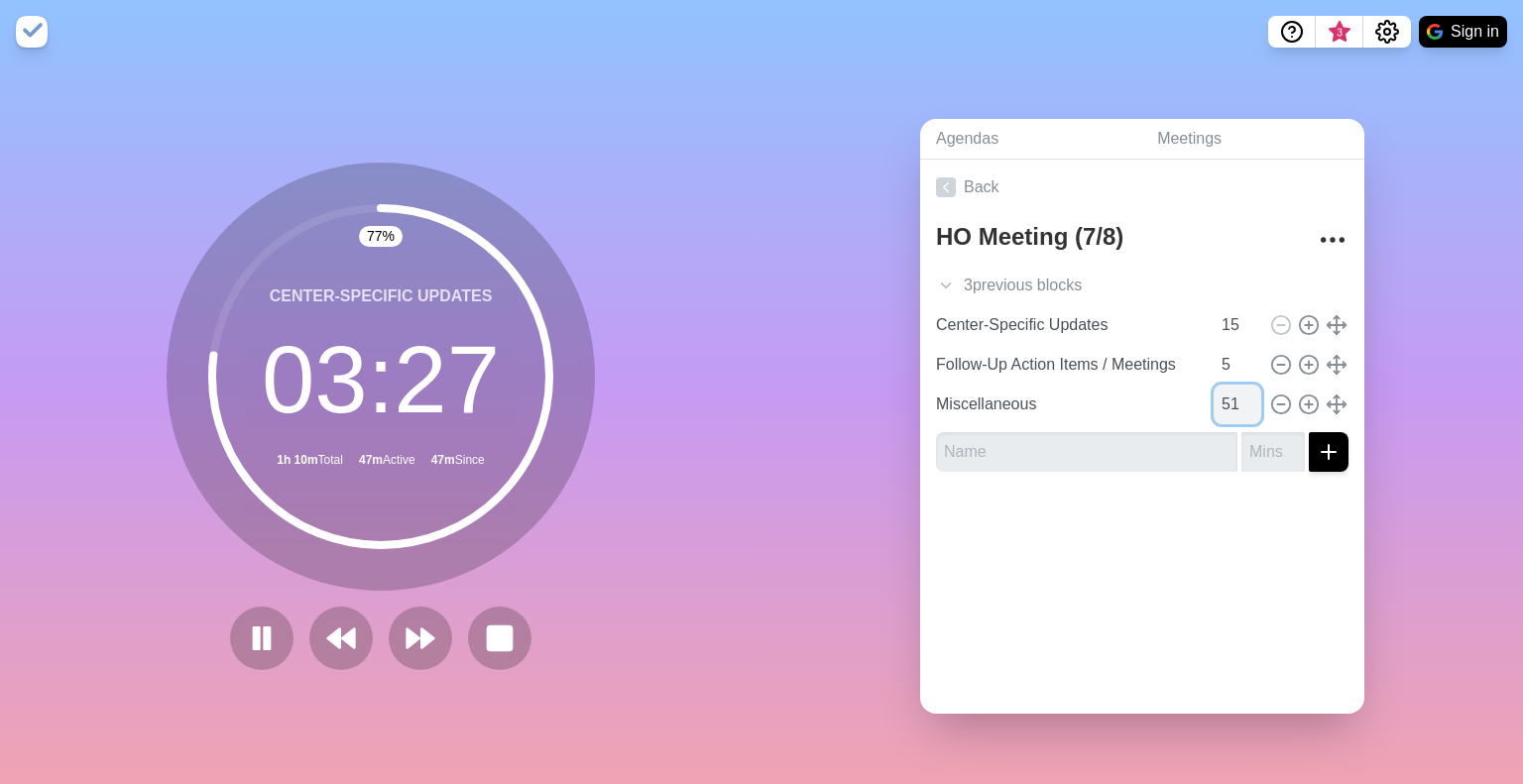 type on "5" 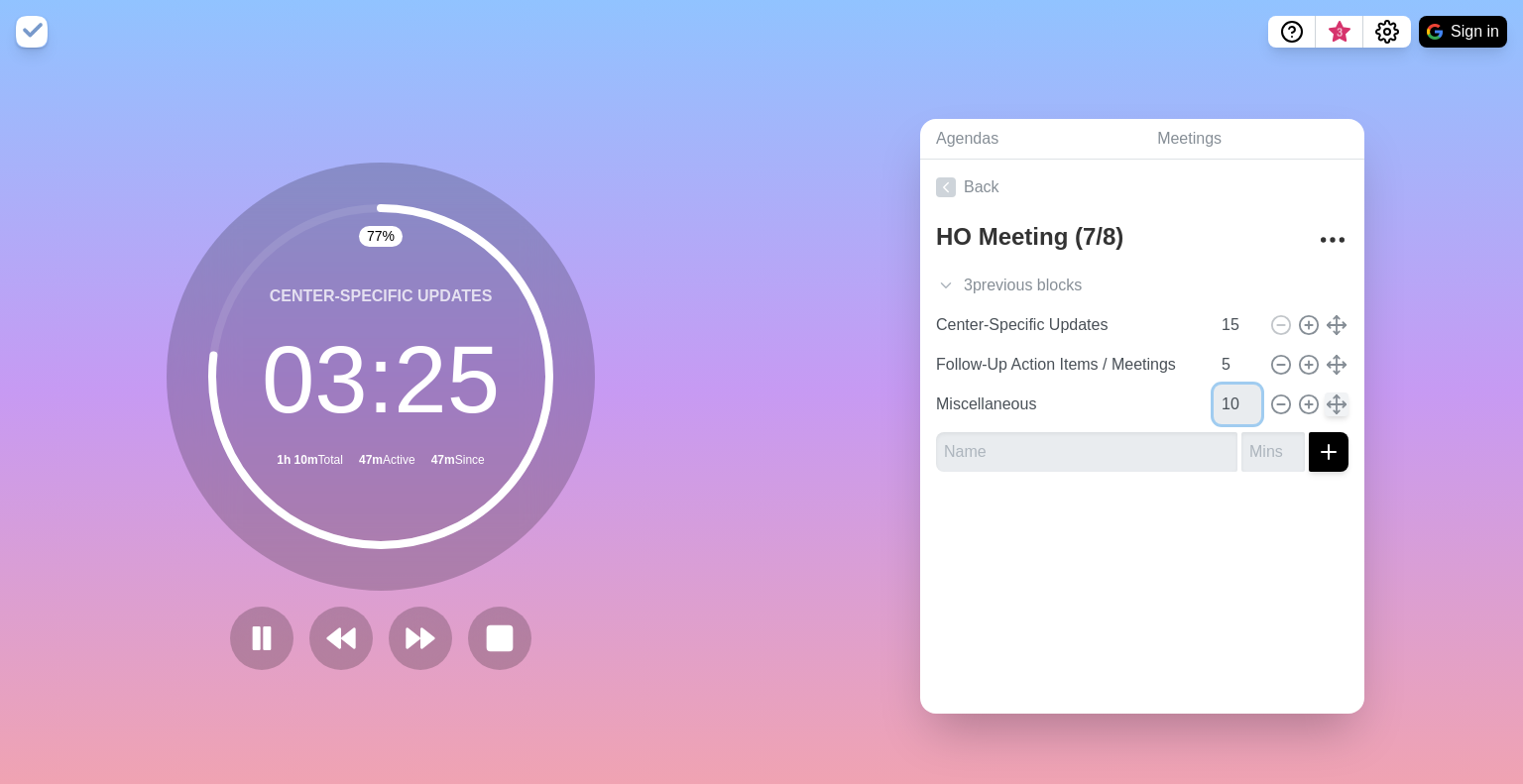 type on "10" 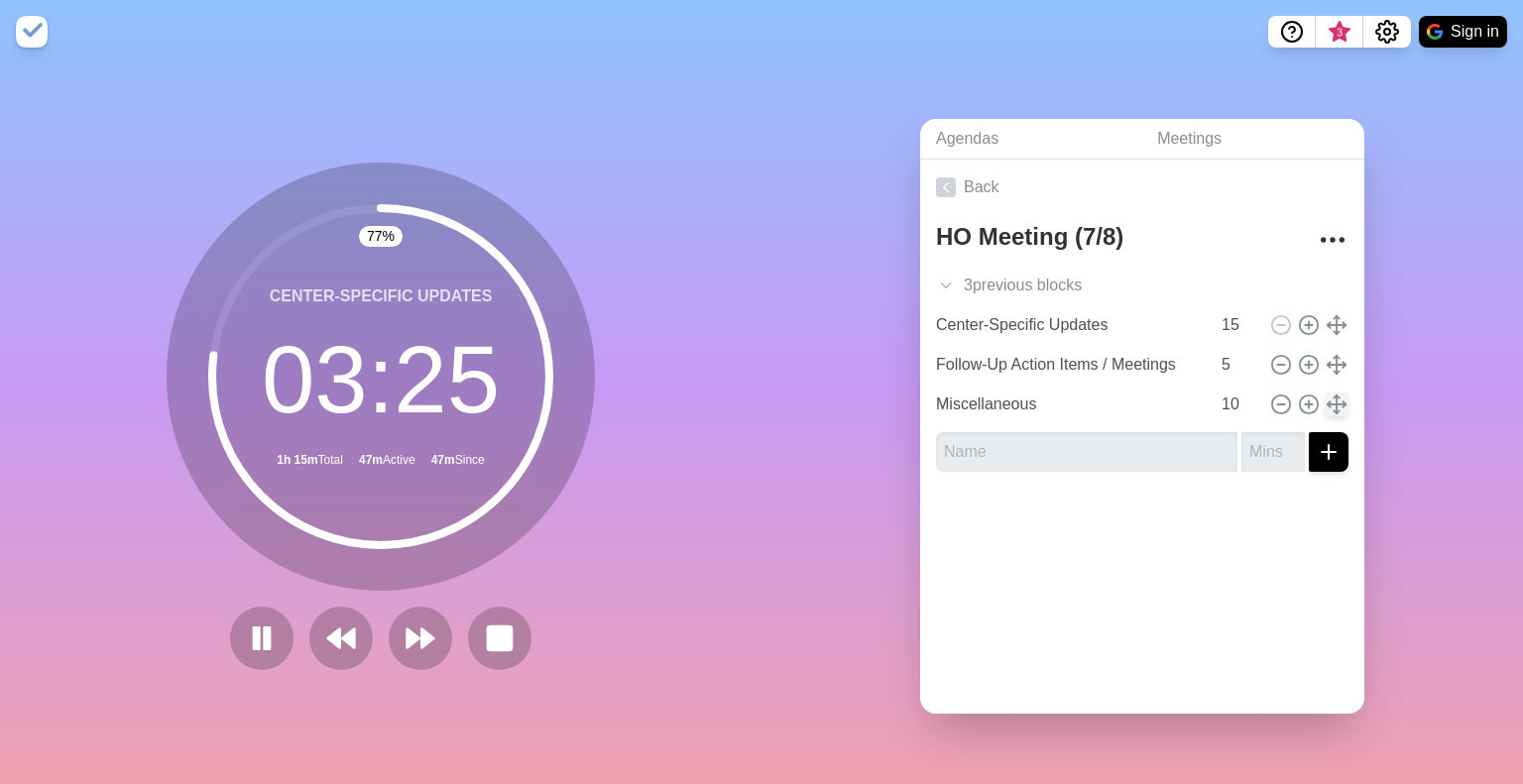type 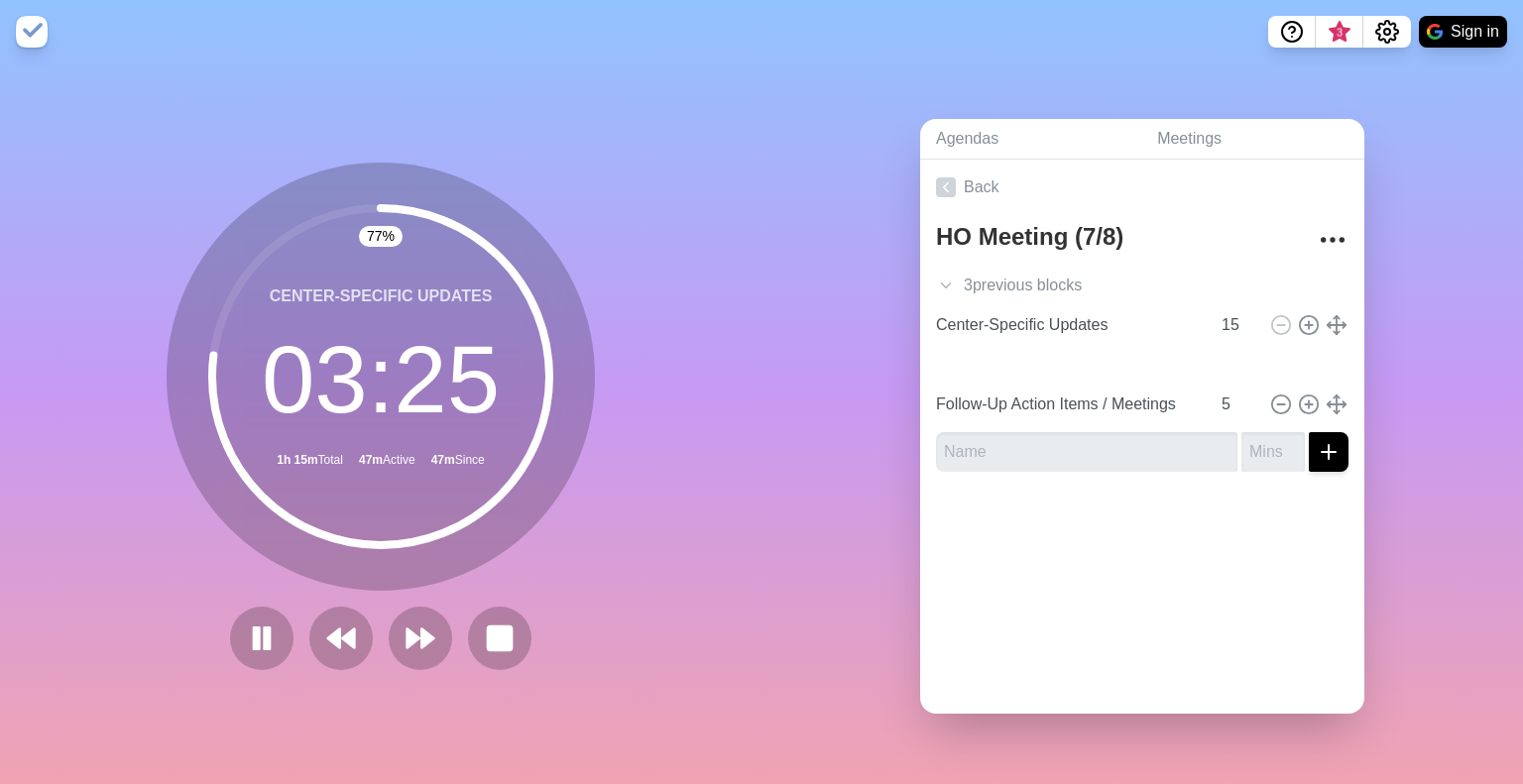 type on "Miscellaneous" 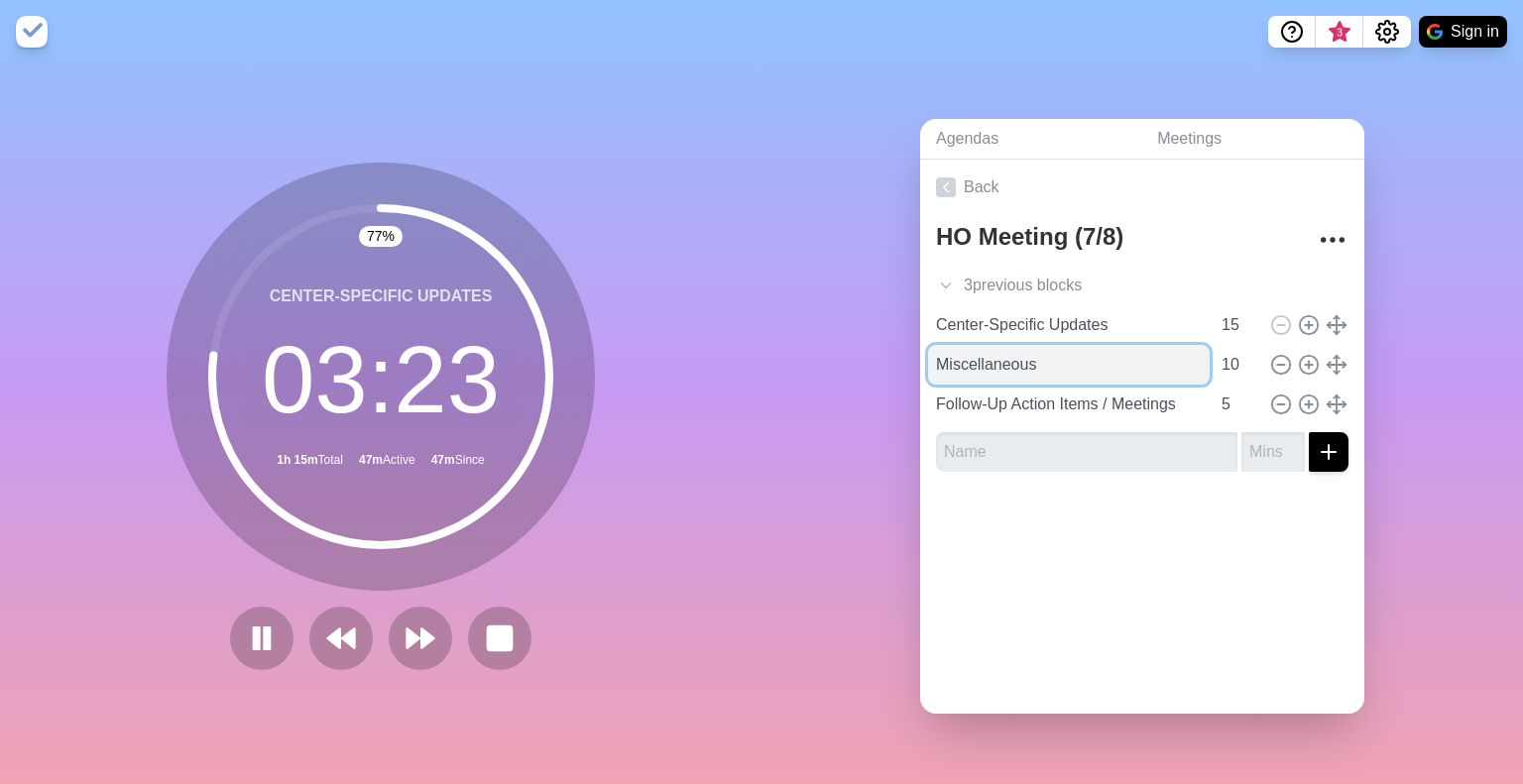 click on "Miscellaneous" at bounding box center [1069, 365] 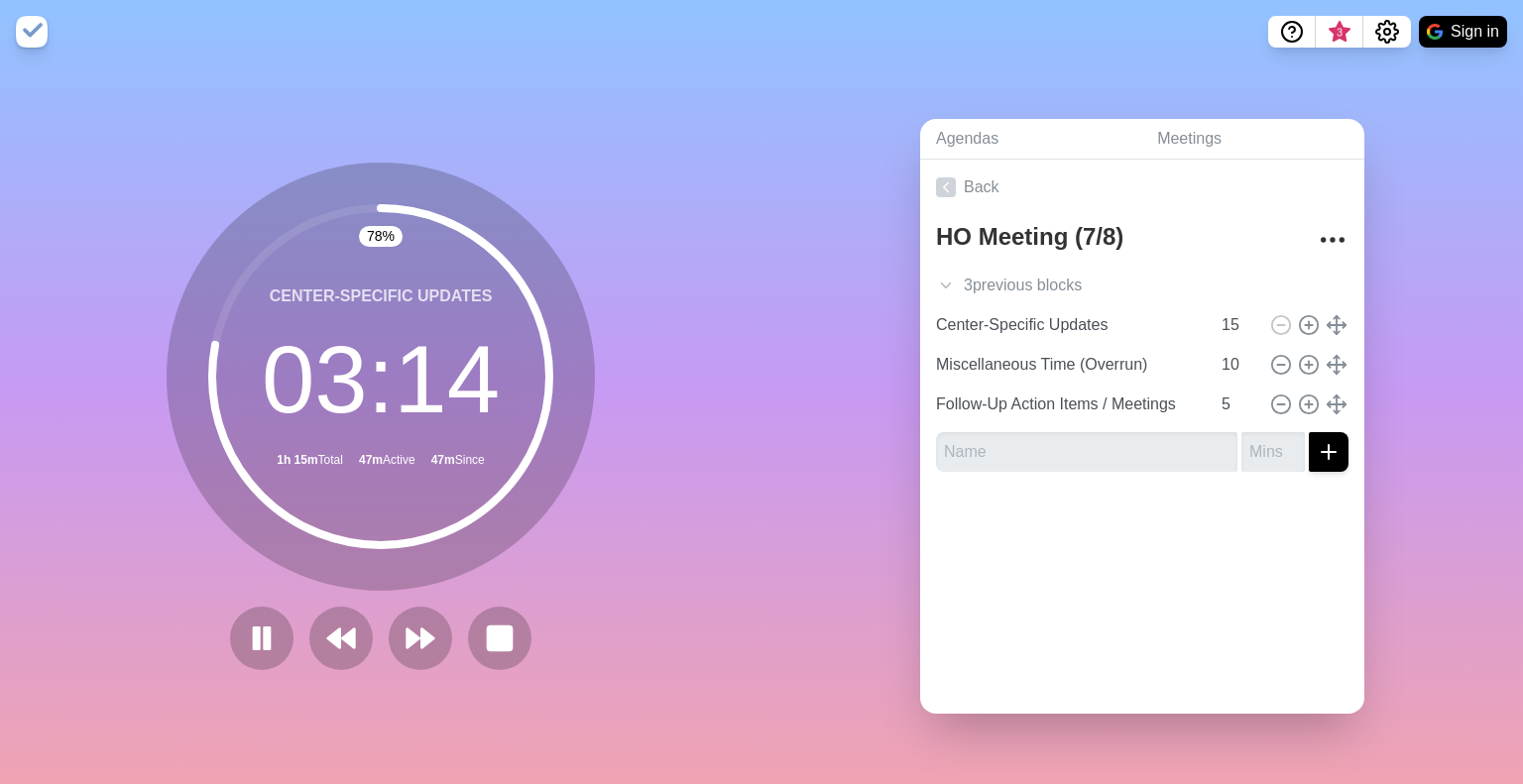 click 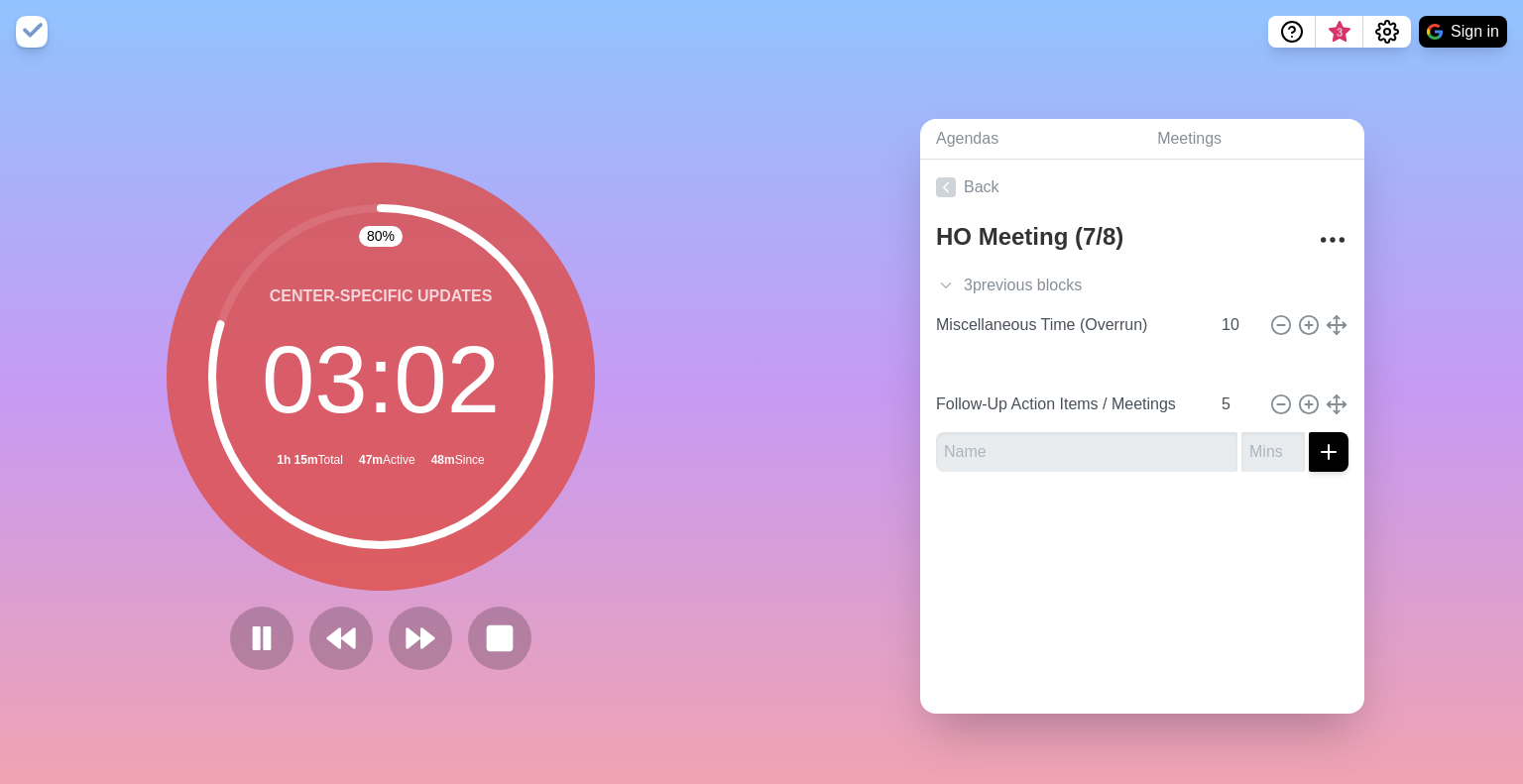 type on "Center-Specific Updates" 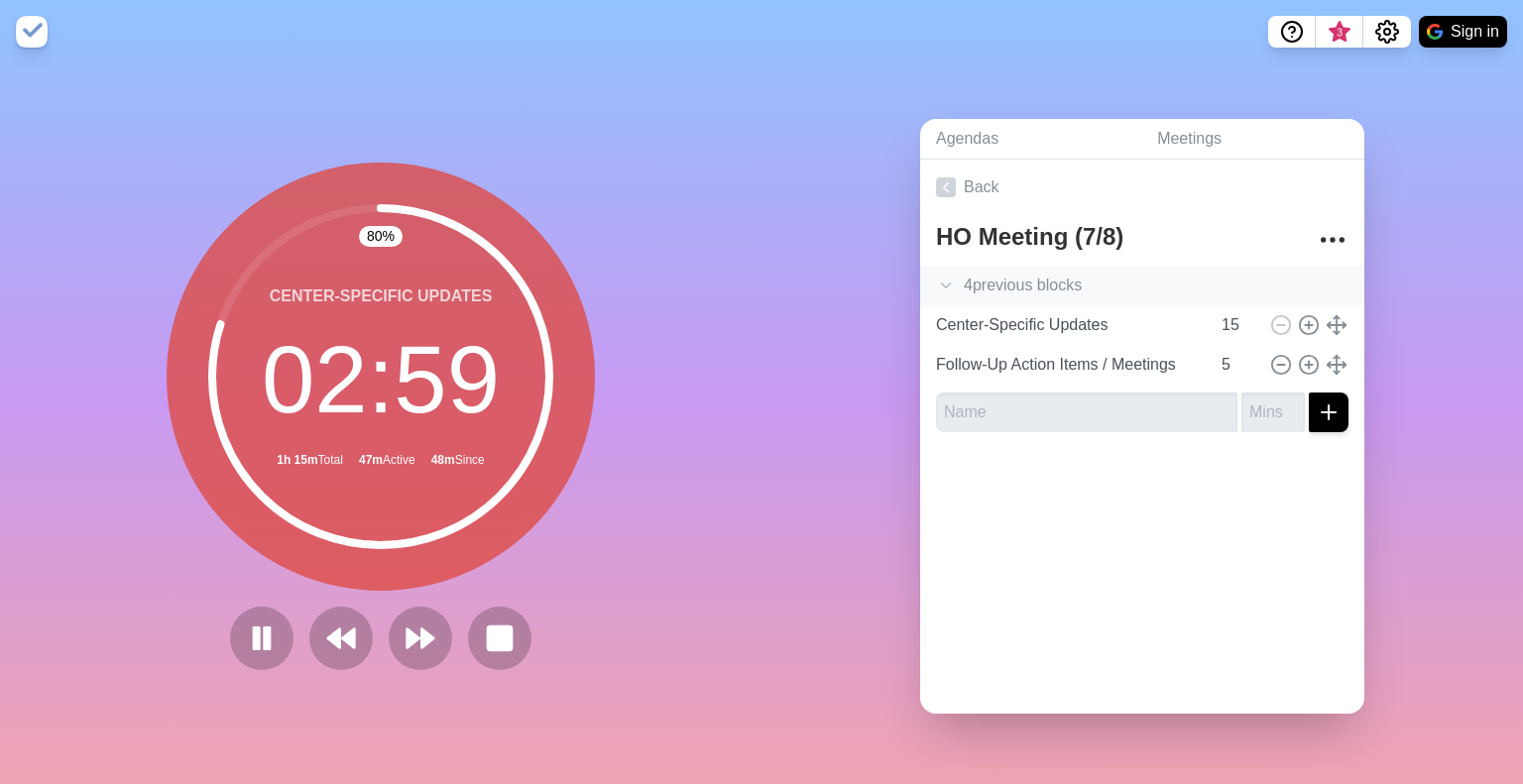 click 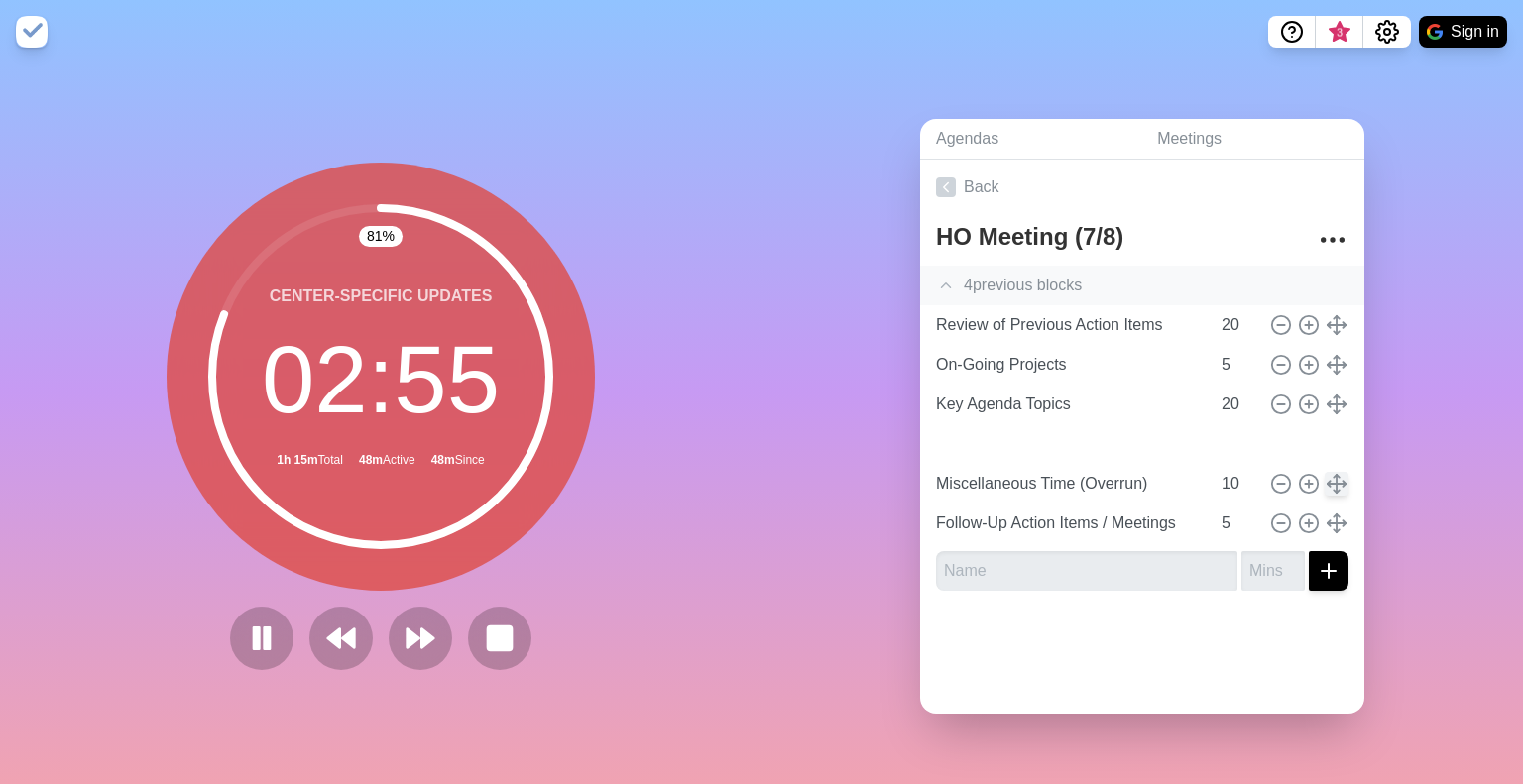 type on "Center-Specific Updates" 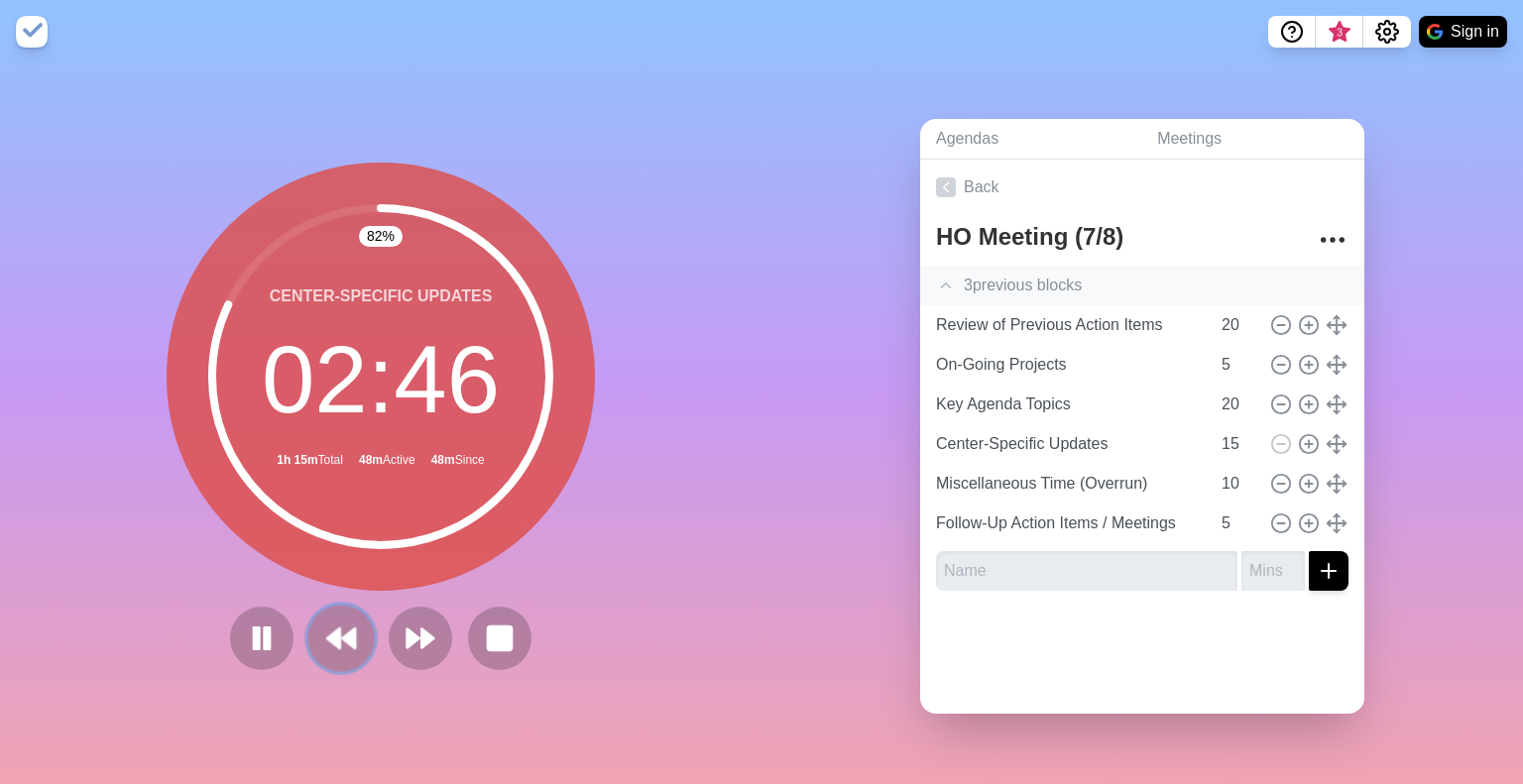 click 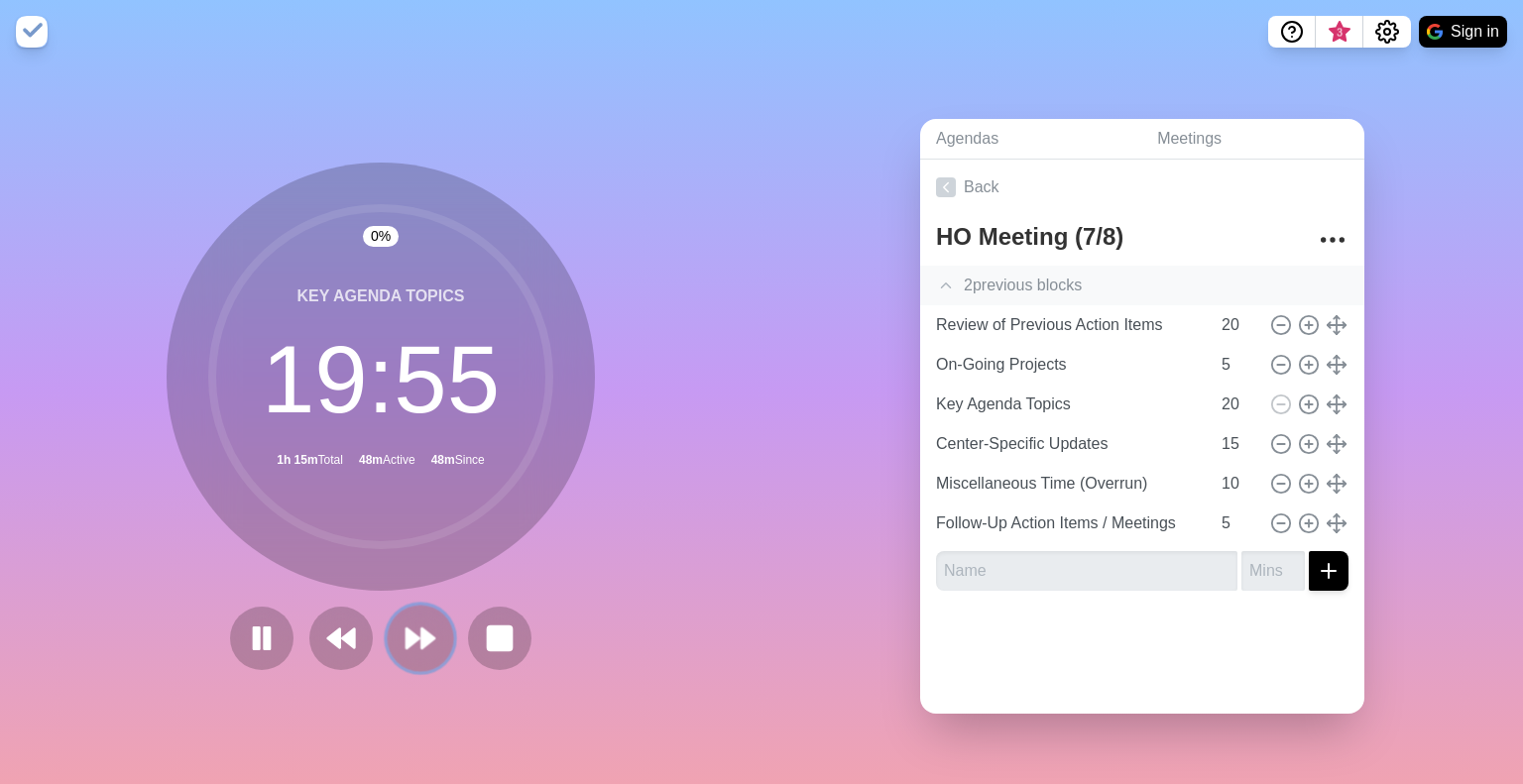 click 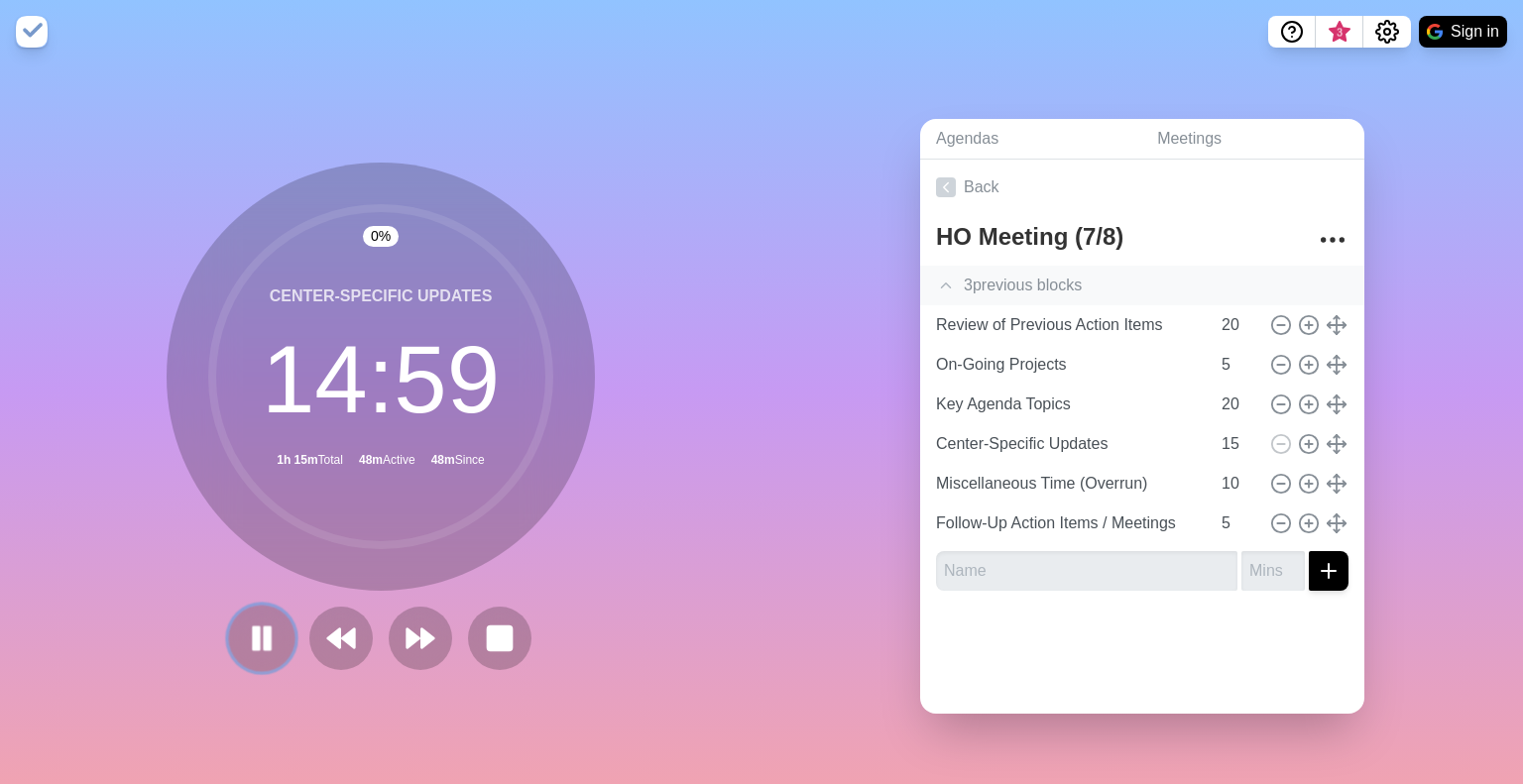 click 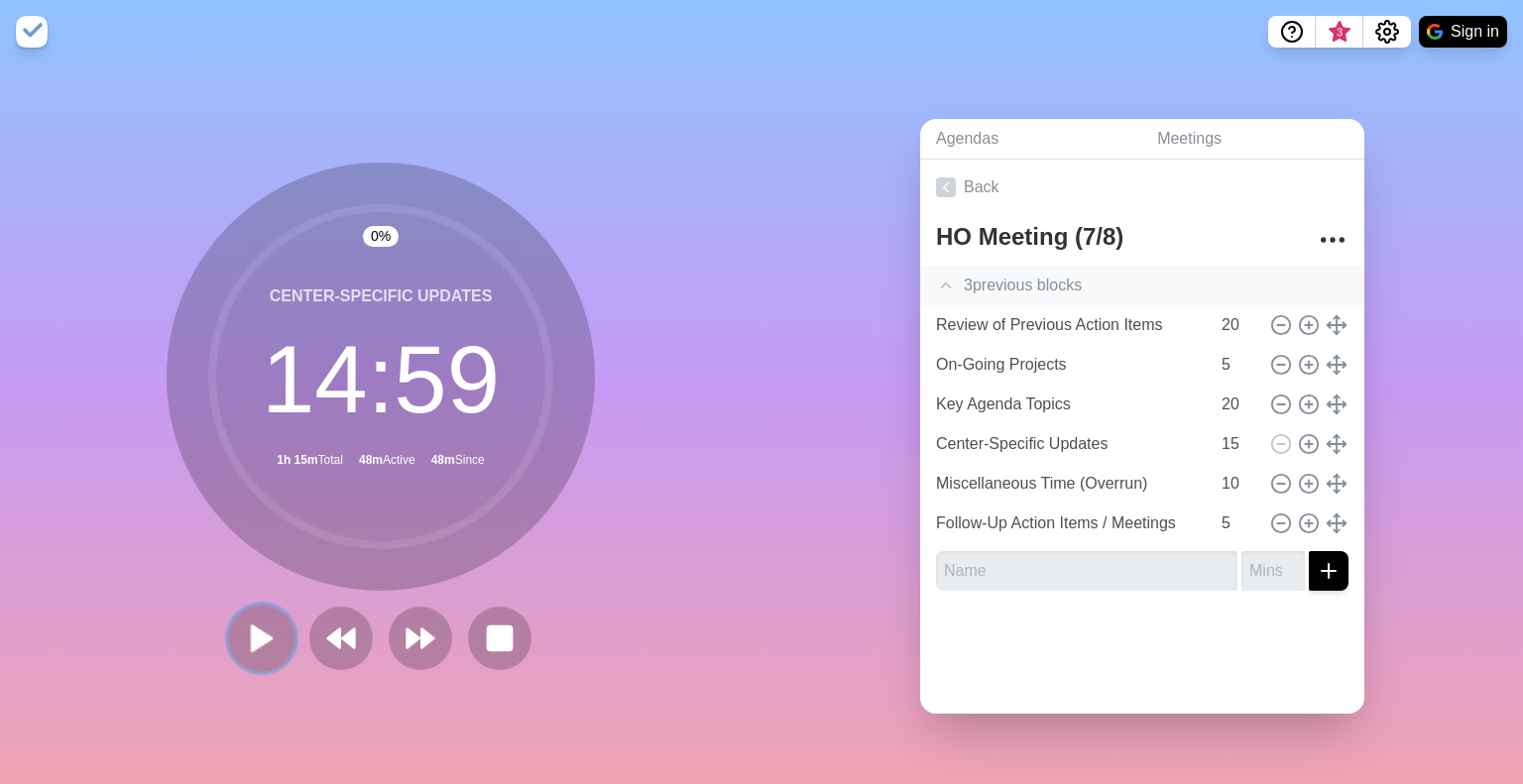 click 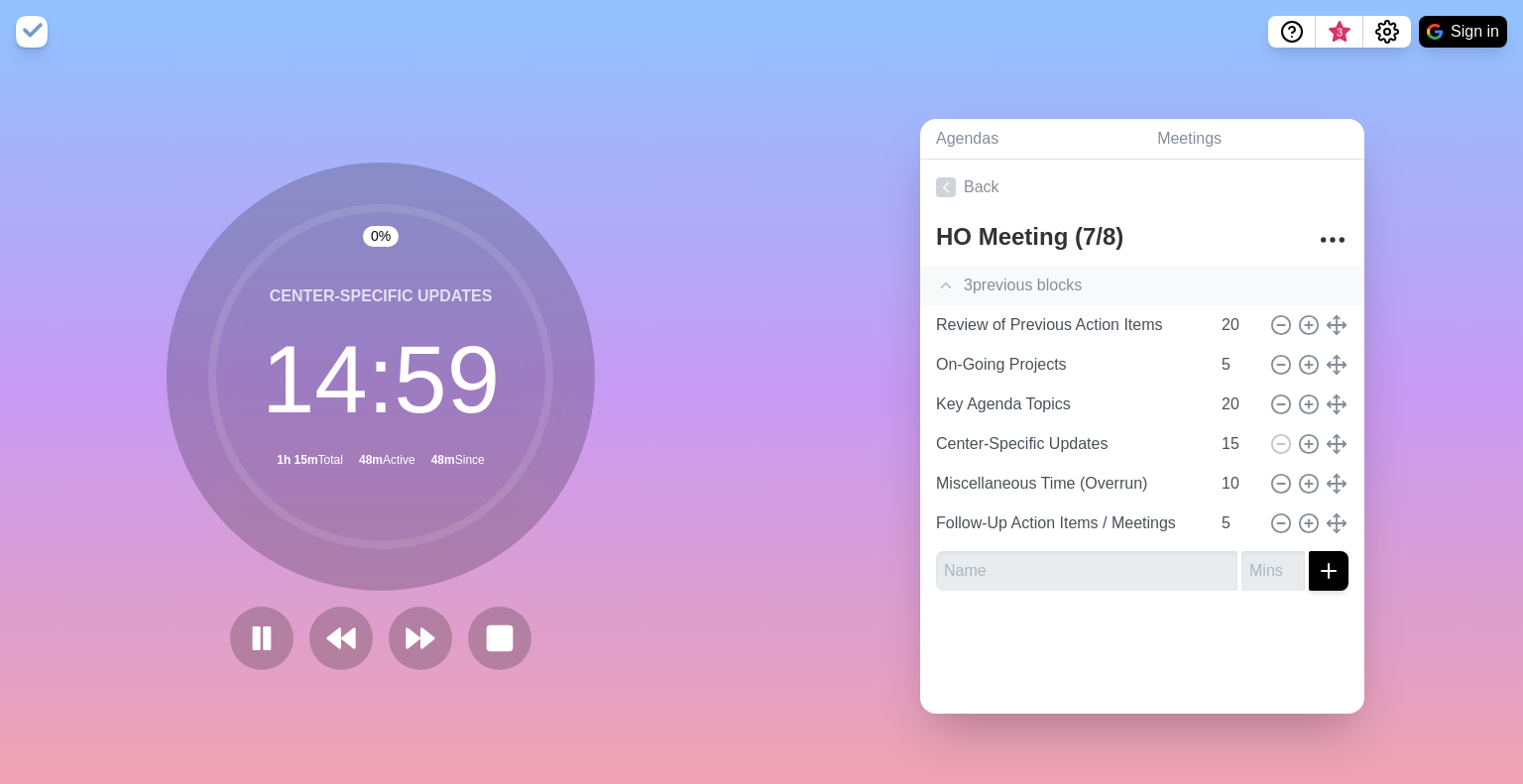 click 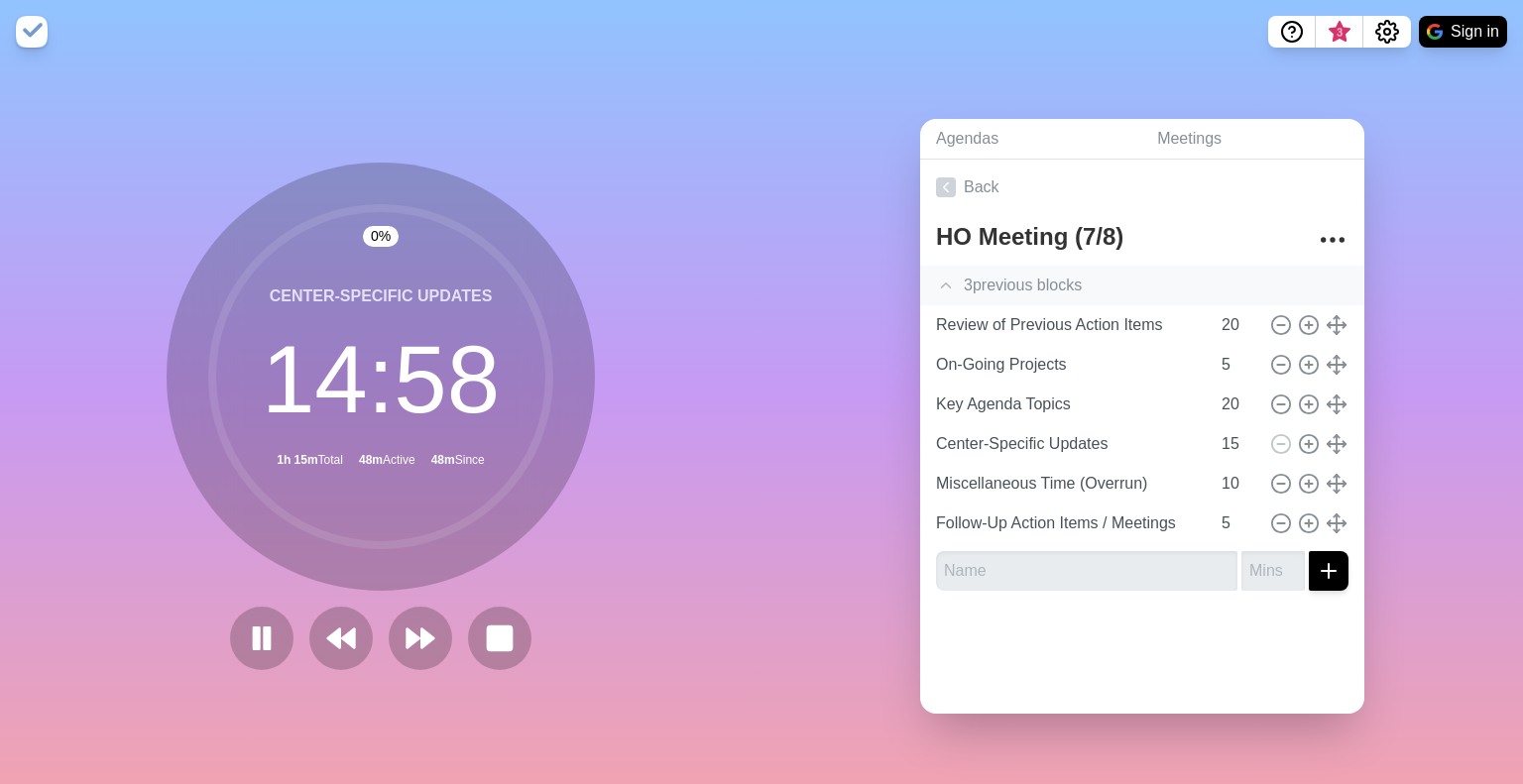 click 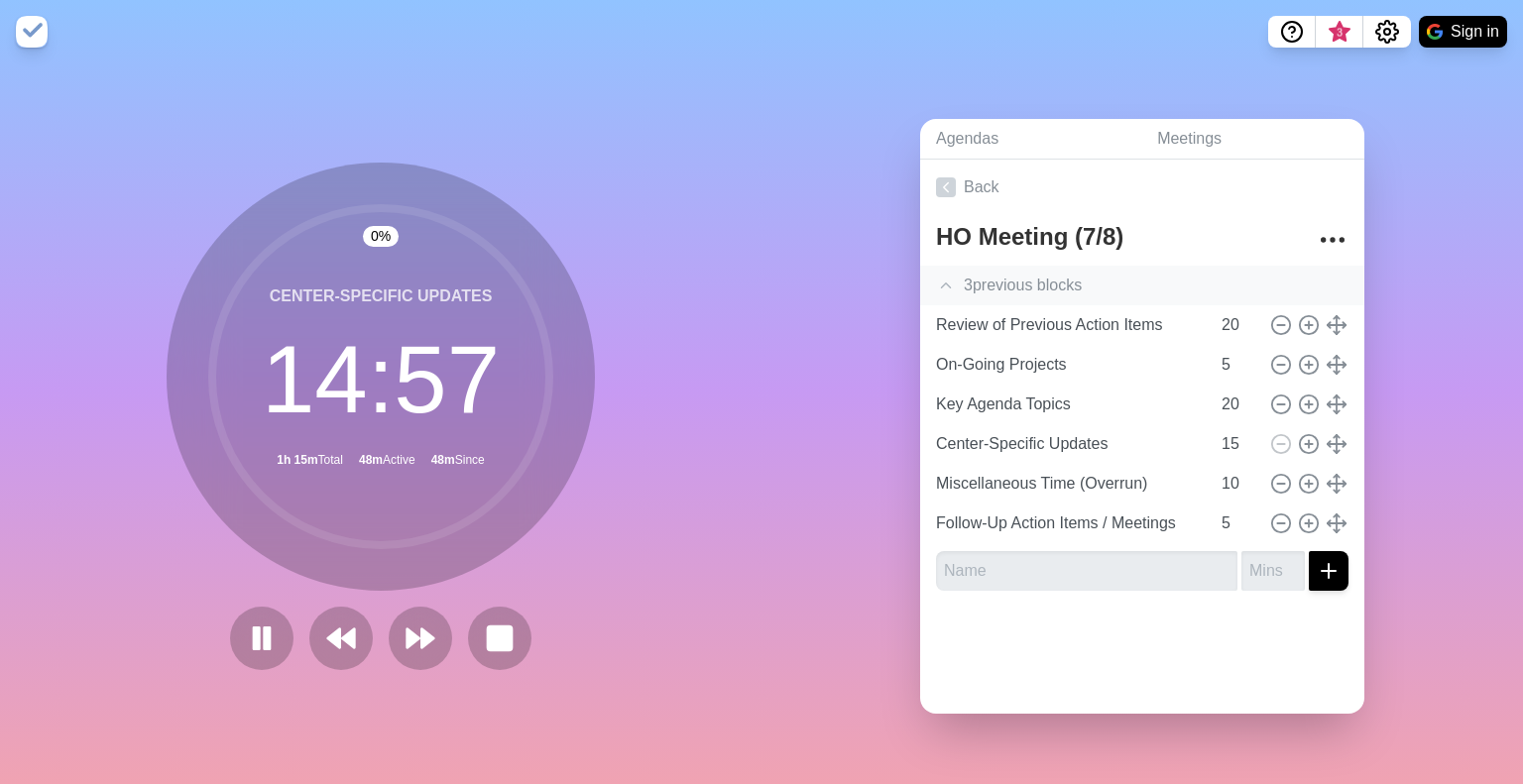drag, startPoint x: 401, startPoint y: 211, endPoint x: 501, endPoint y: 403, distance: 216.4809 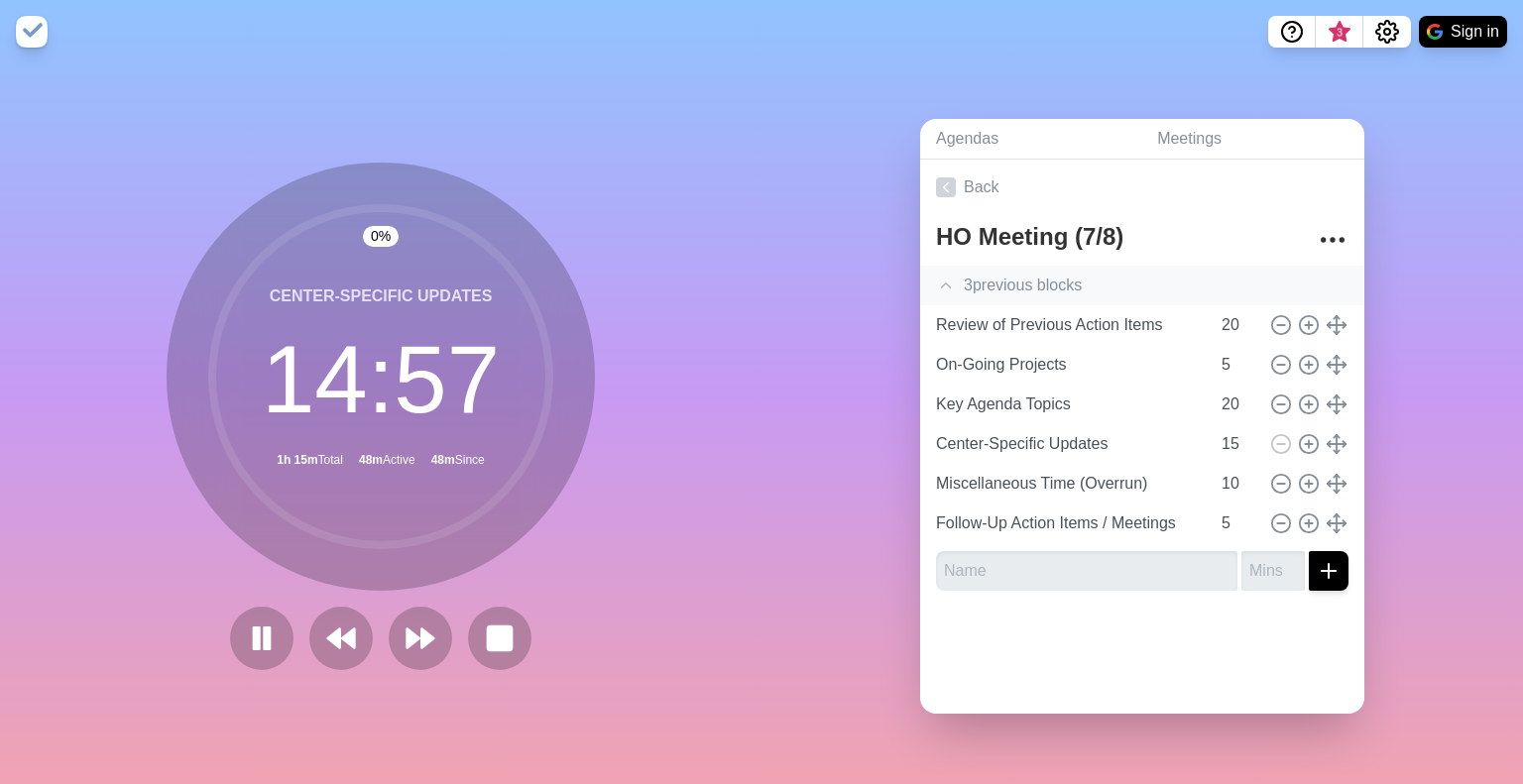 click 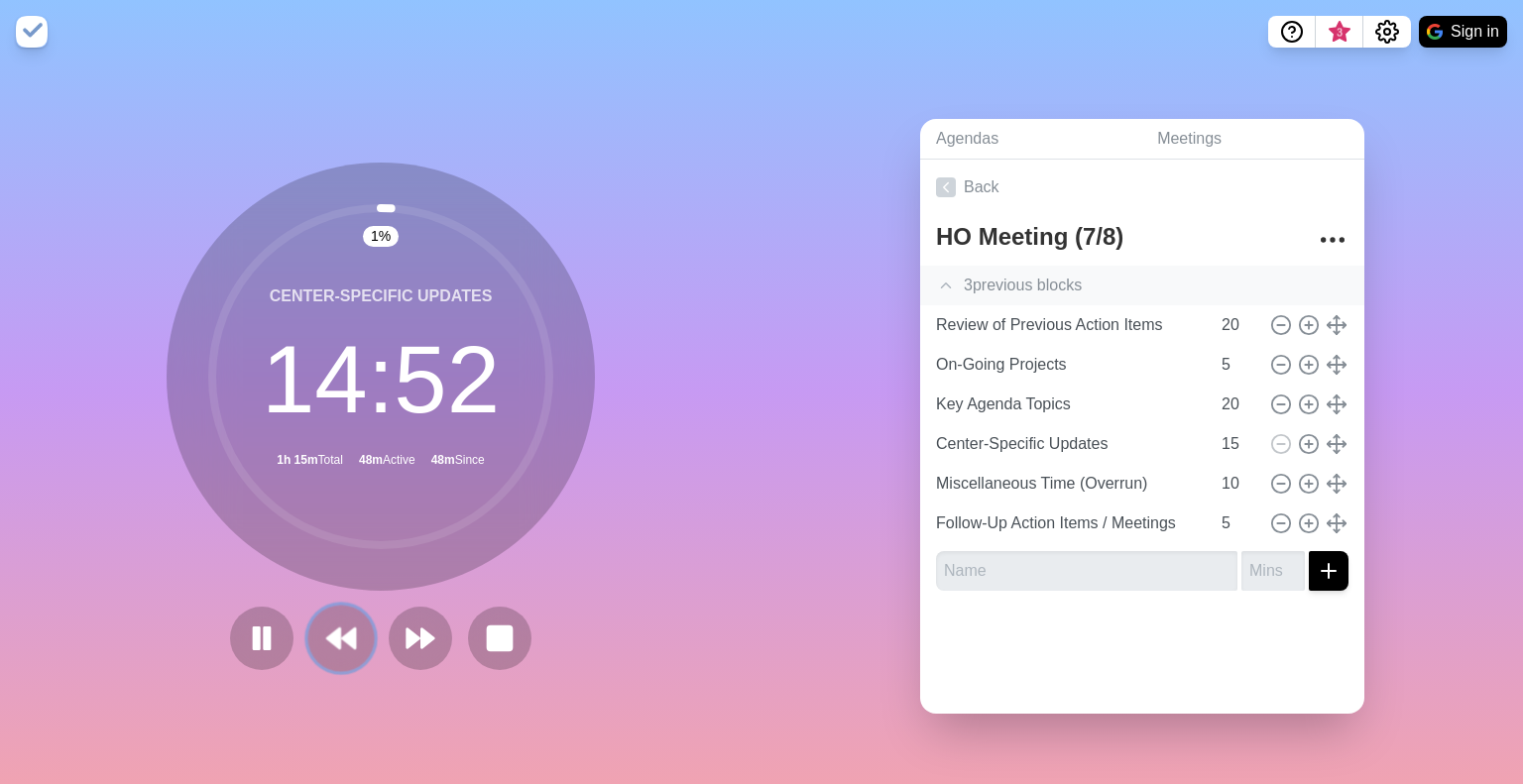 click 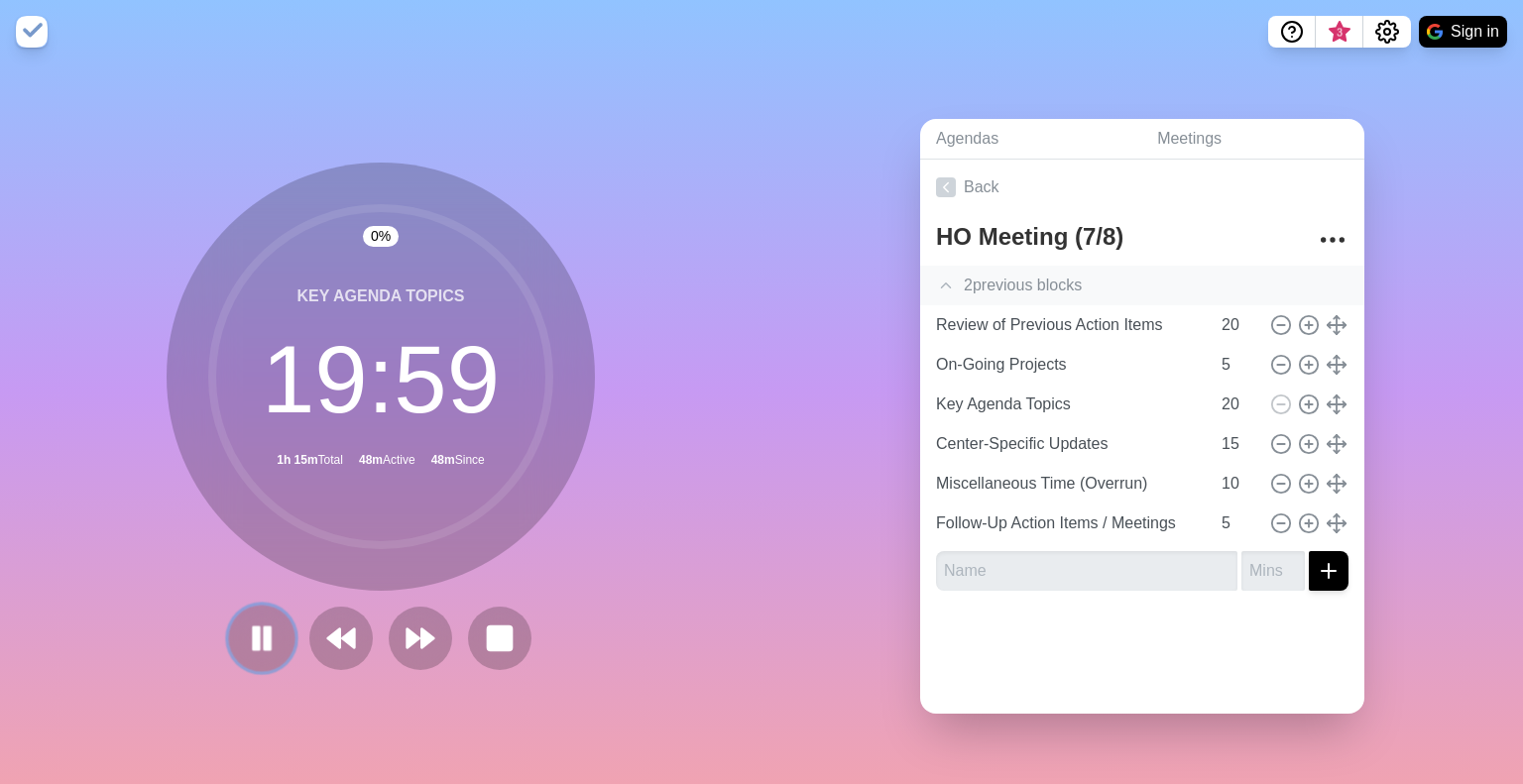 click 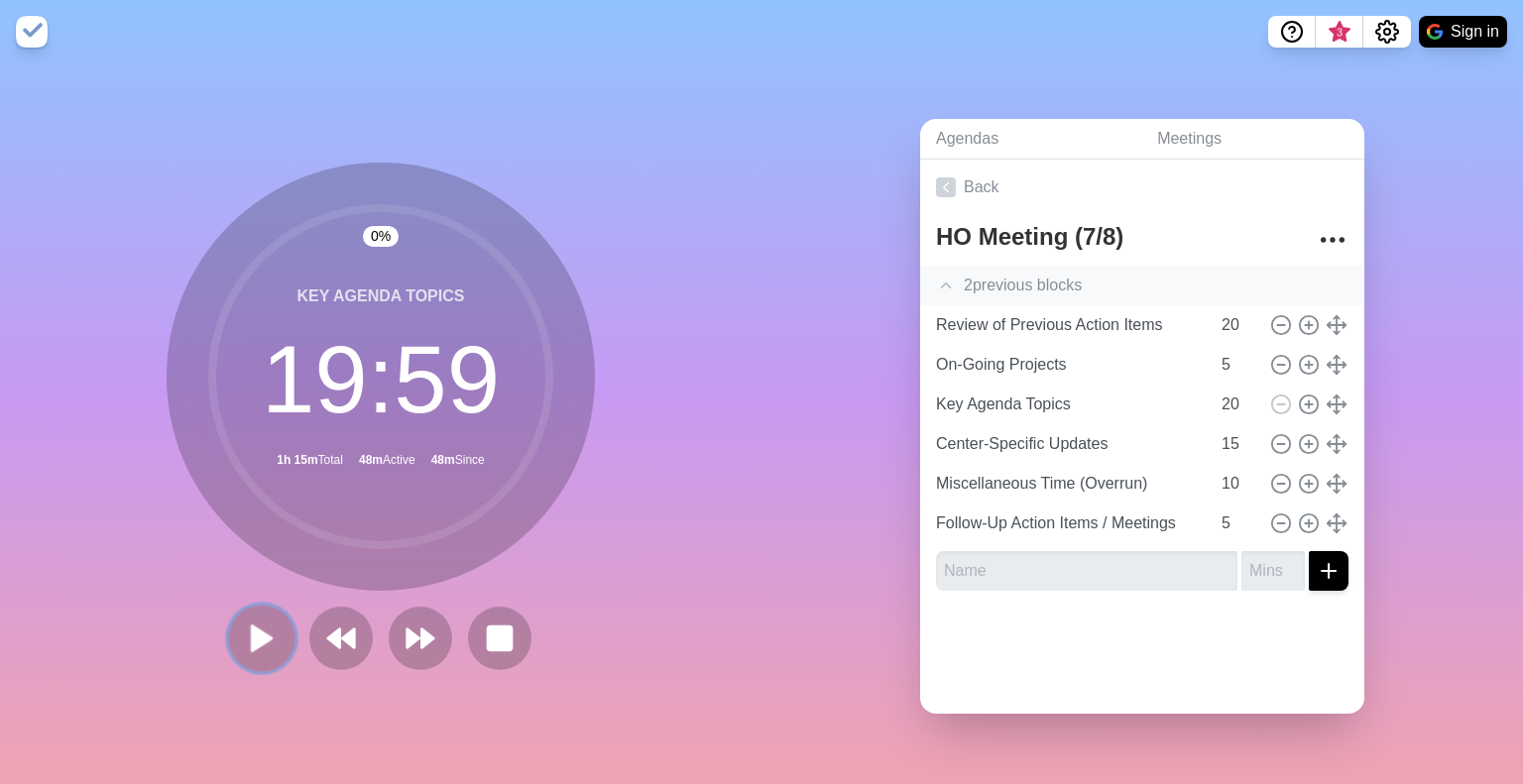 click 